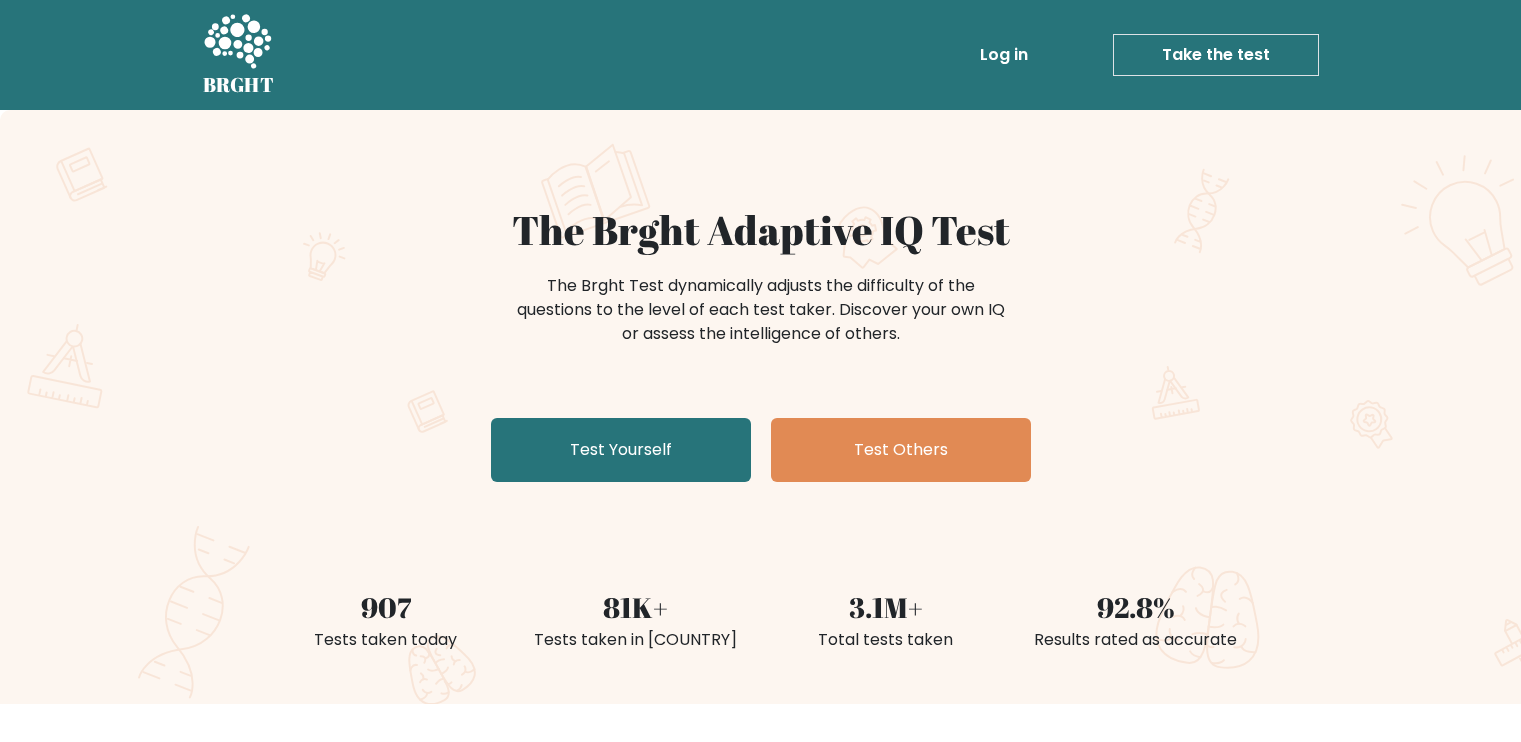 scroll, scrollTop: 0, scrollLeft: 0, axis: both 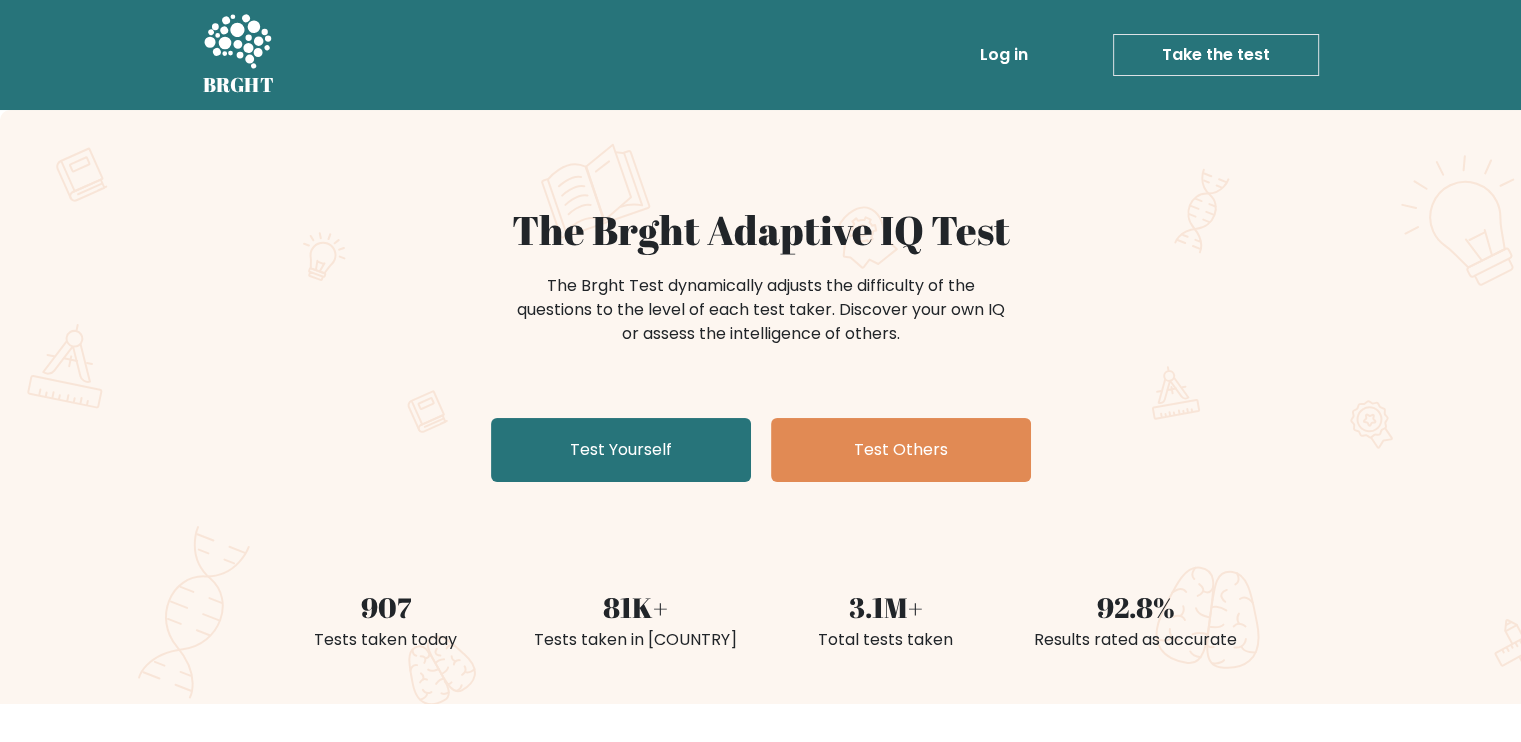 click on "Log in" at bounding box center (1004, 55) 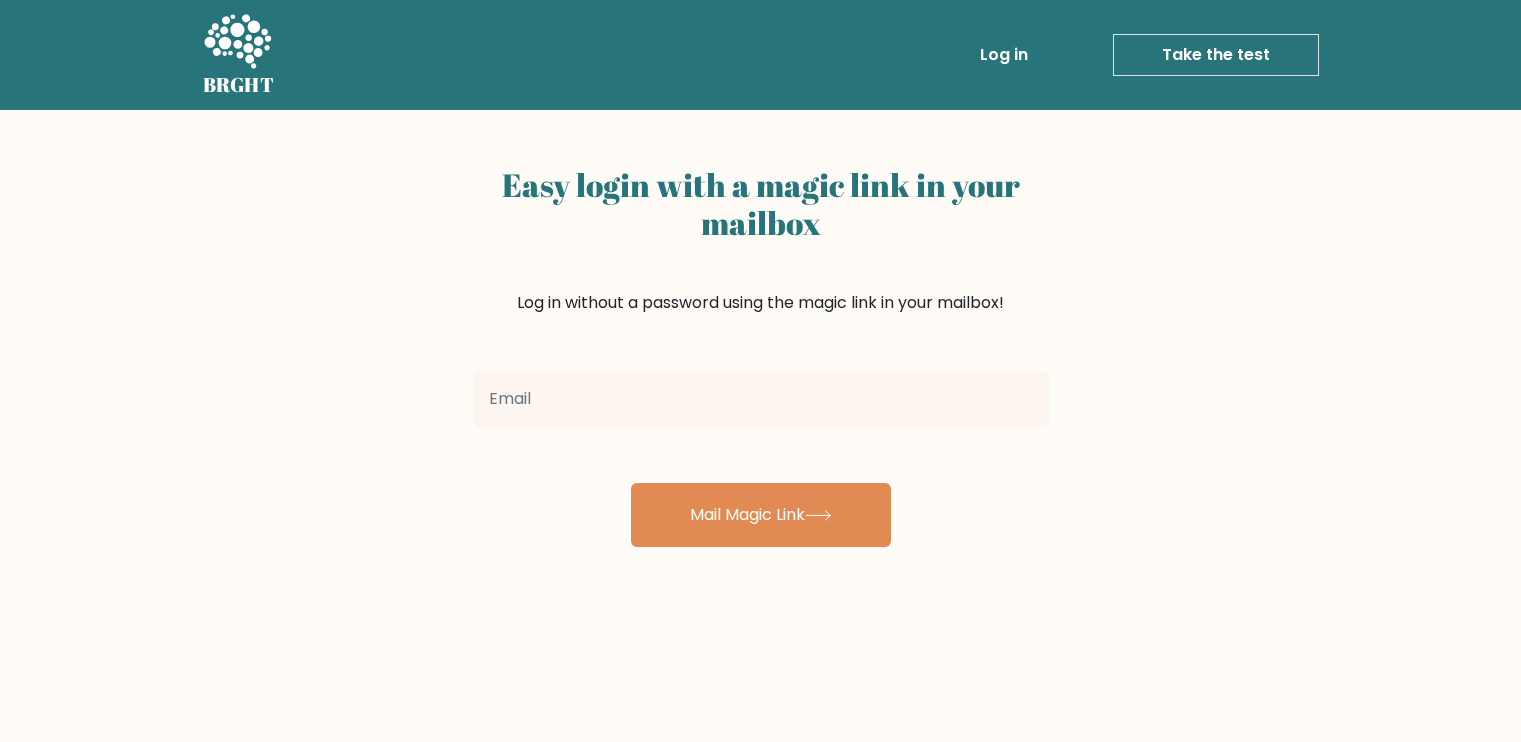 scroll, scrollTop: 0, scrollLeft: 0, axis: both 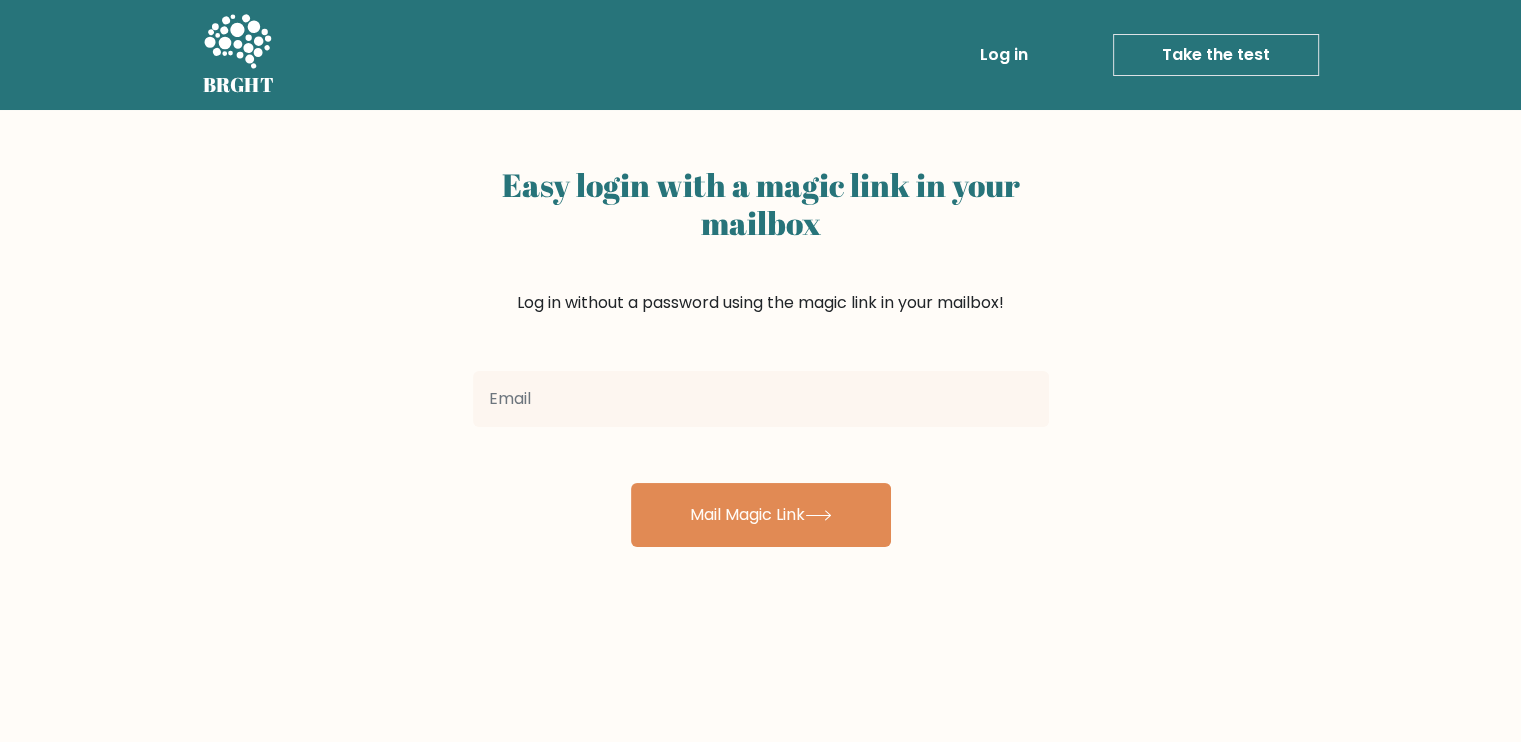 click at bounding box center (761, 399) 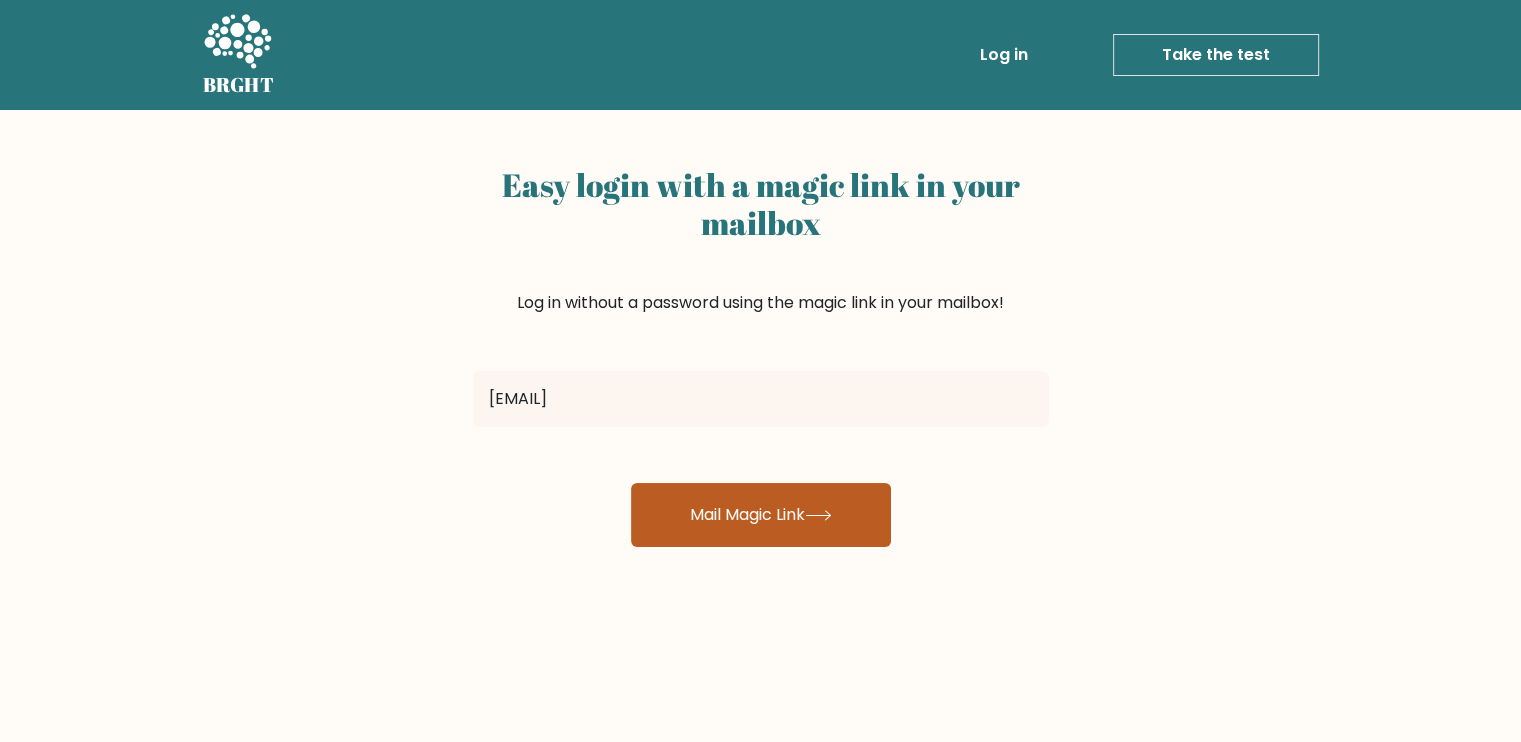 click on "Mail Magic Link" at bounding box center [761, 515] 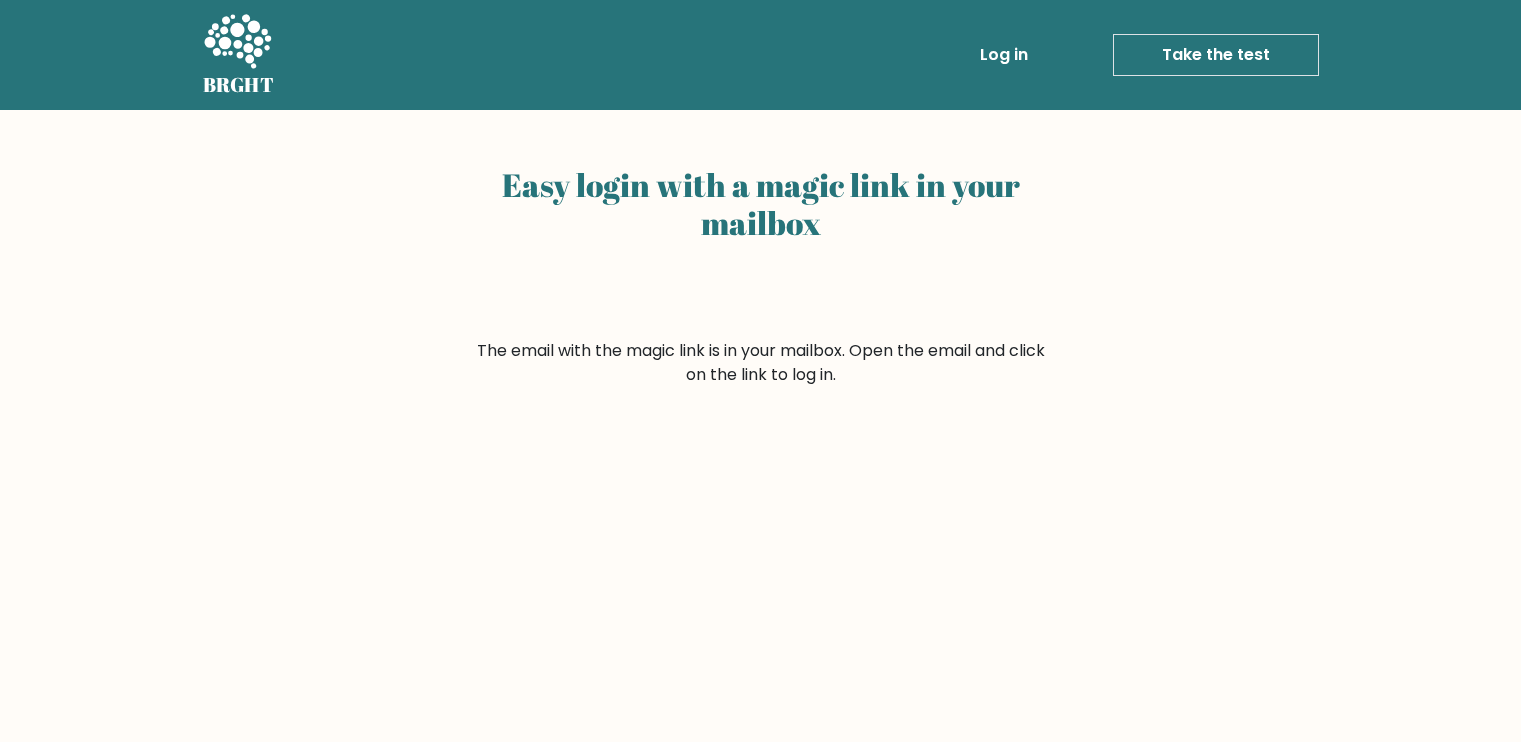 scroll, scrollTop: 0, scrollLeft: 0, axis: both 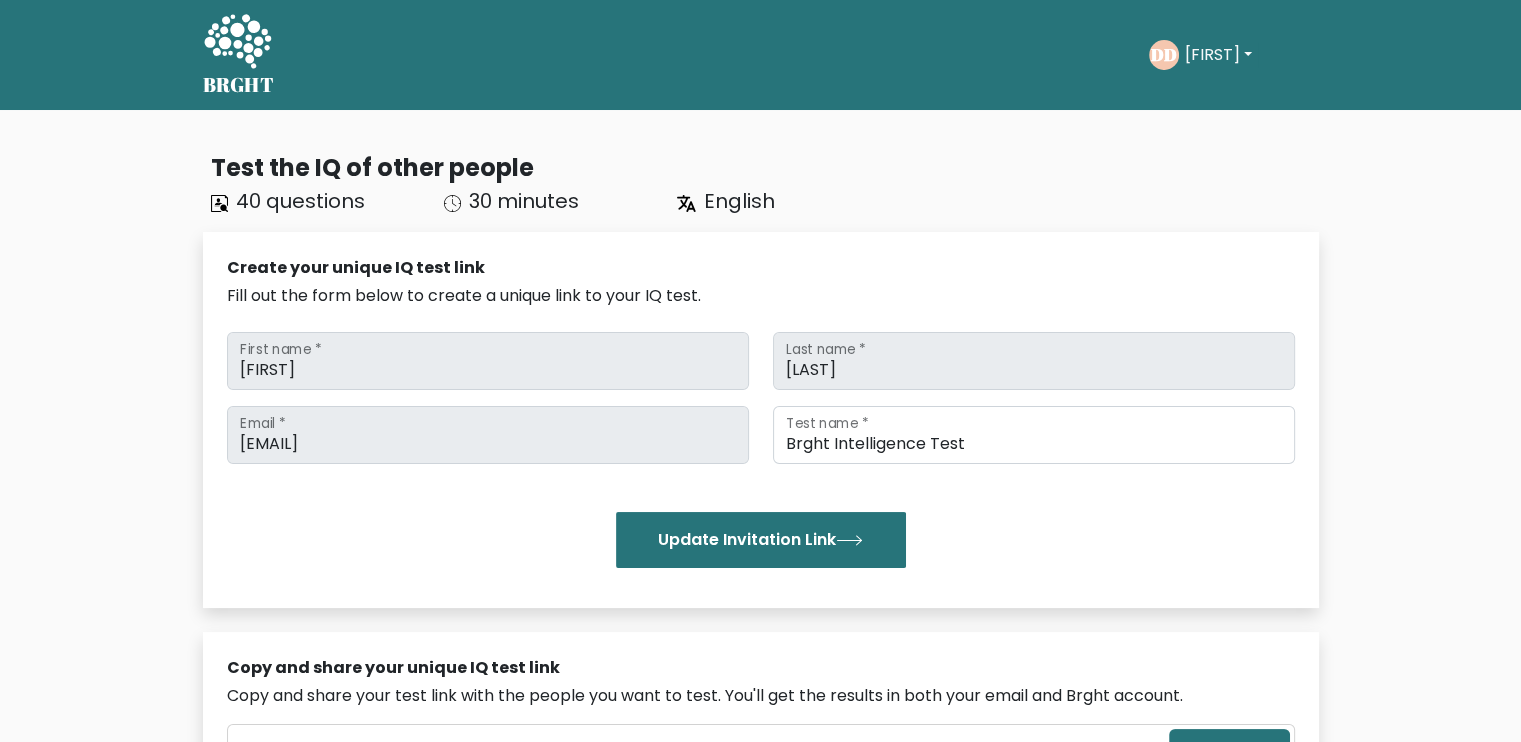 click 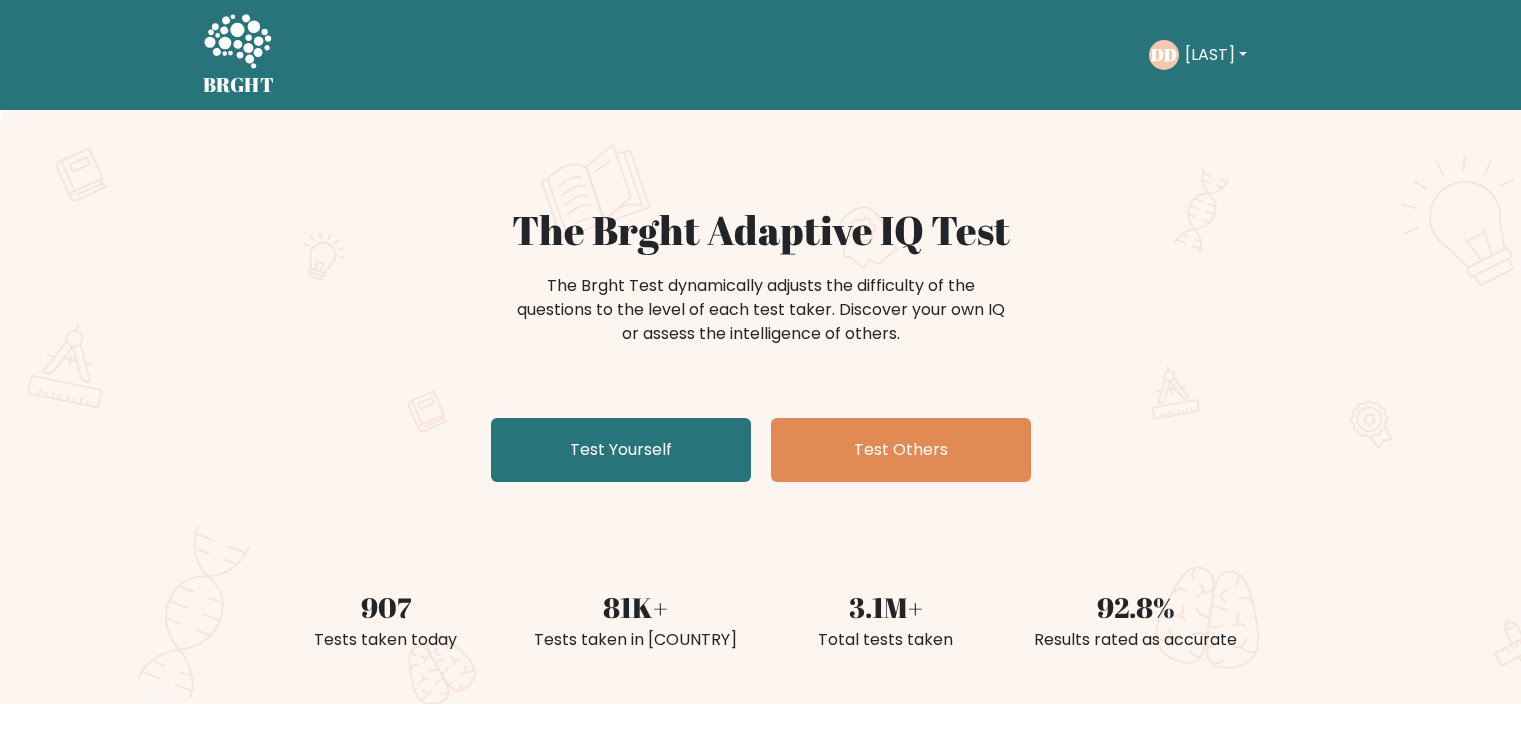 scroll, scrollTop: 0, scrollLeft: 0, axis: both 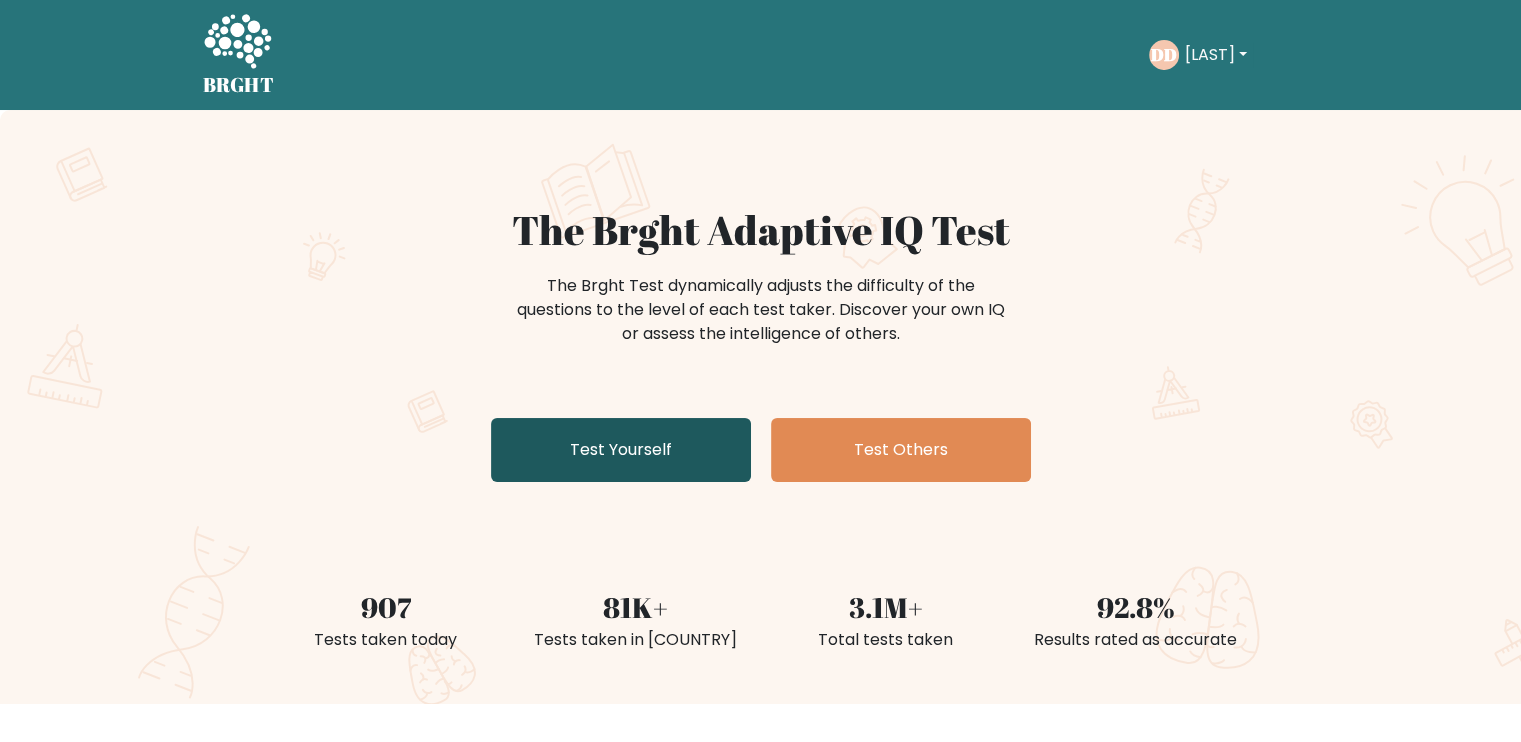 click on "Test Yourself" at bounding box center [621, 450] 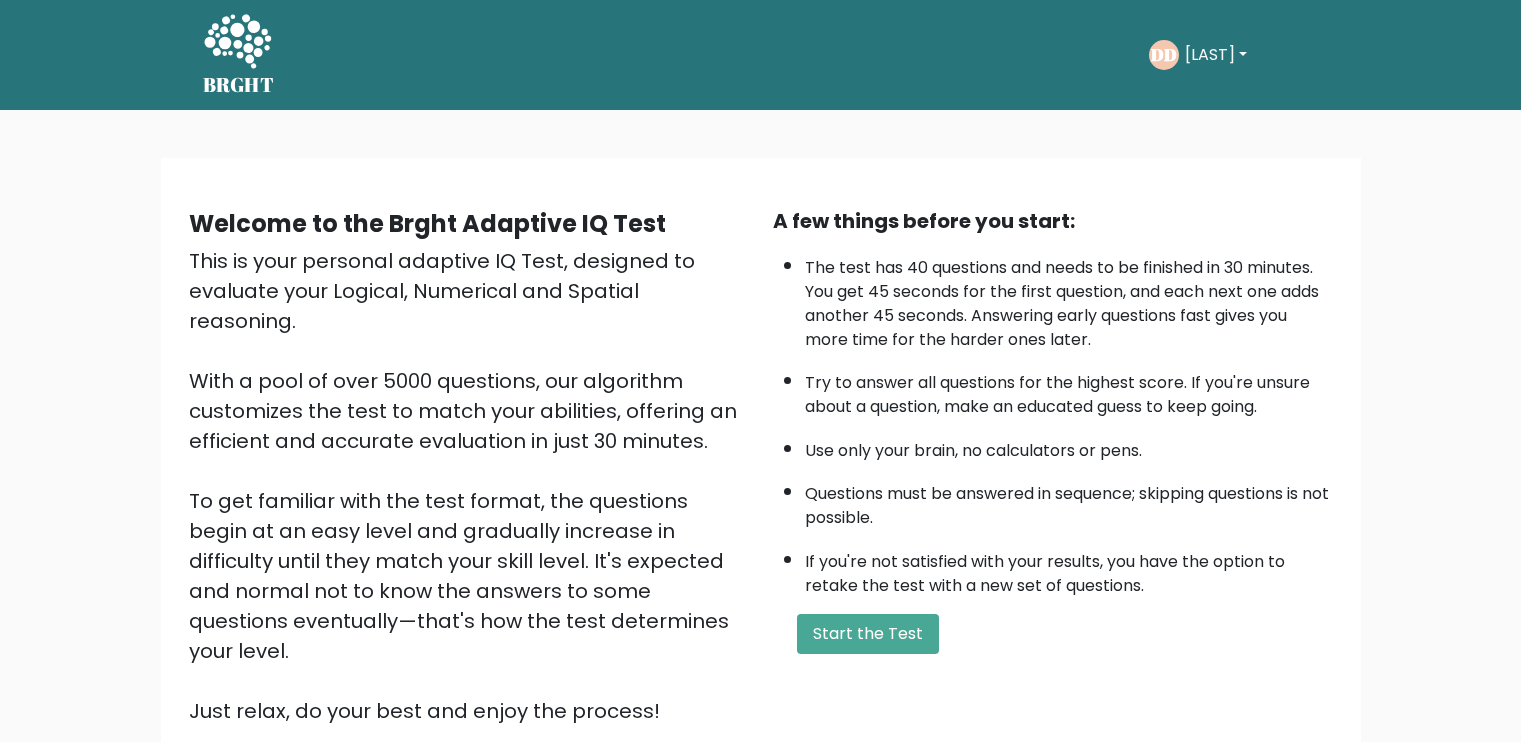 scroll, scrollTop: 0, scrollLeft: 0, axis: both 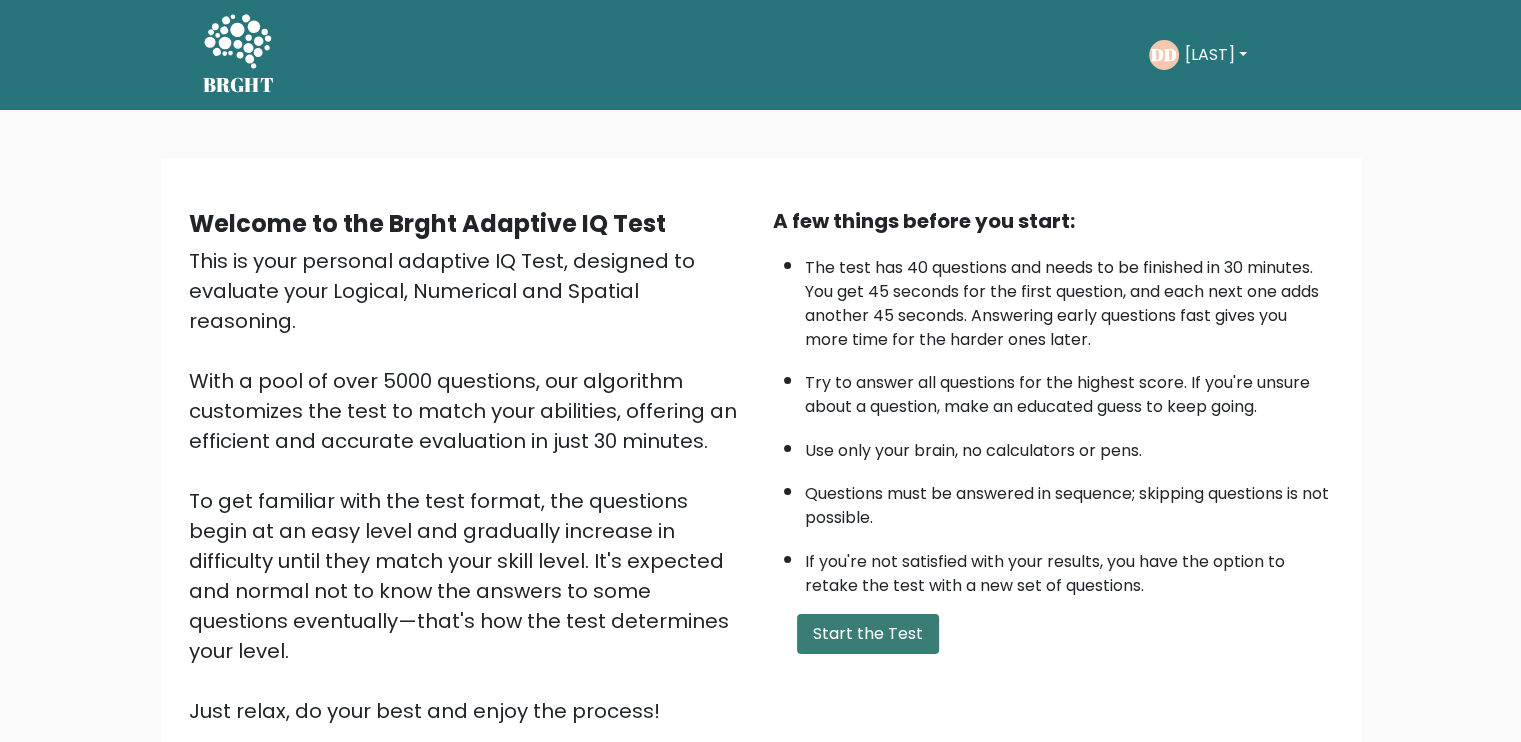 click on "Start the Test" at bounding box center (868, 634) 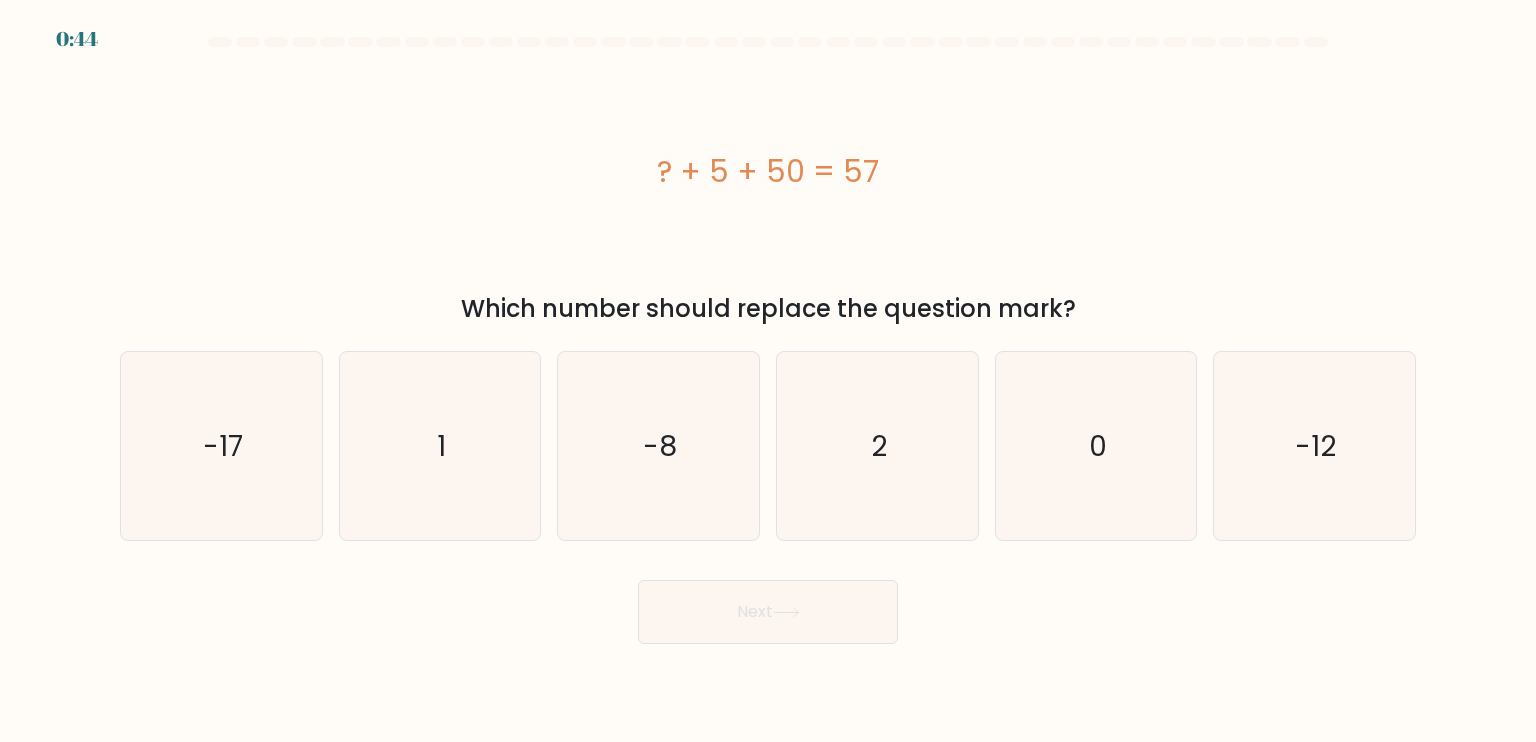 scroll, scrollTop: 0, scrollLeft: 0, axis: both 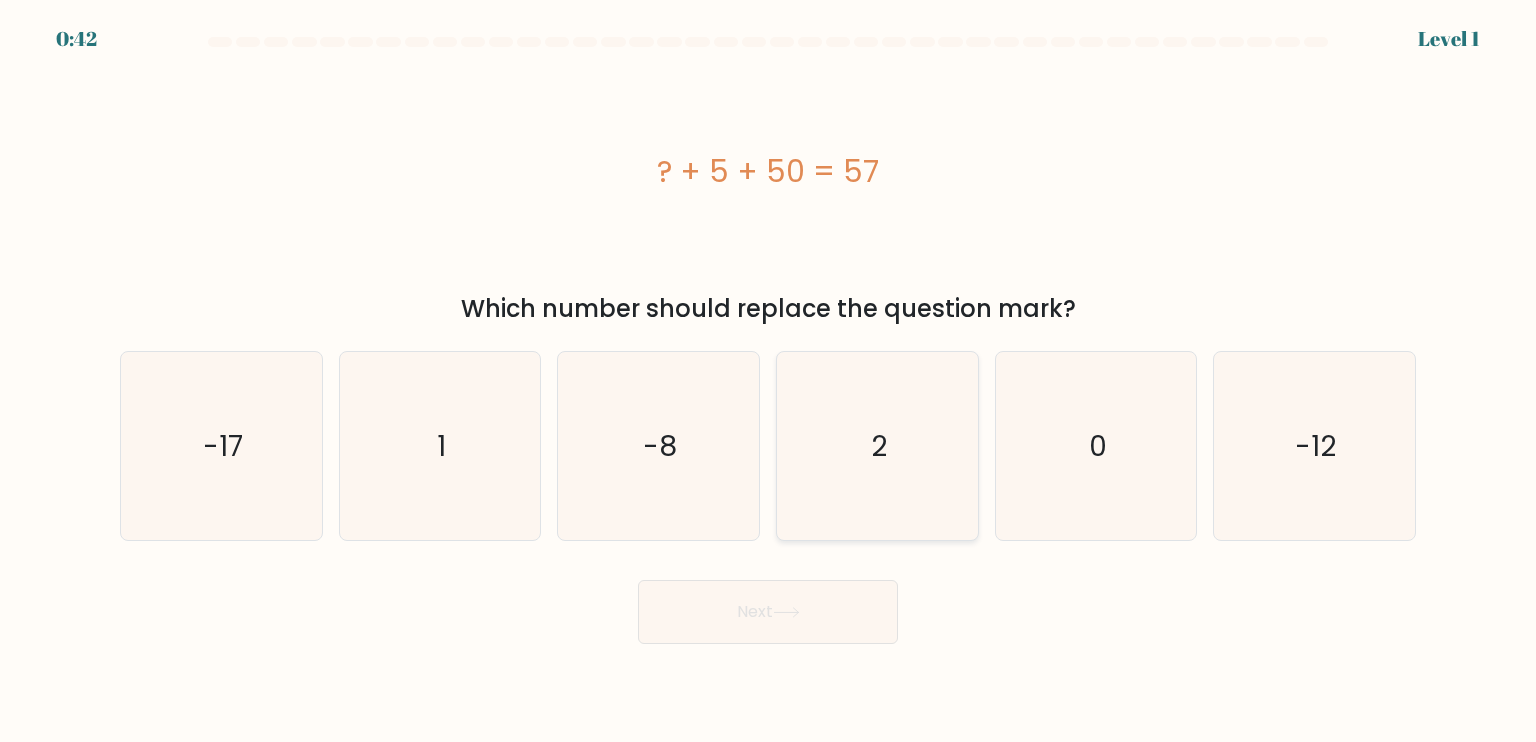 click on "2" 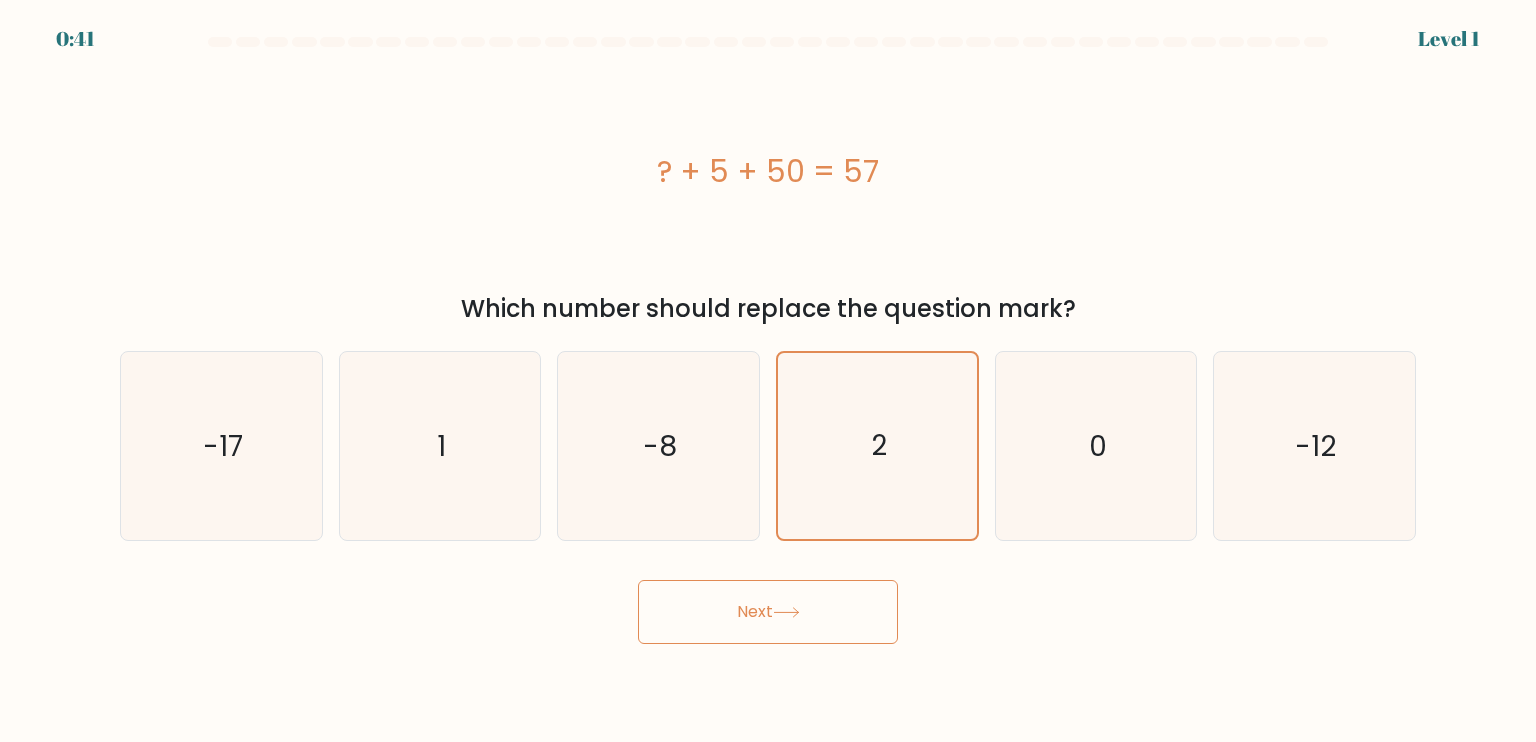 click on "Next" at bounding box center [768, 612] 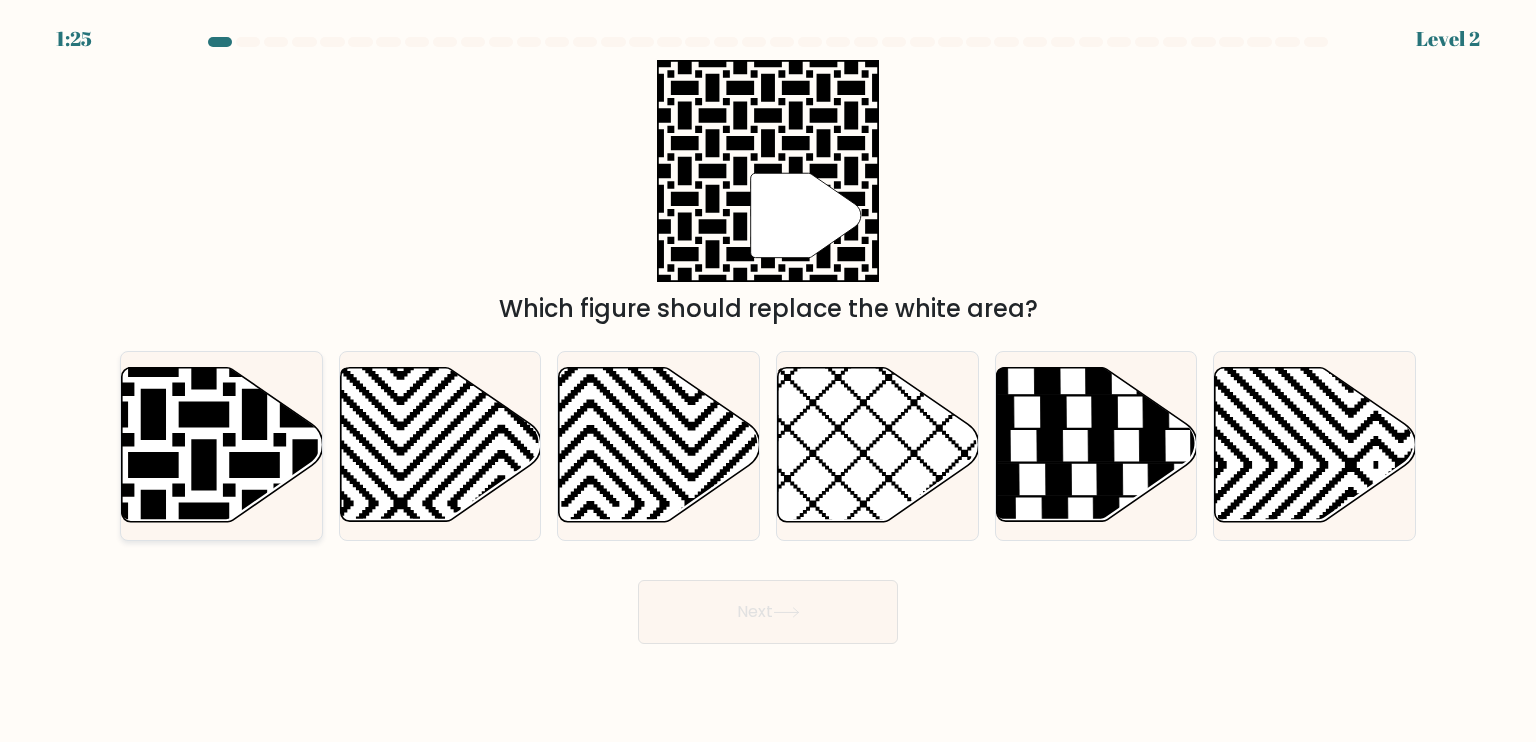 click 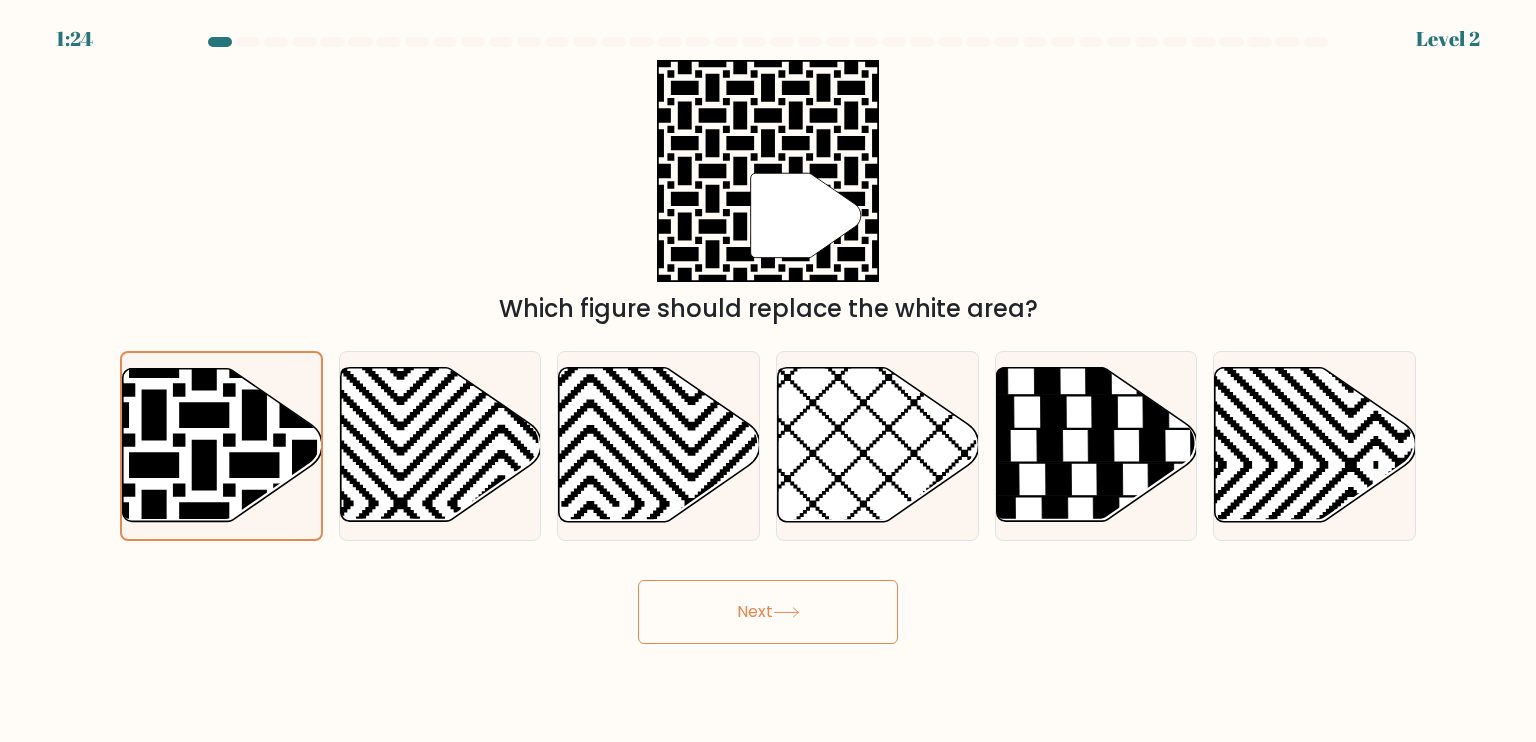 click on "Next" at bounding box center (768, 612) 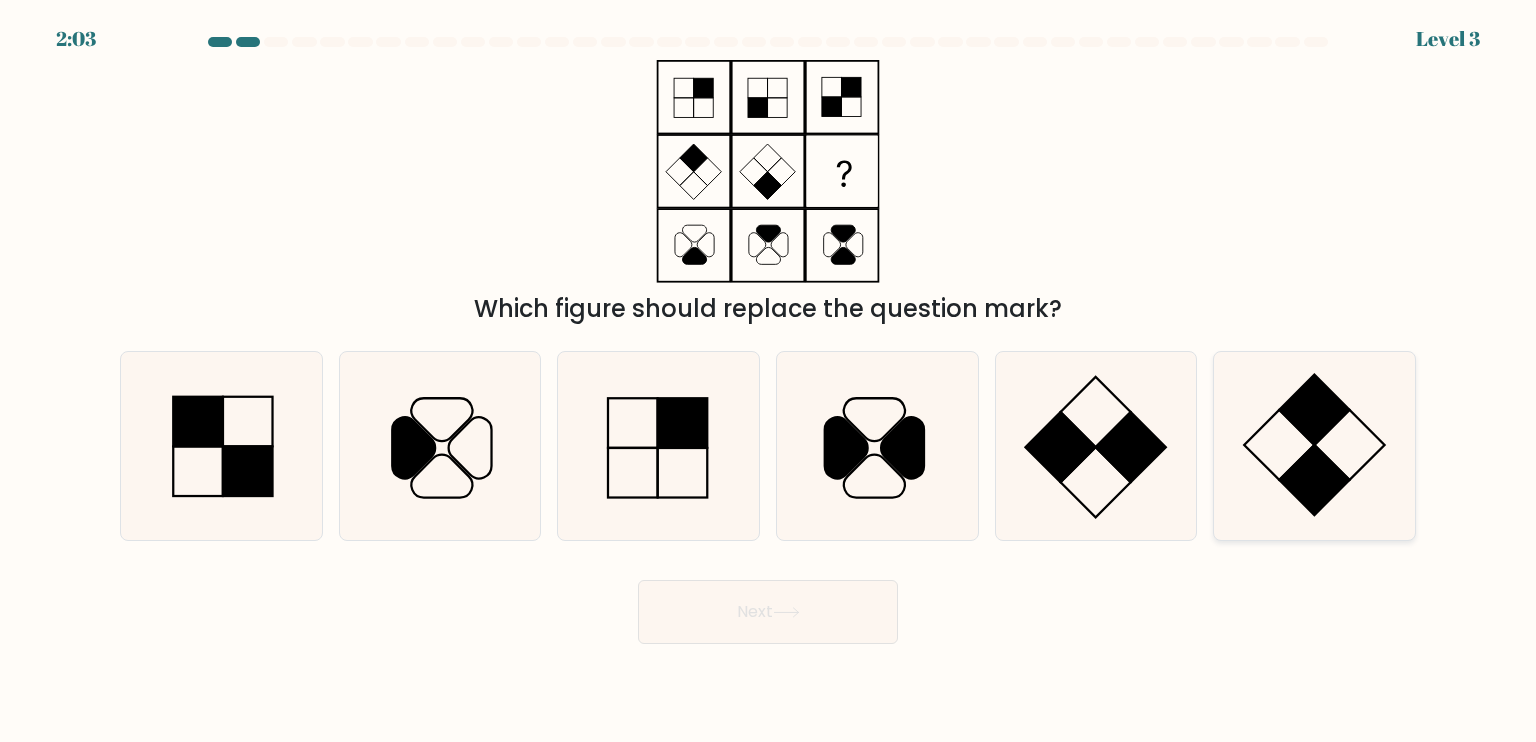 click 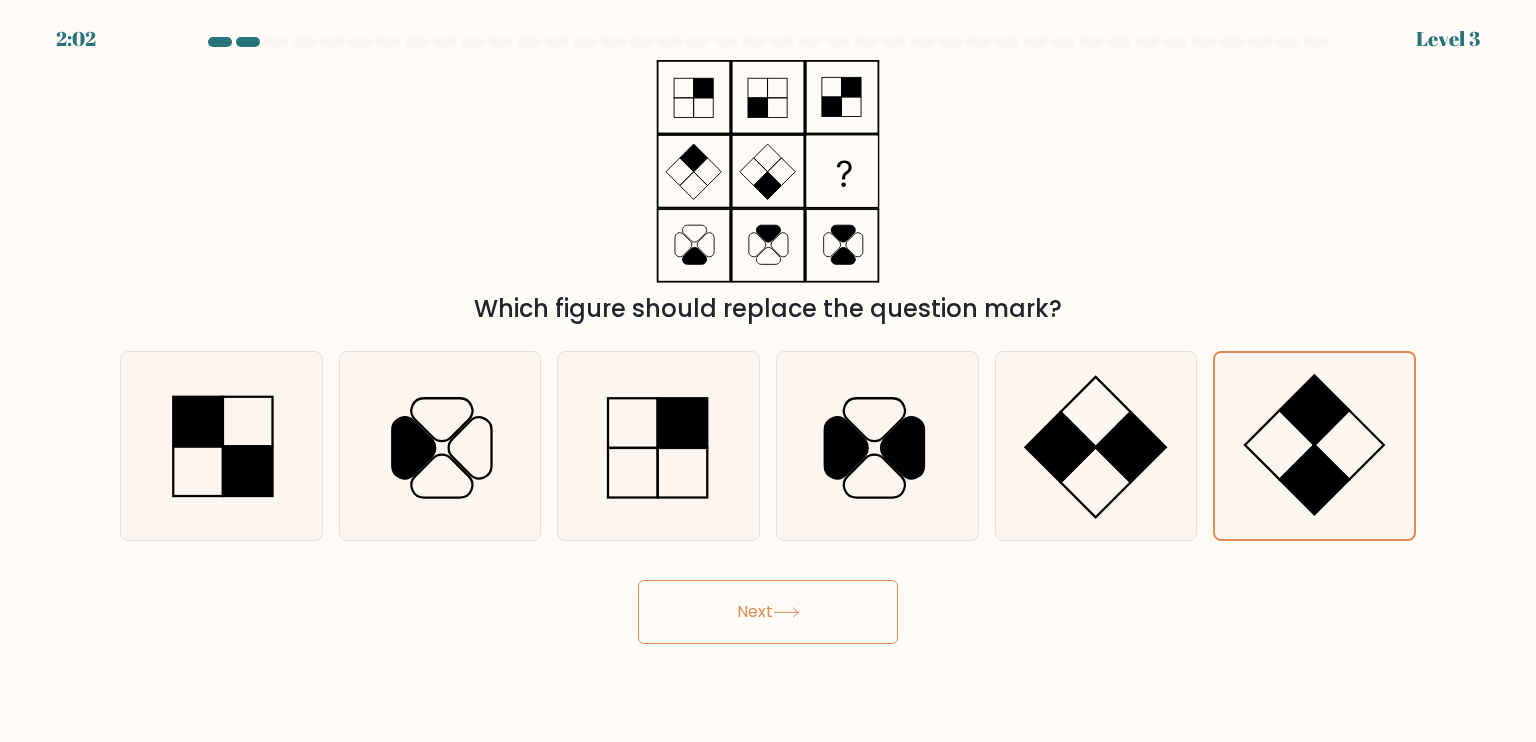 click on "Next" at bounding box center (768, 612) 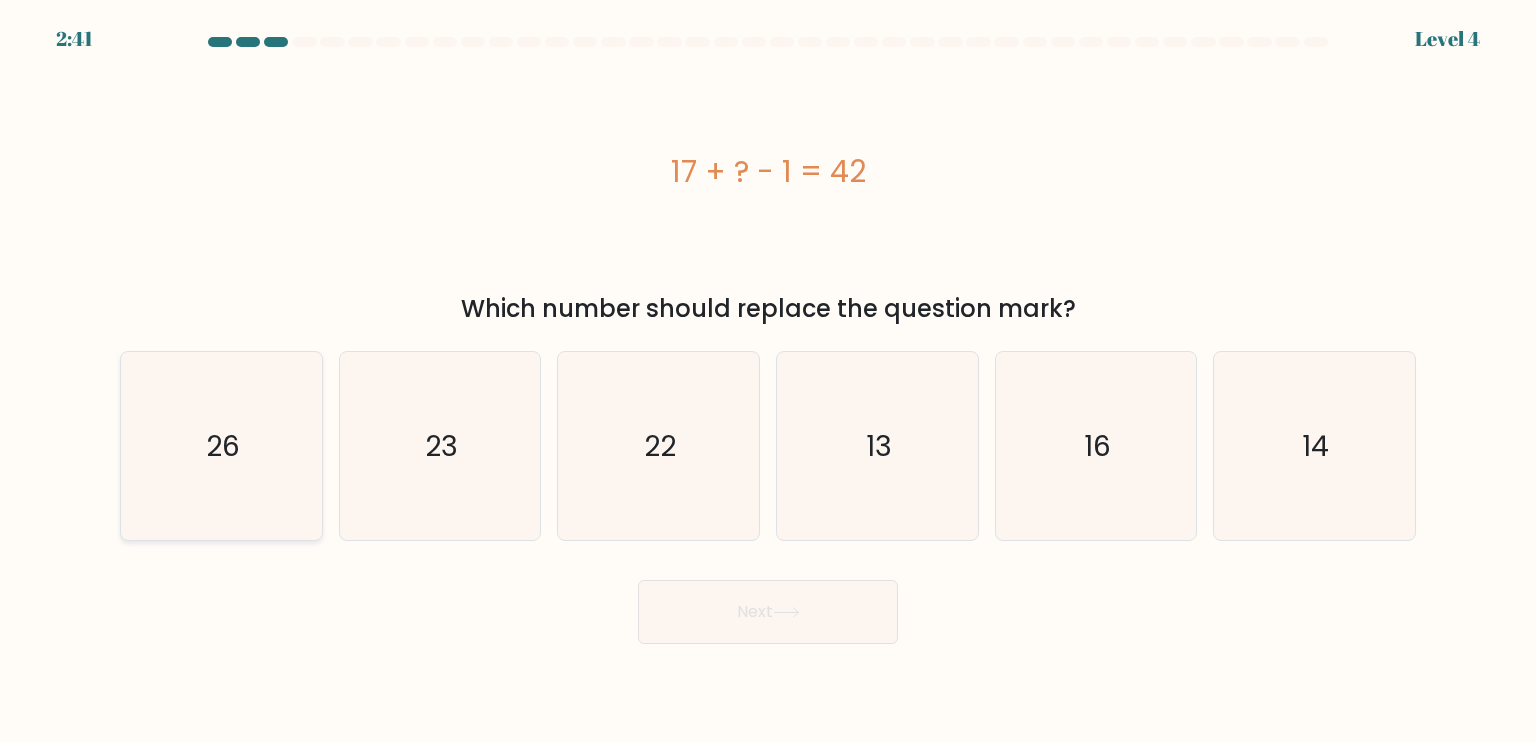click on "26" 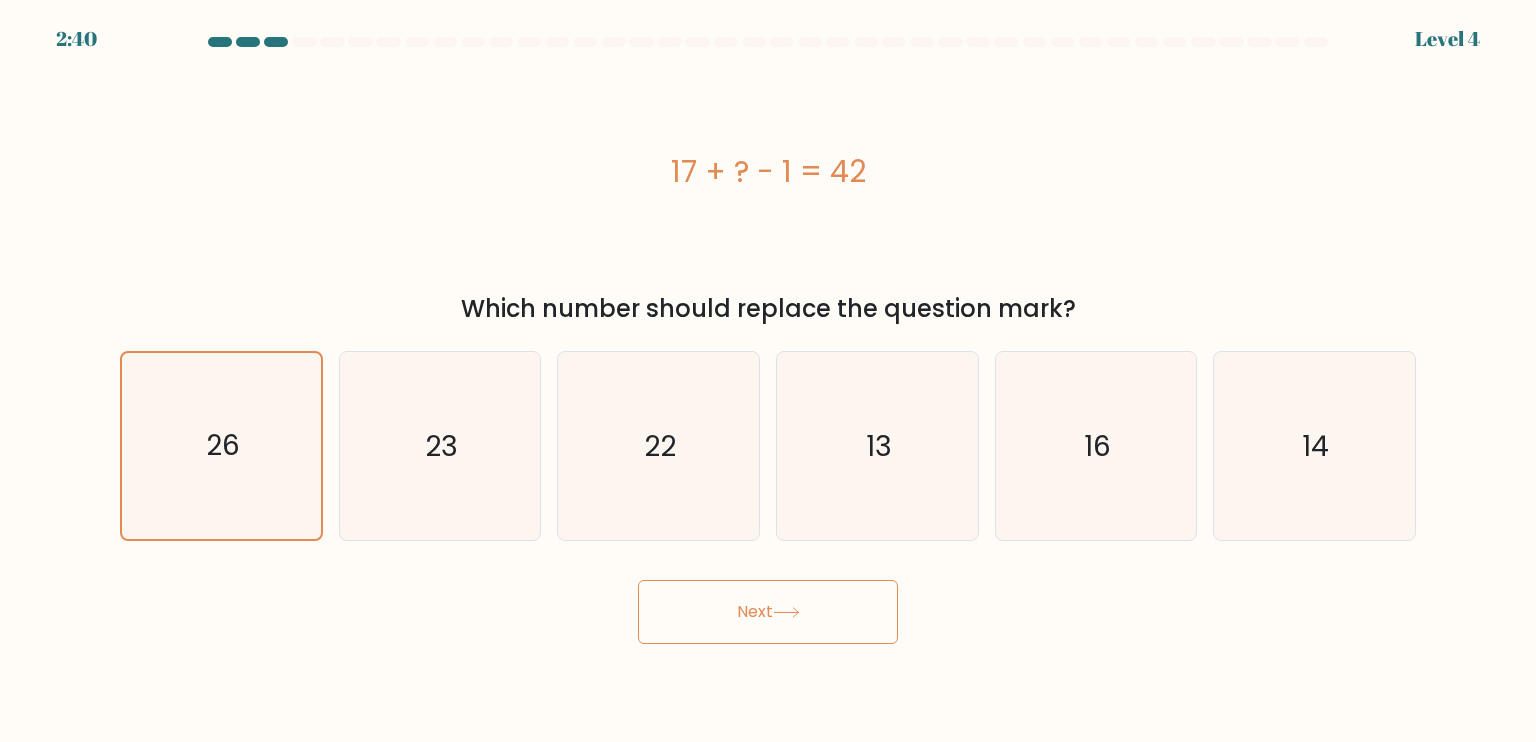 click on "Next" at bounding box center (768, 612) 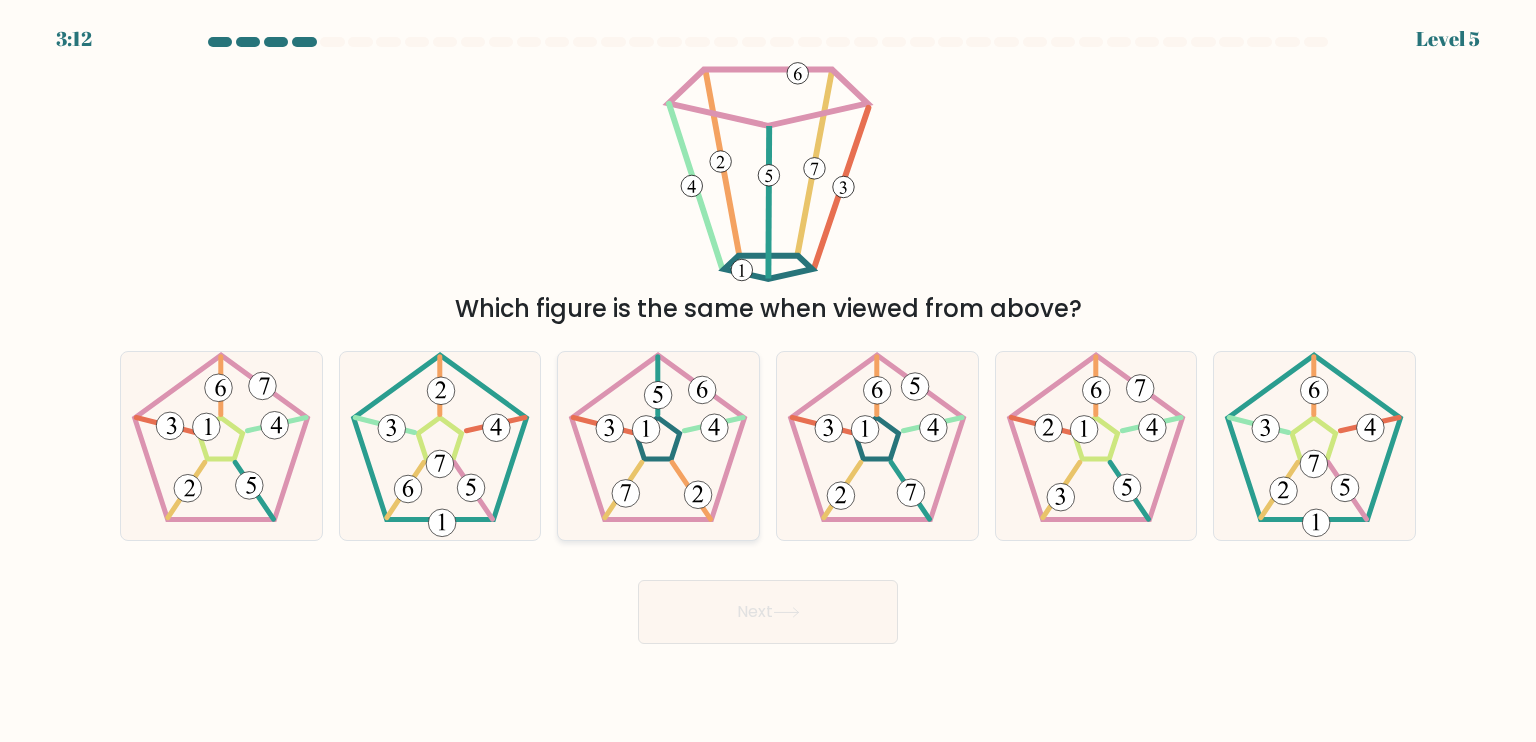 click 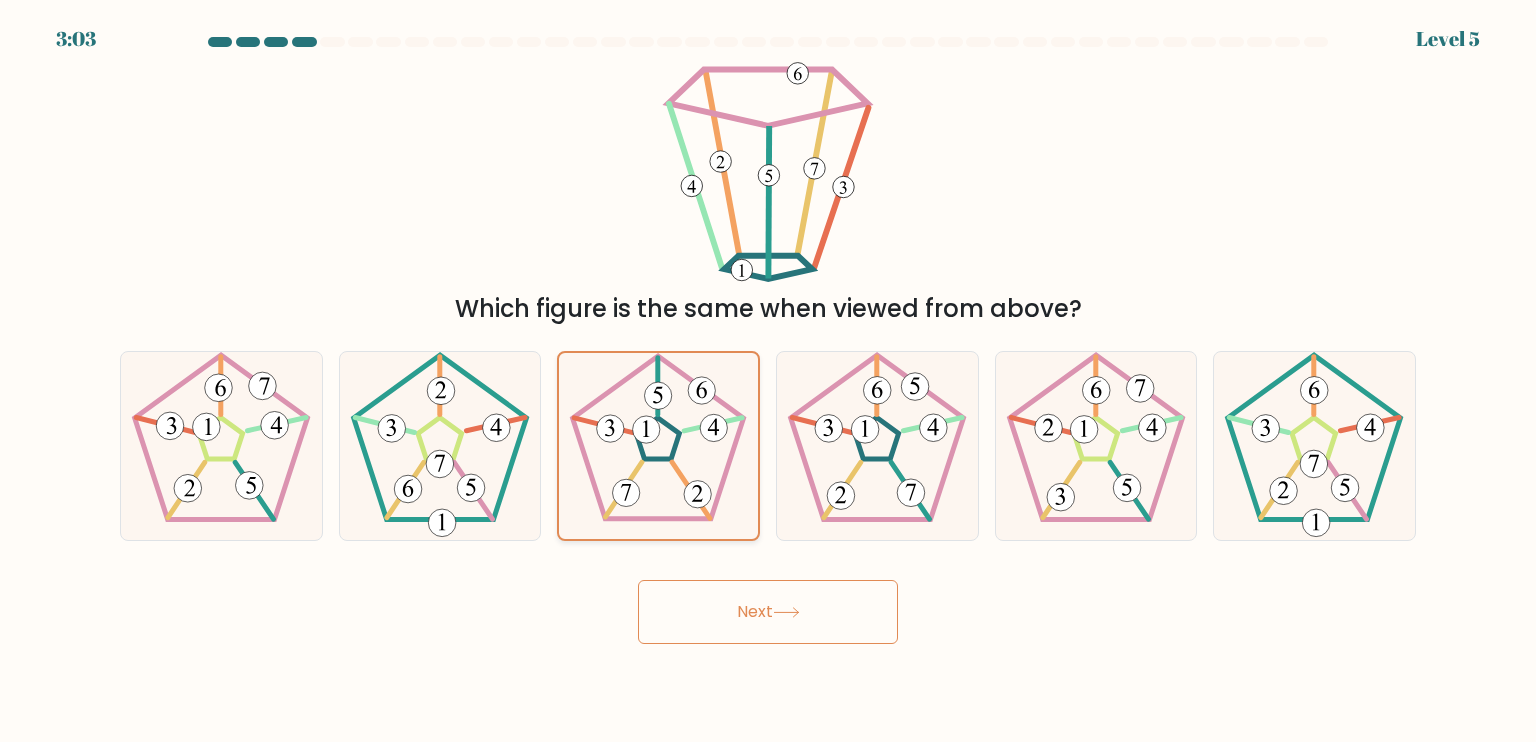 click 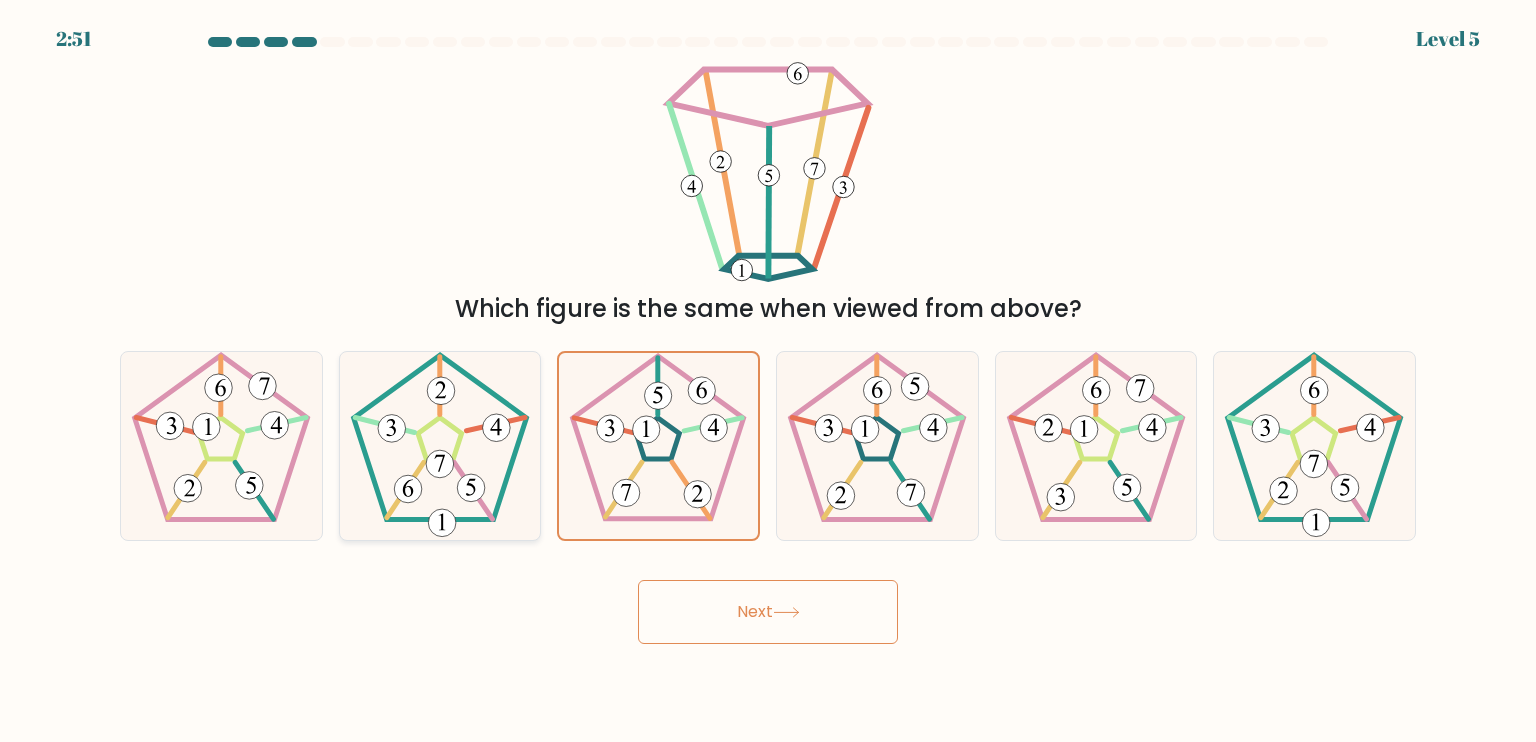 click 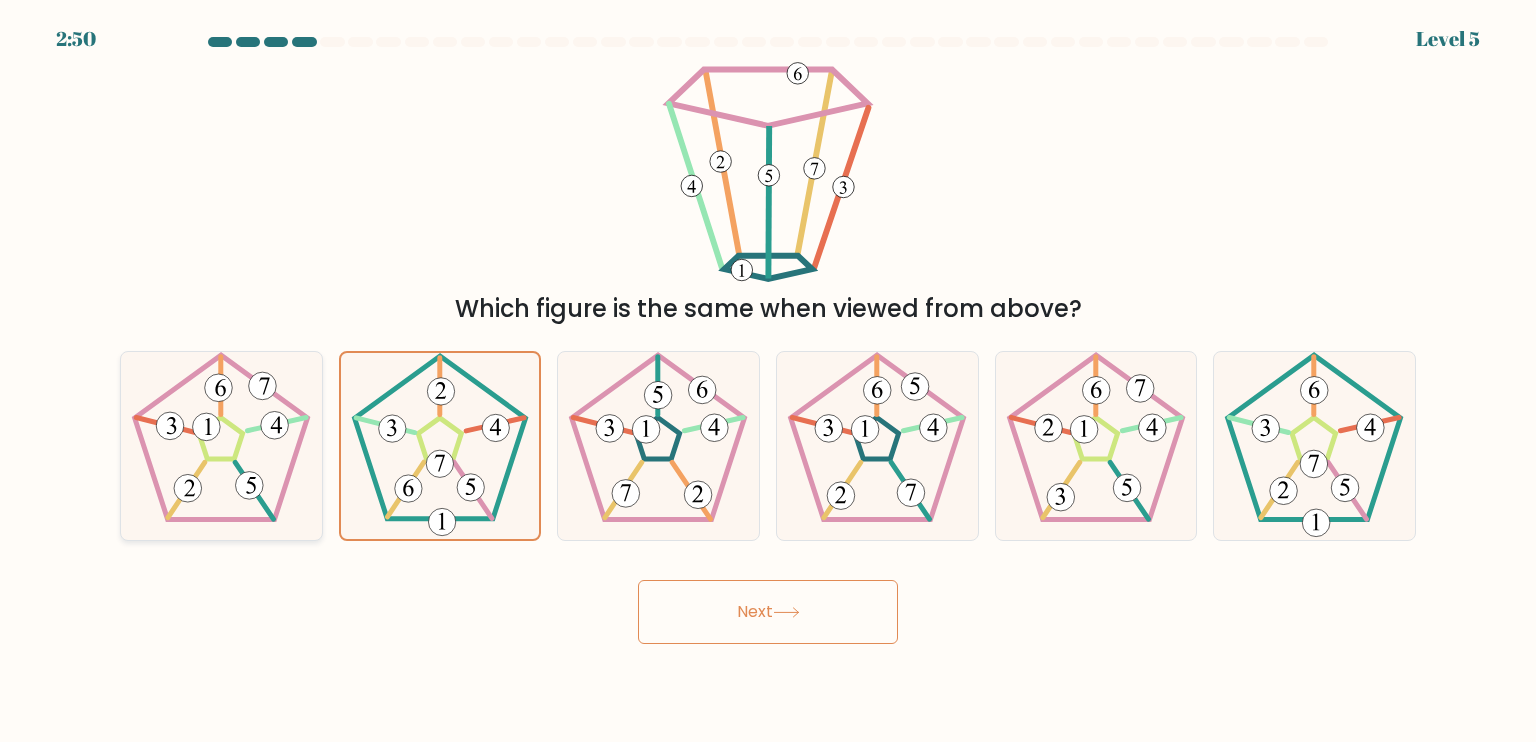 click 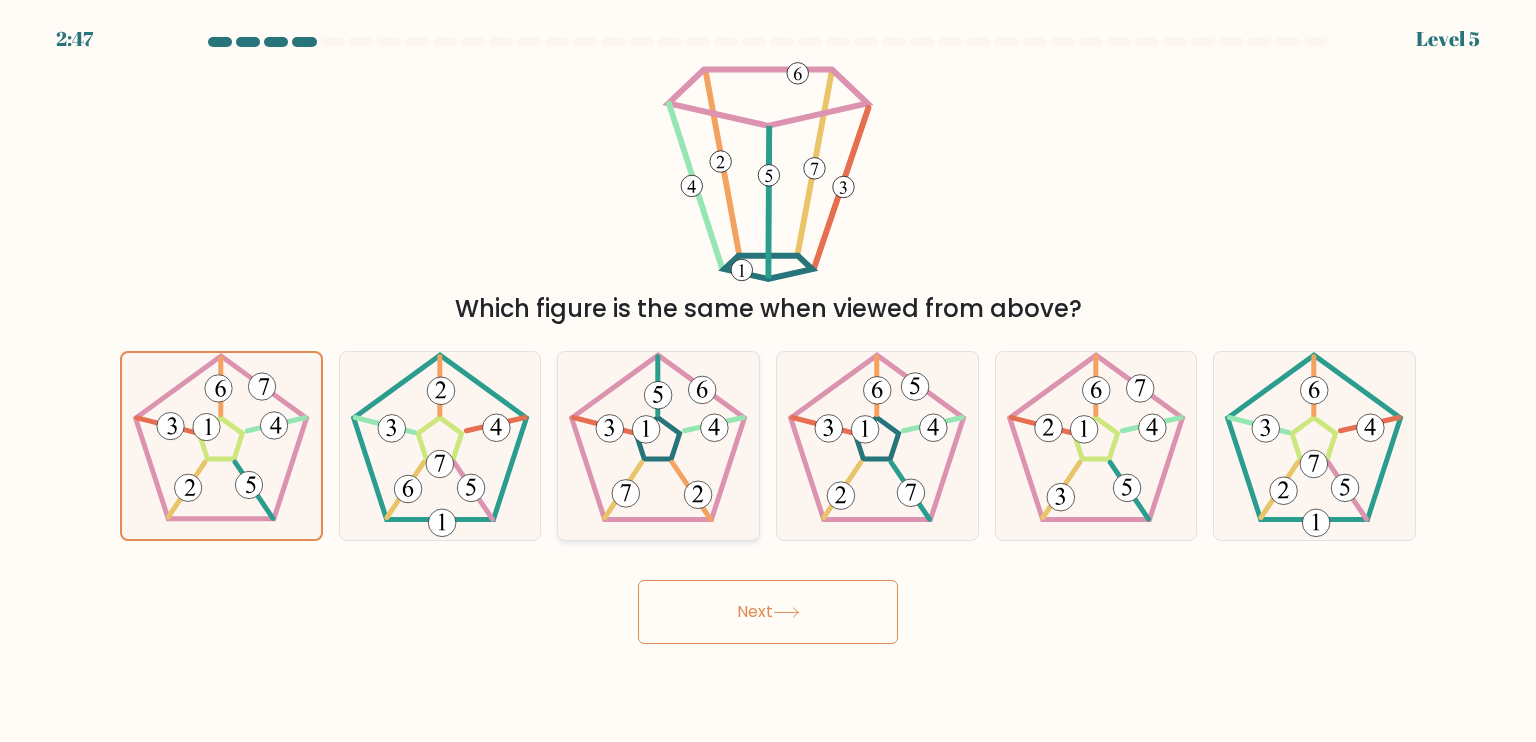 click 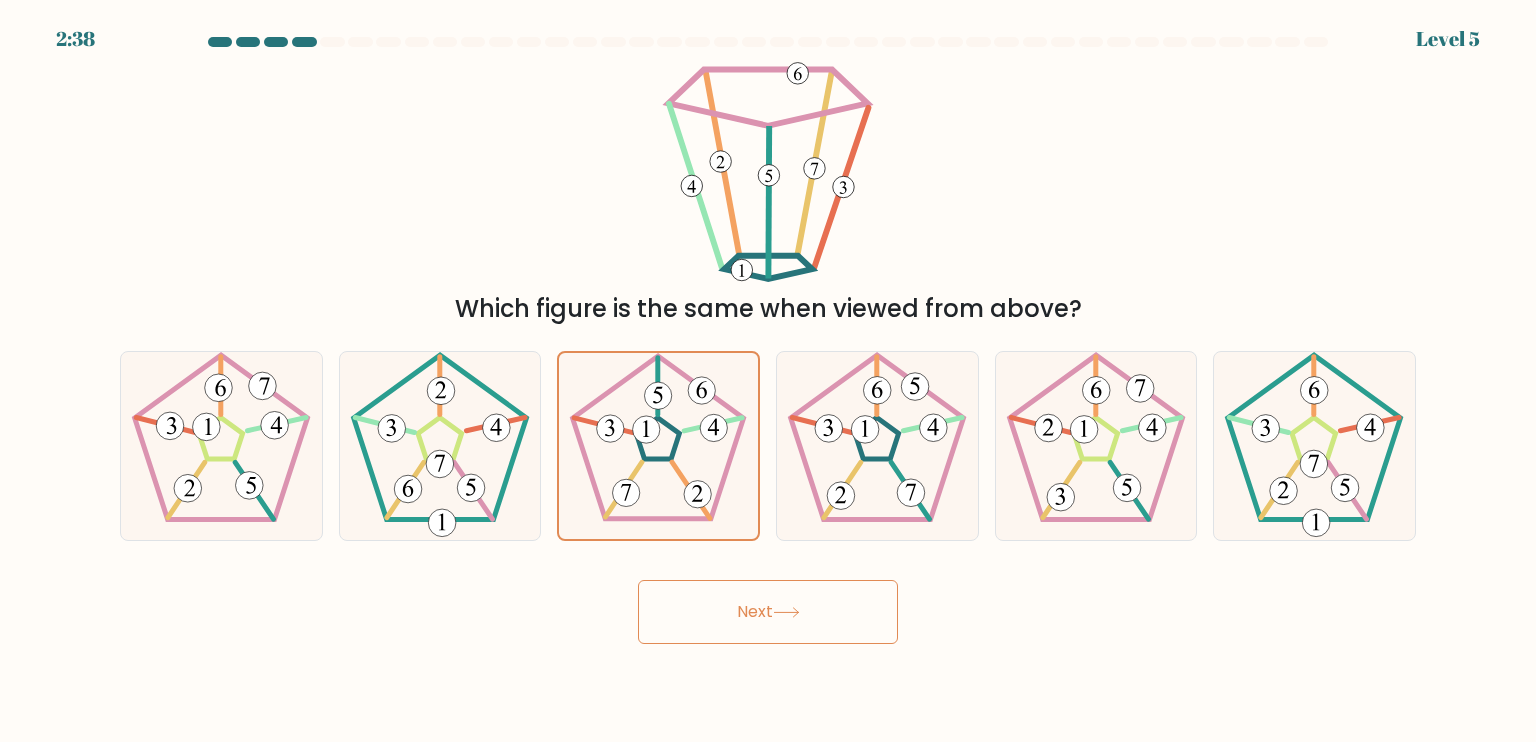click on "Next" at bounding box center (768, 612) 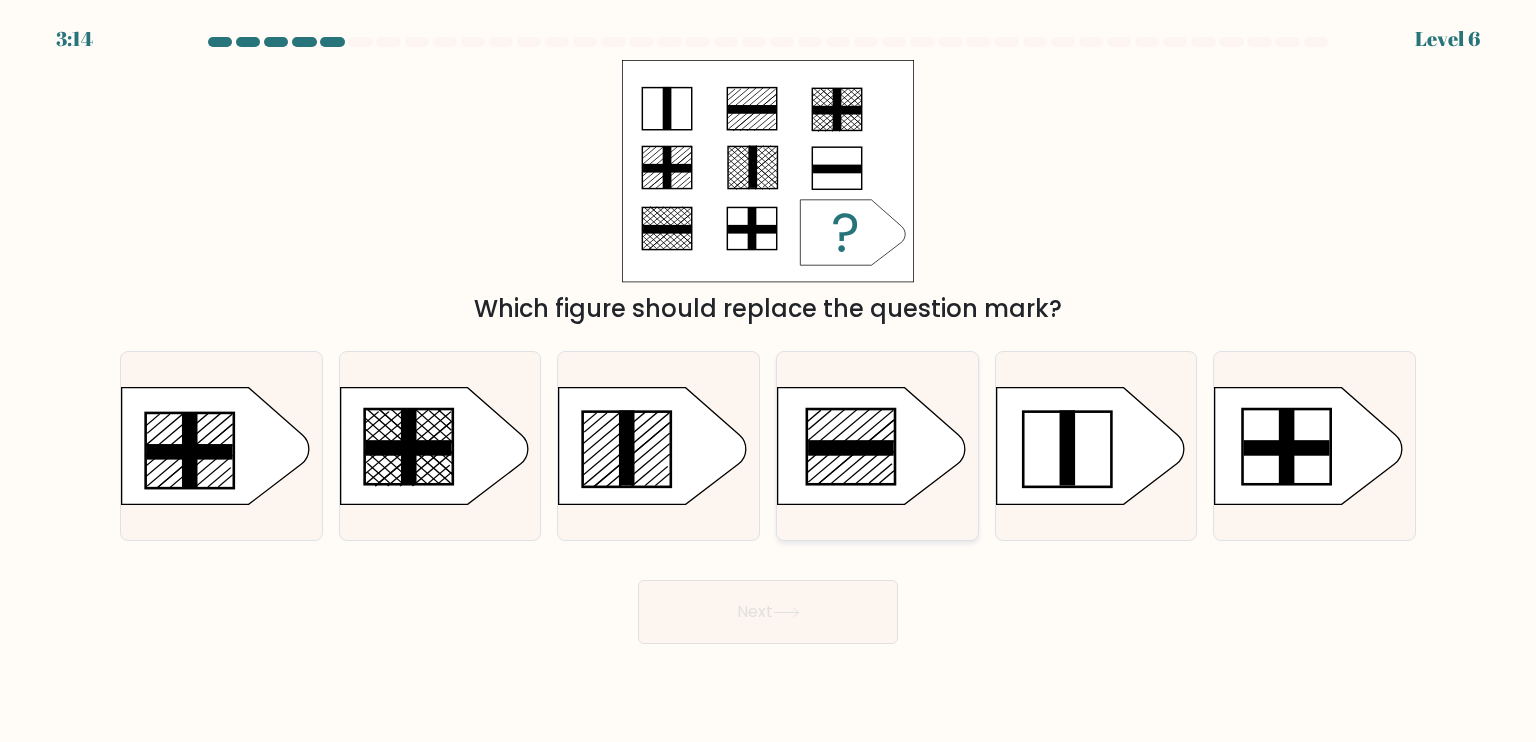 click 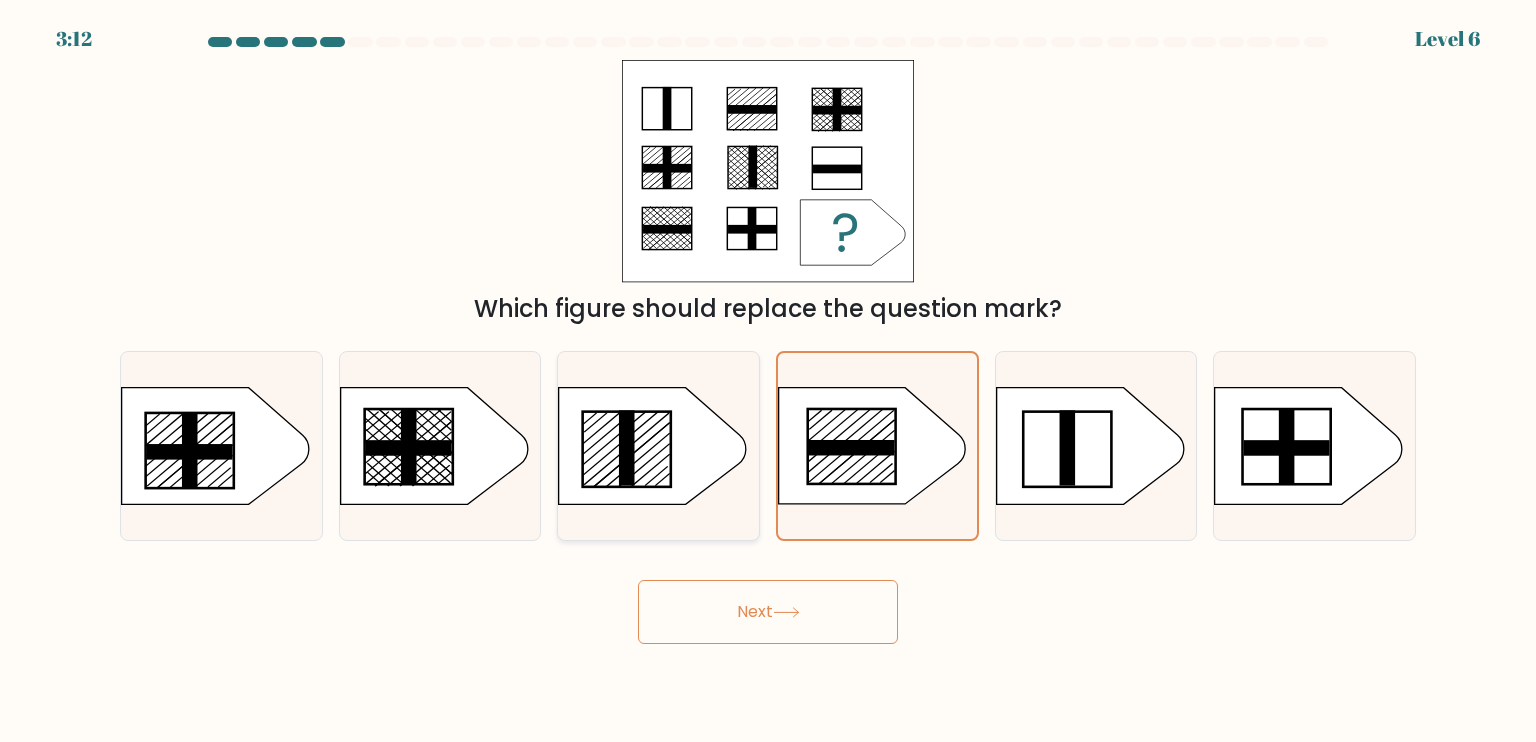 click 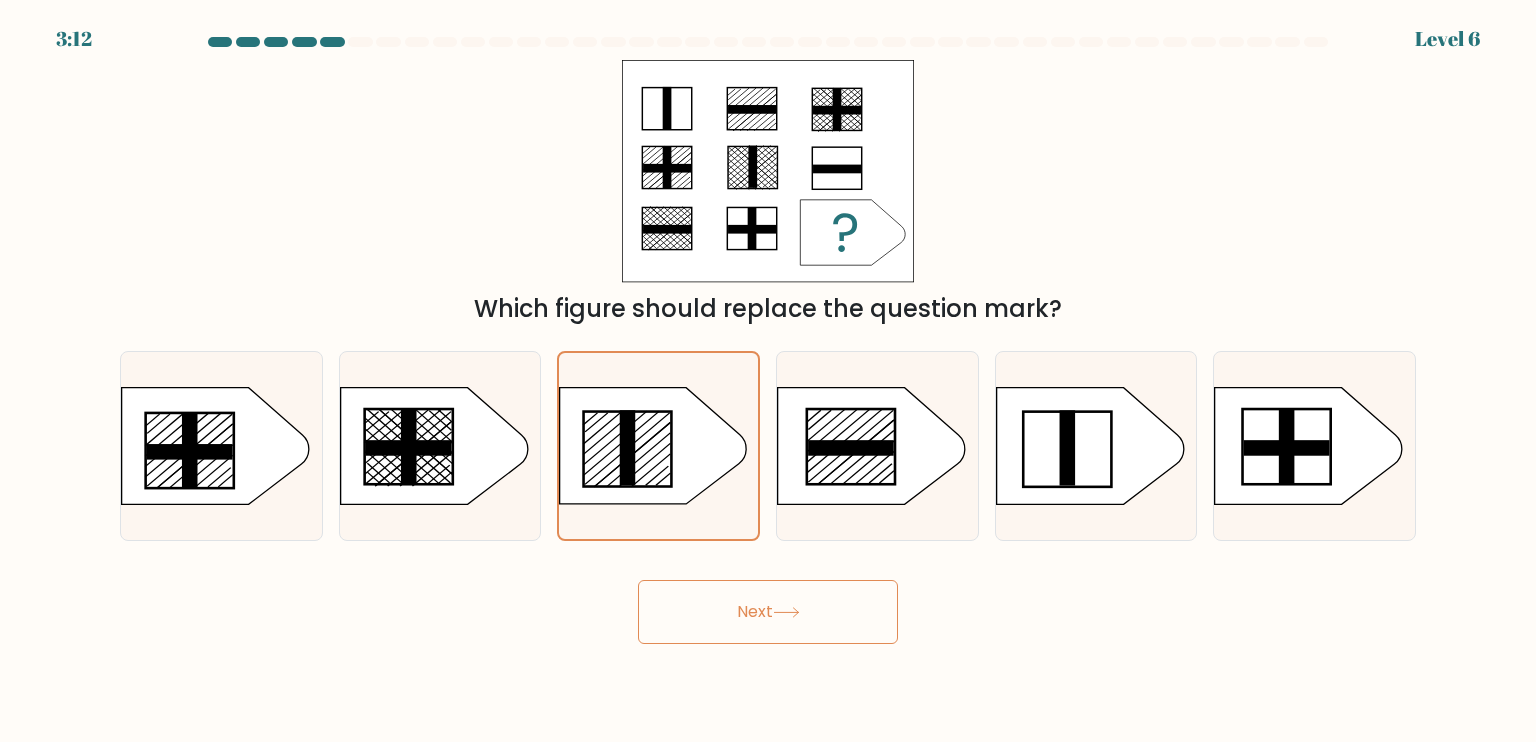click on "Next" at bounding box center (768, 604) 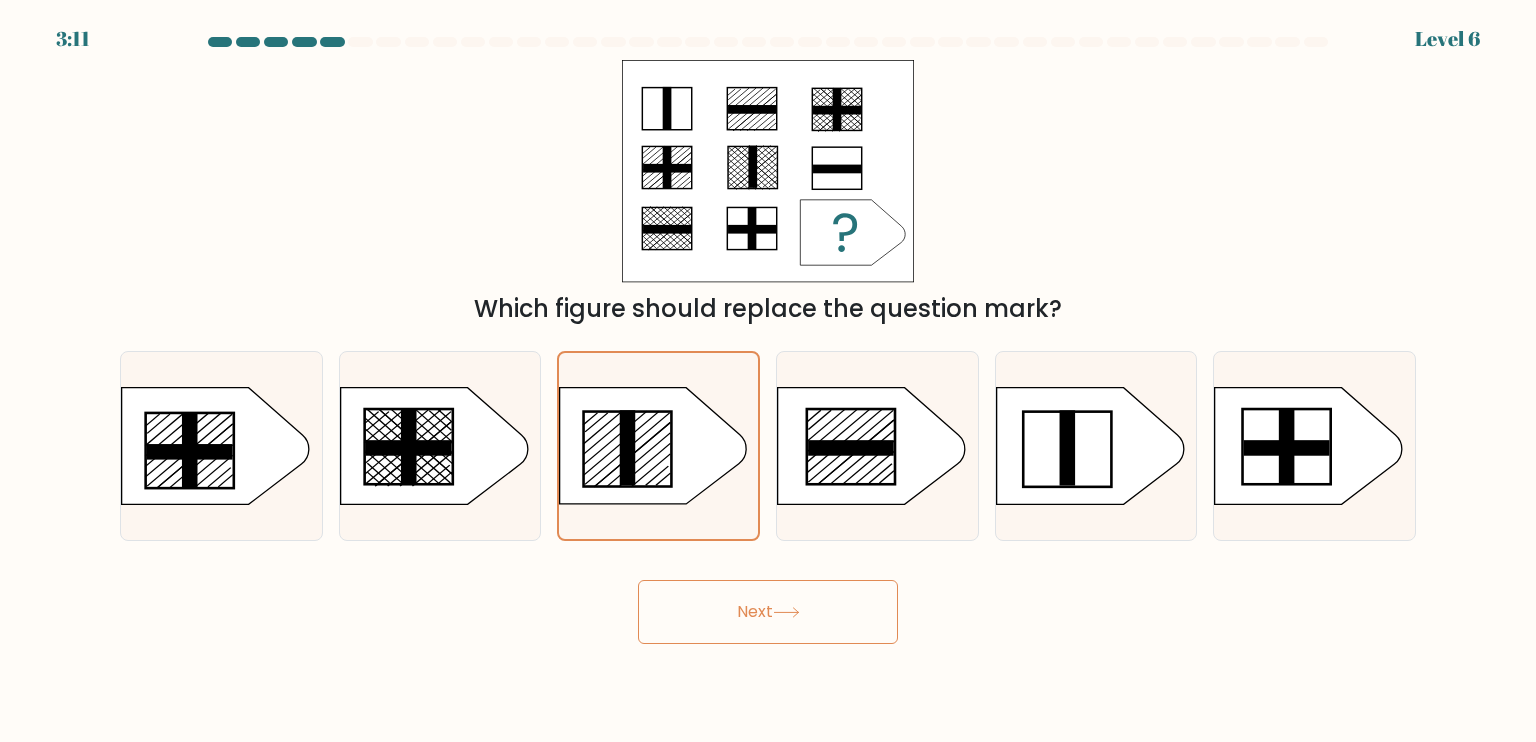 click on "Next" at bounding box center [768, 612] 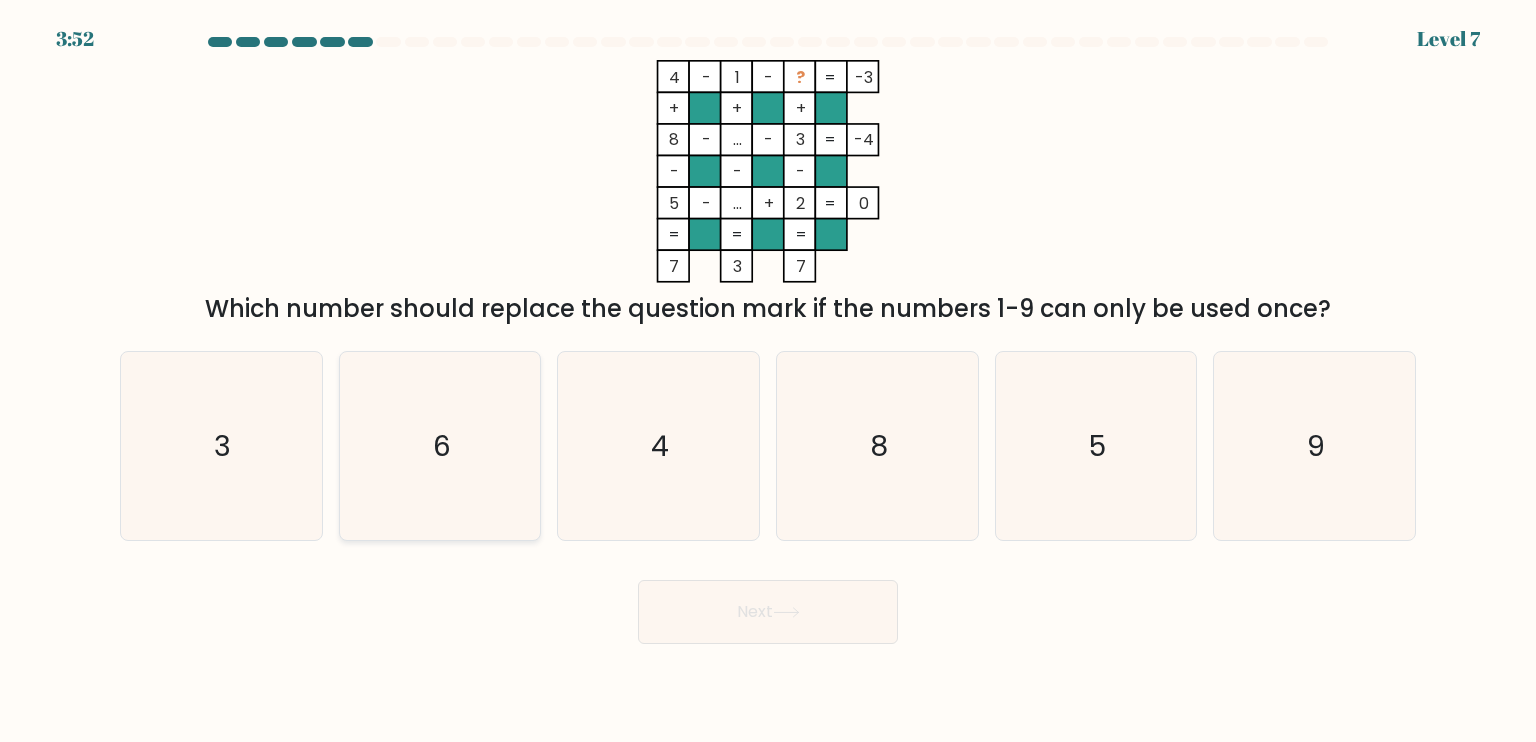 click on "6" 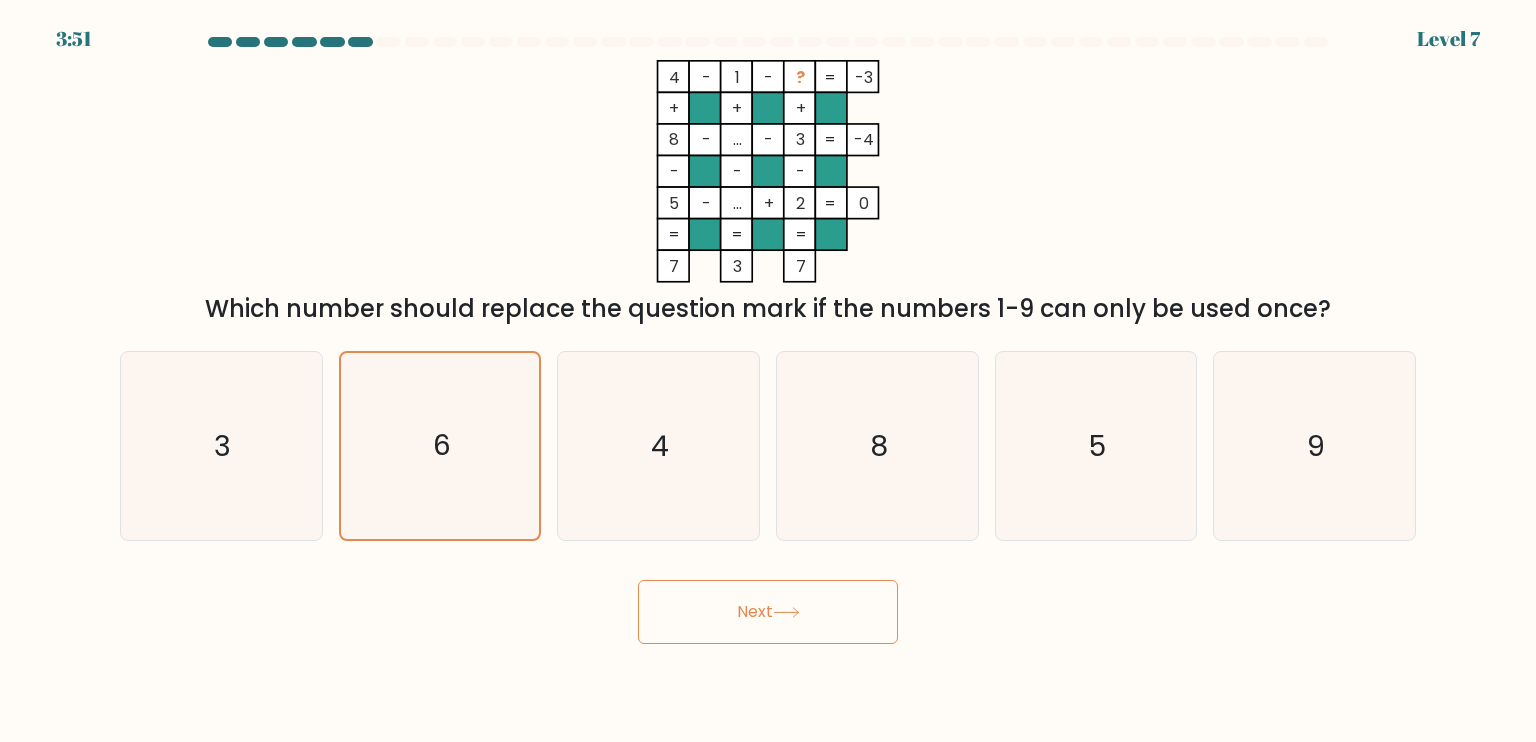 click on "Next" at bounding box center [768, 612] 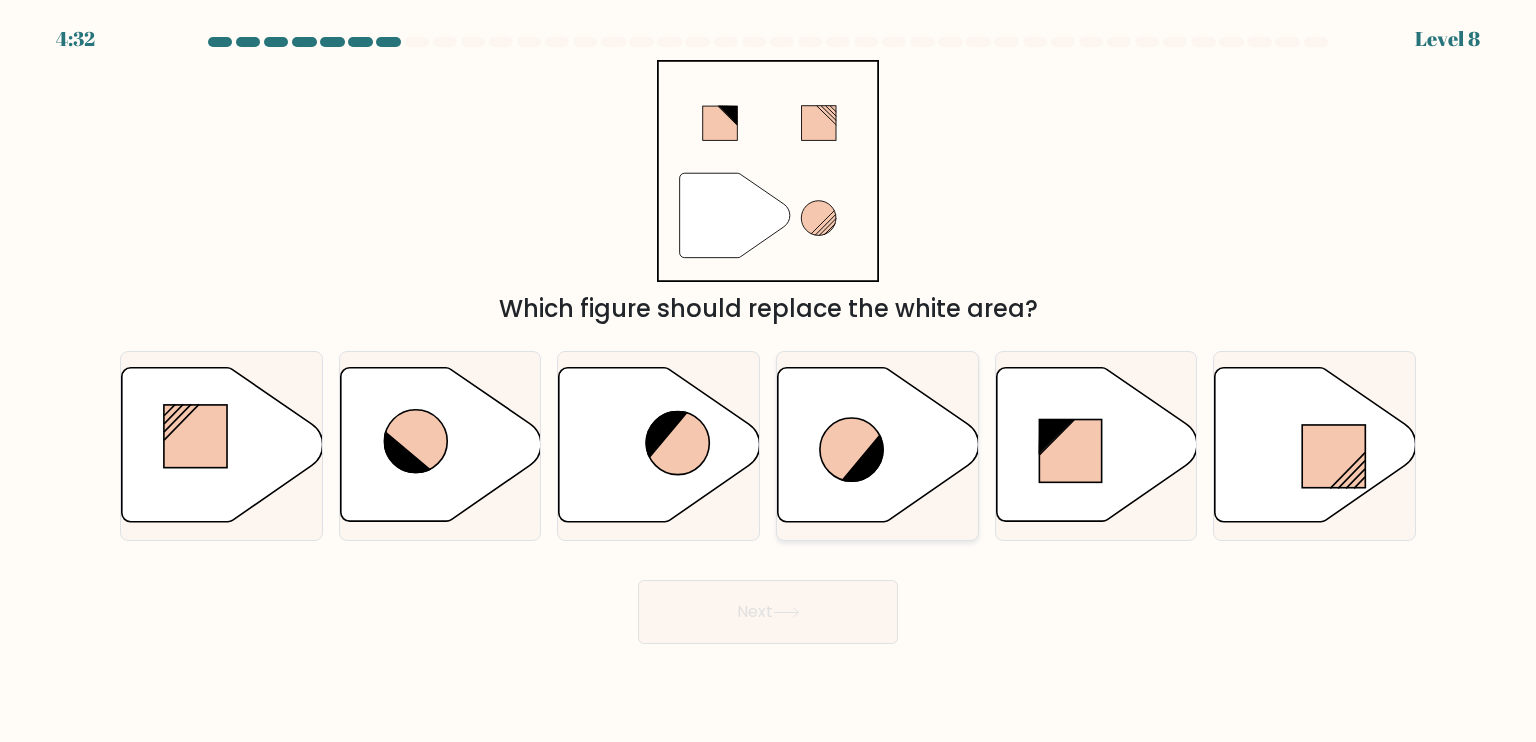click 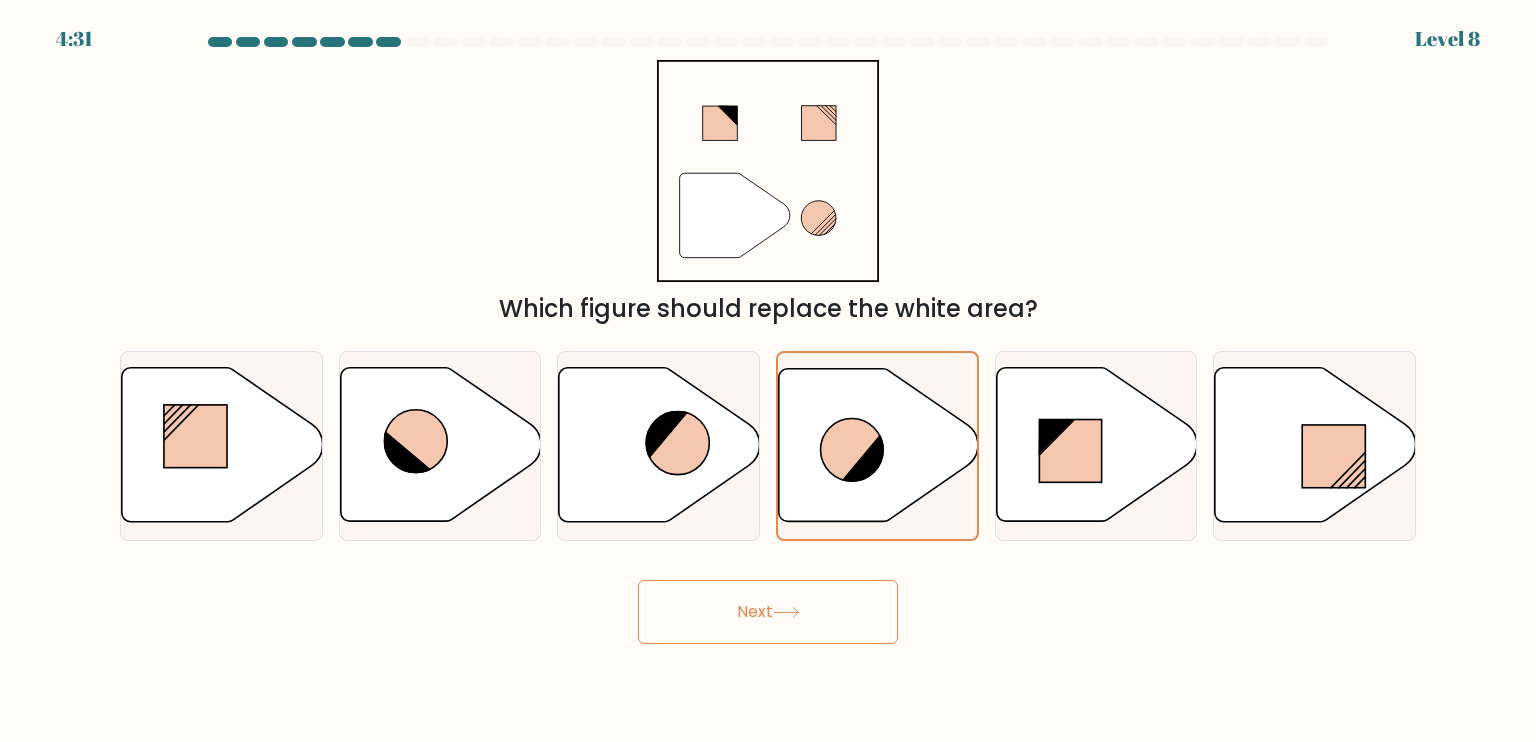 click on "Next" at bounding box center [768, 612] 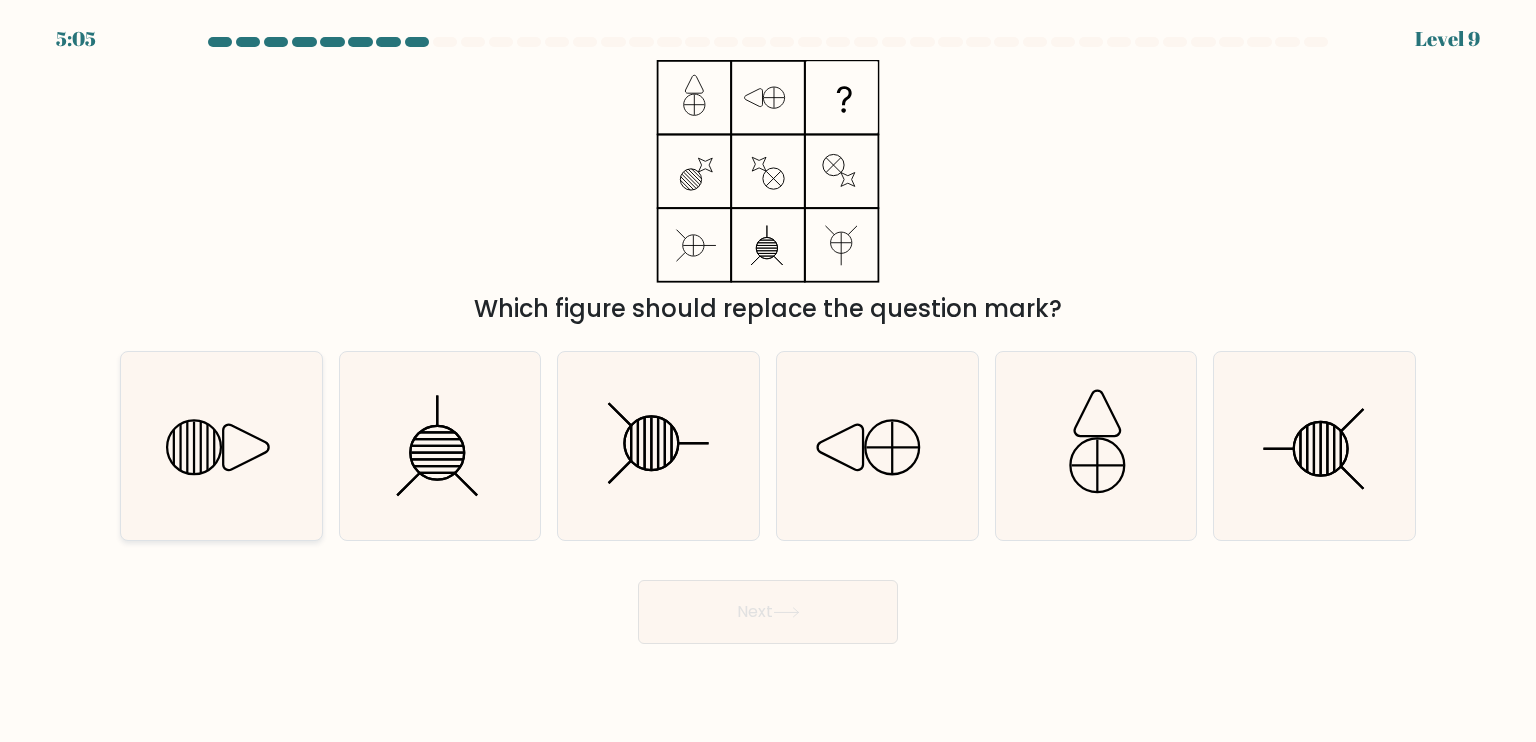 click 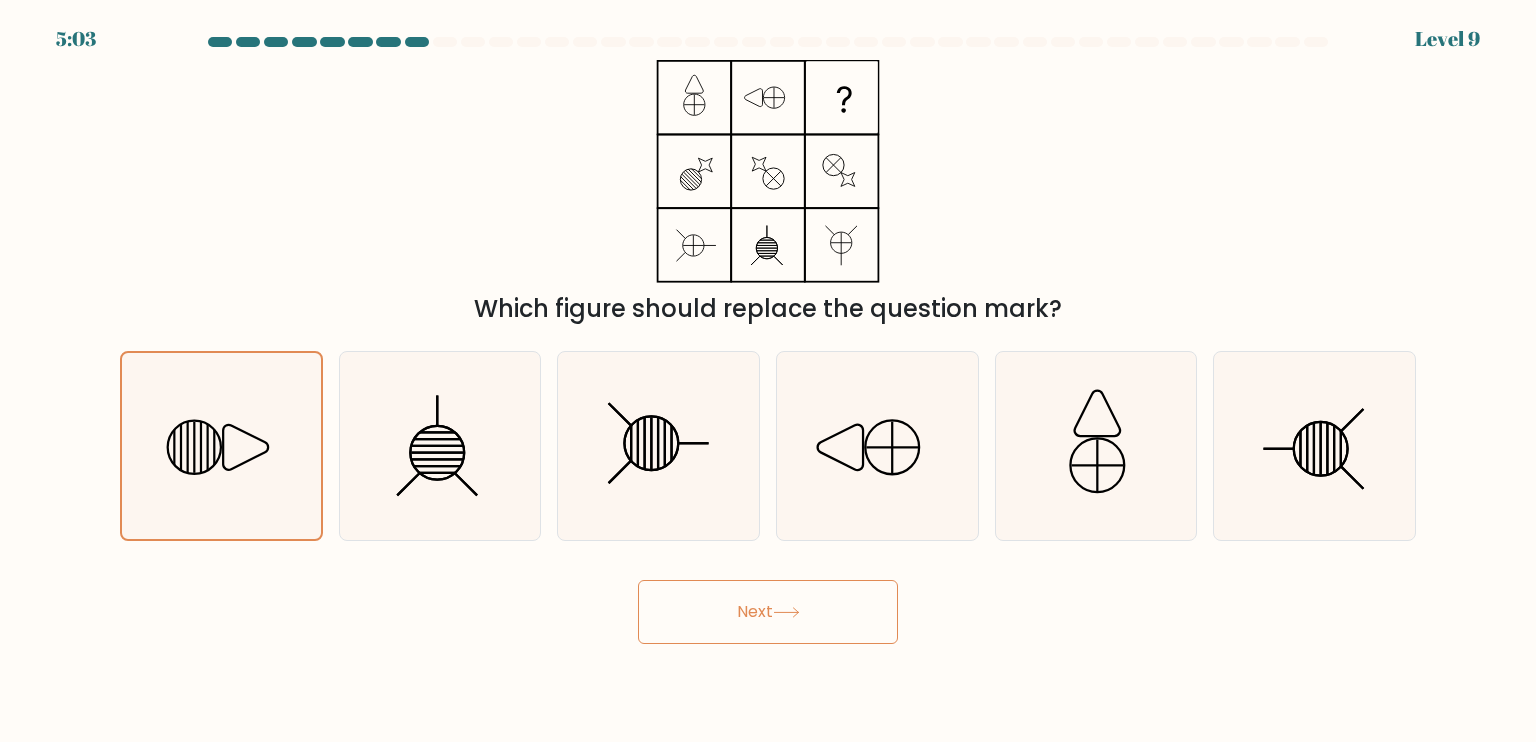 click on "Next" at bounding box center (768, 612) 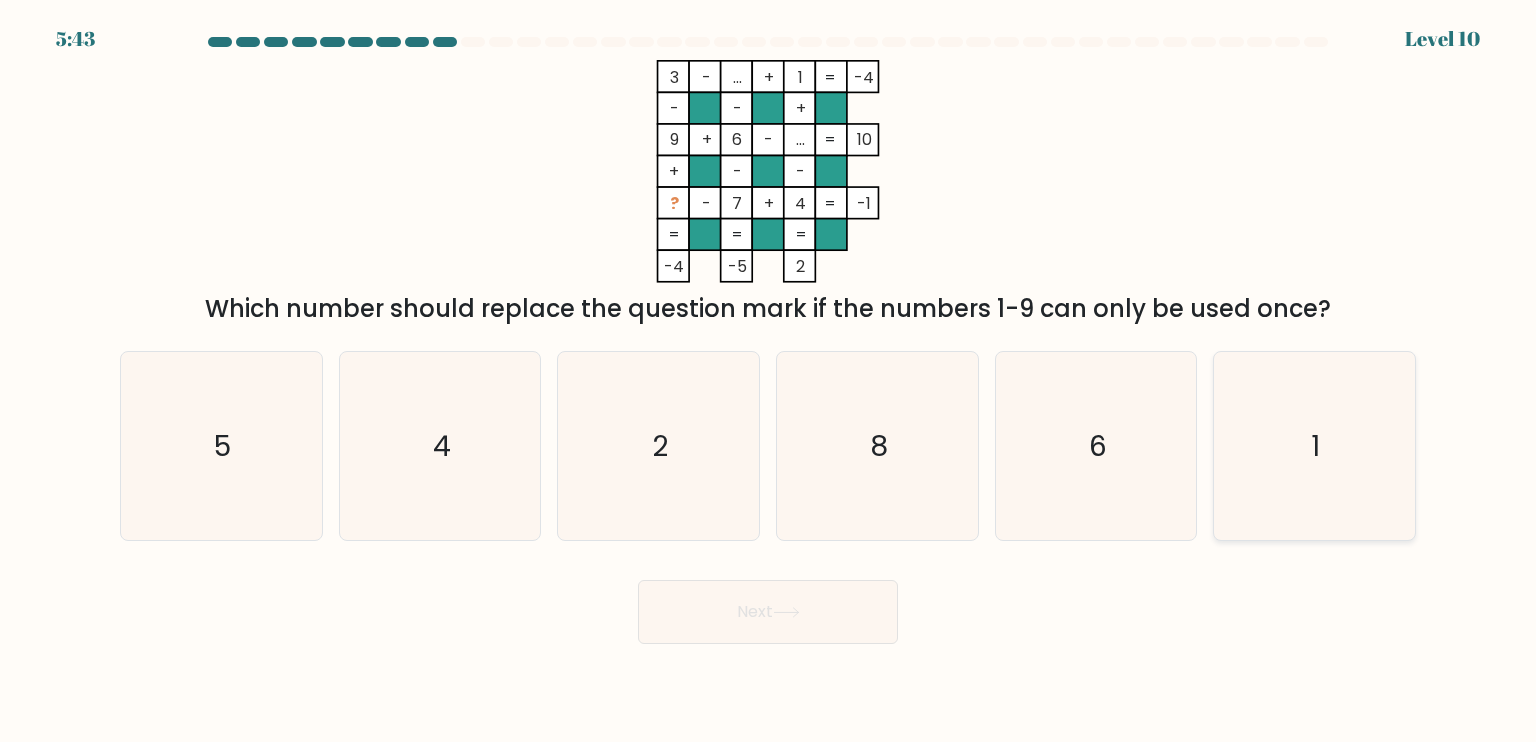click on "1" 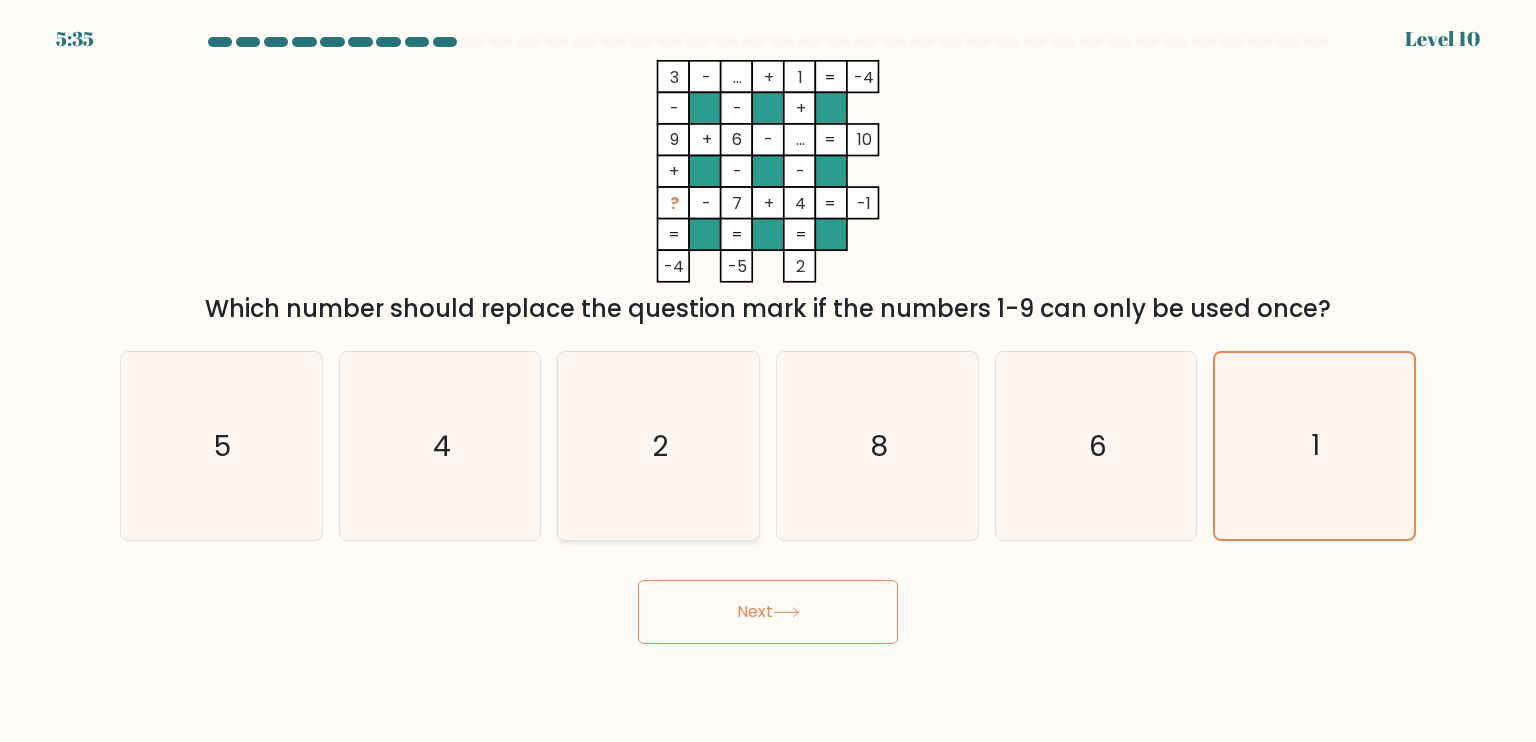 click on "2" 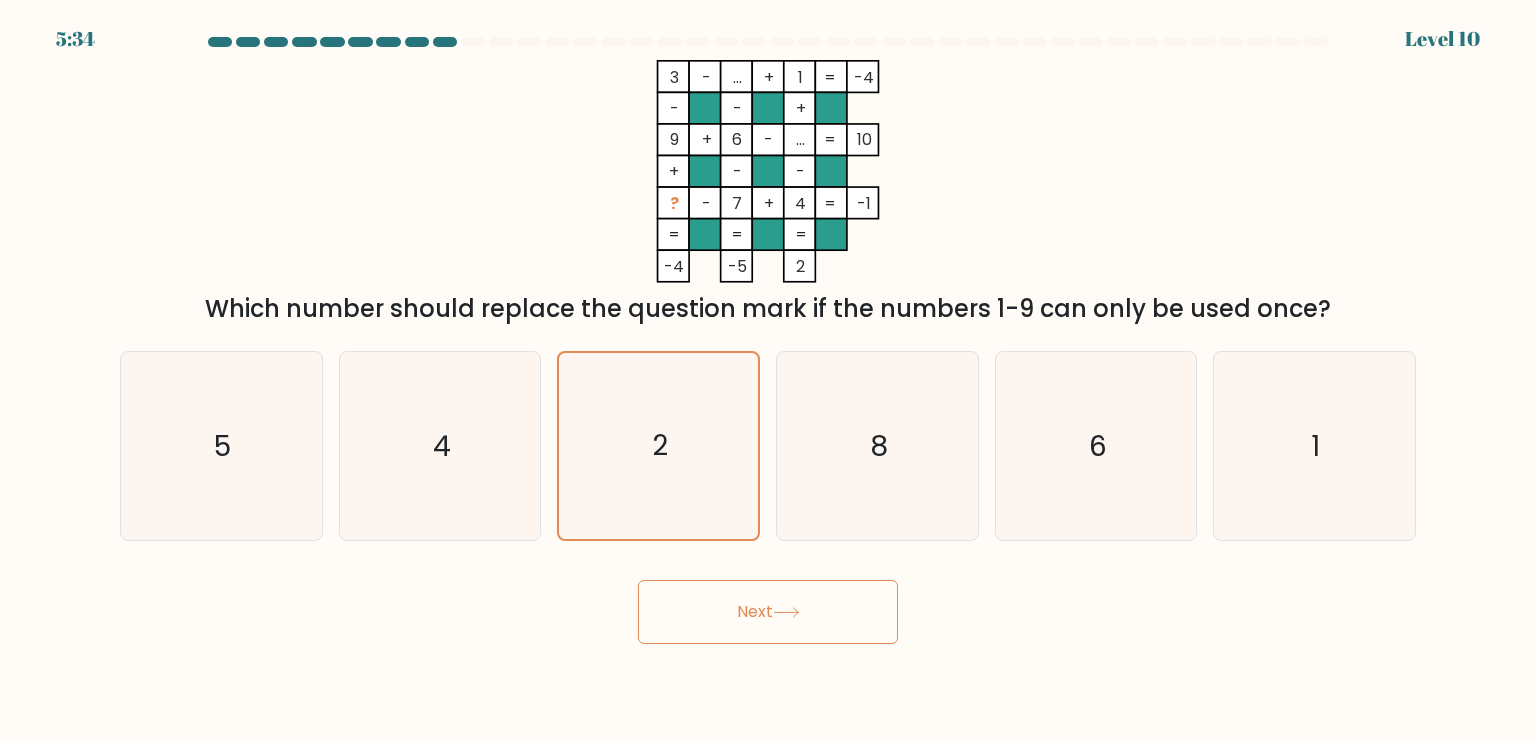 click on "Next" at bounding box center [768, 612] 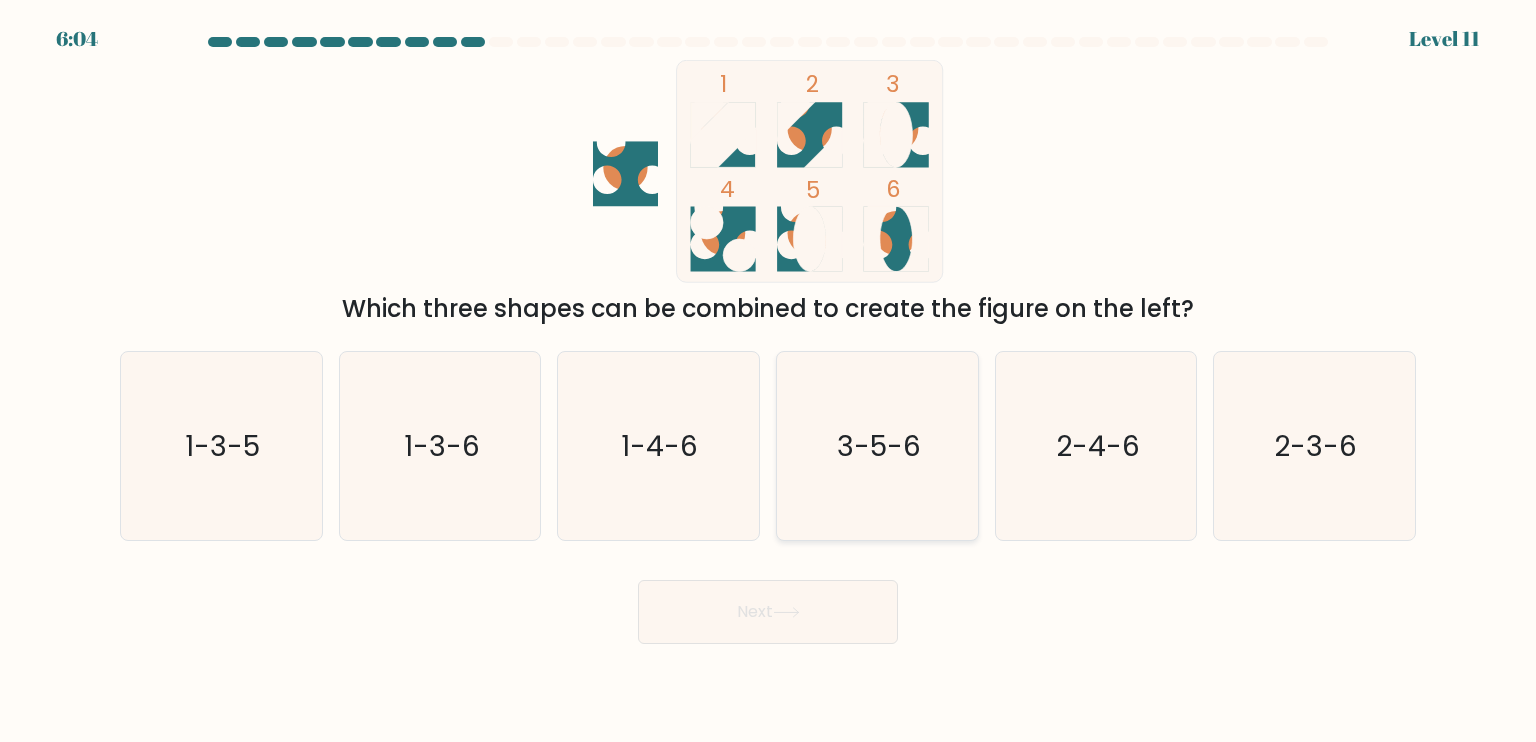 click on "3-5-6" 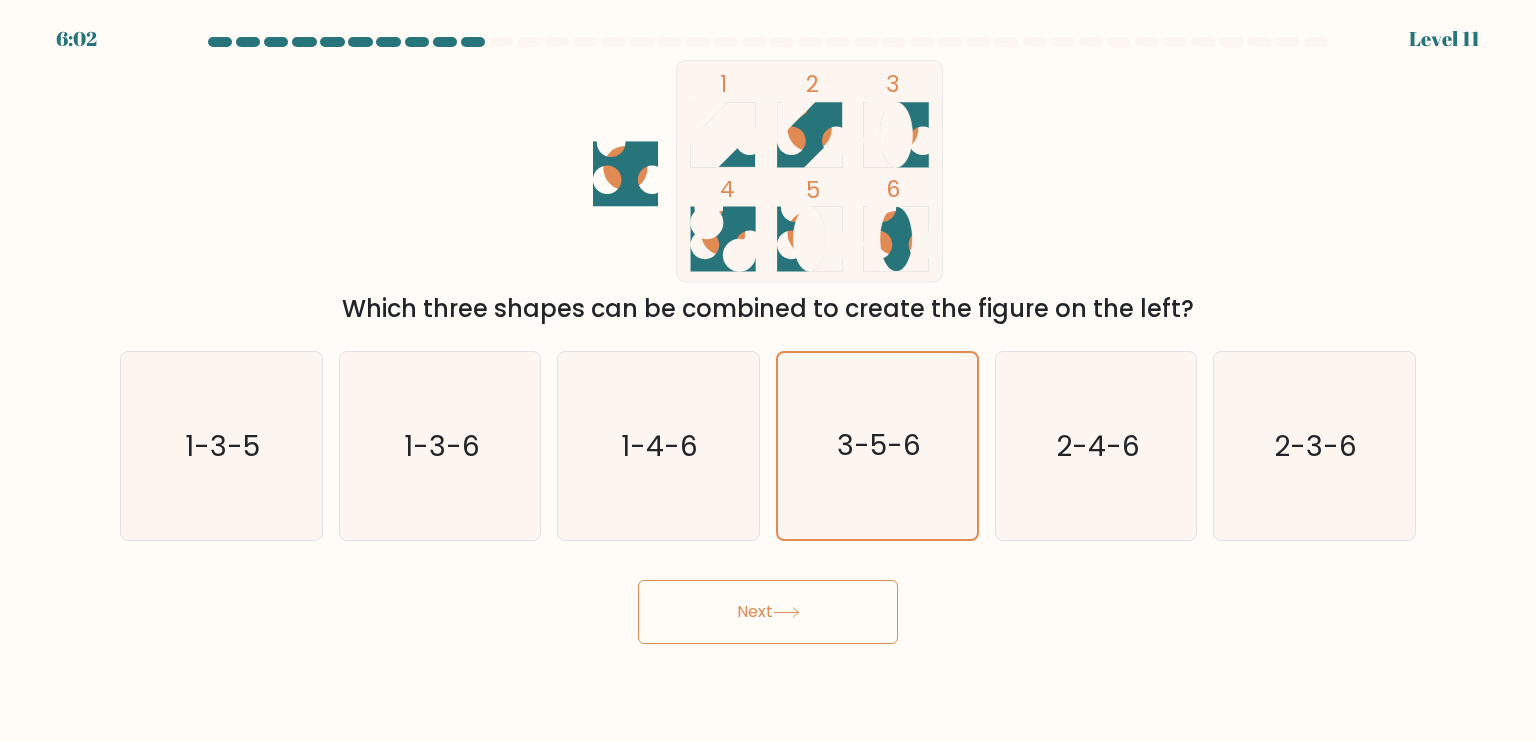 click on "Next" at bounding box center (768, 612) 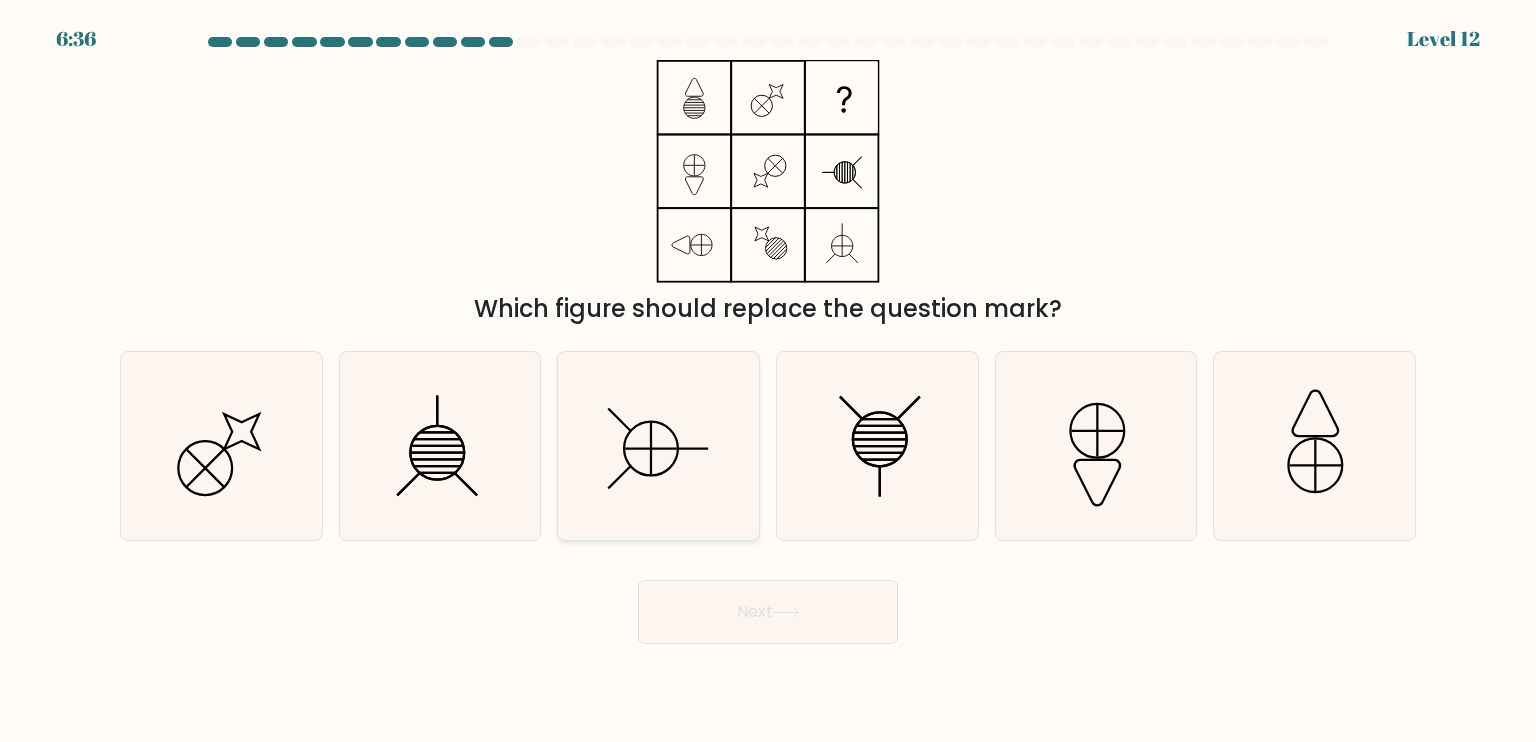 click 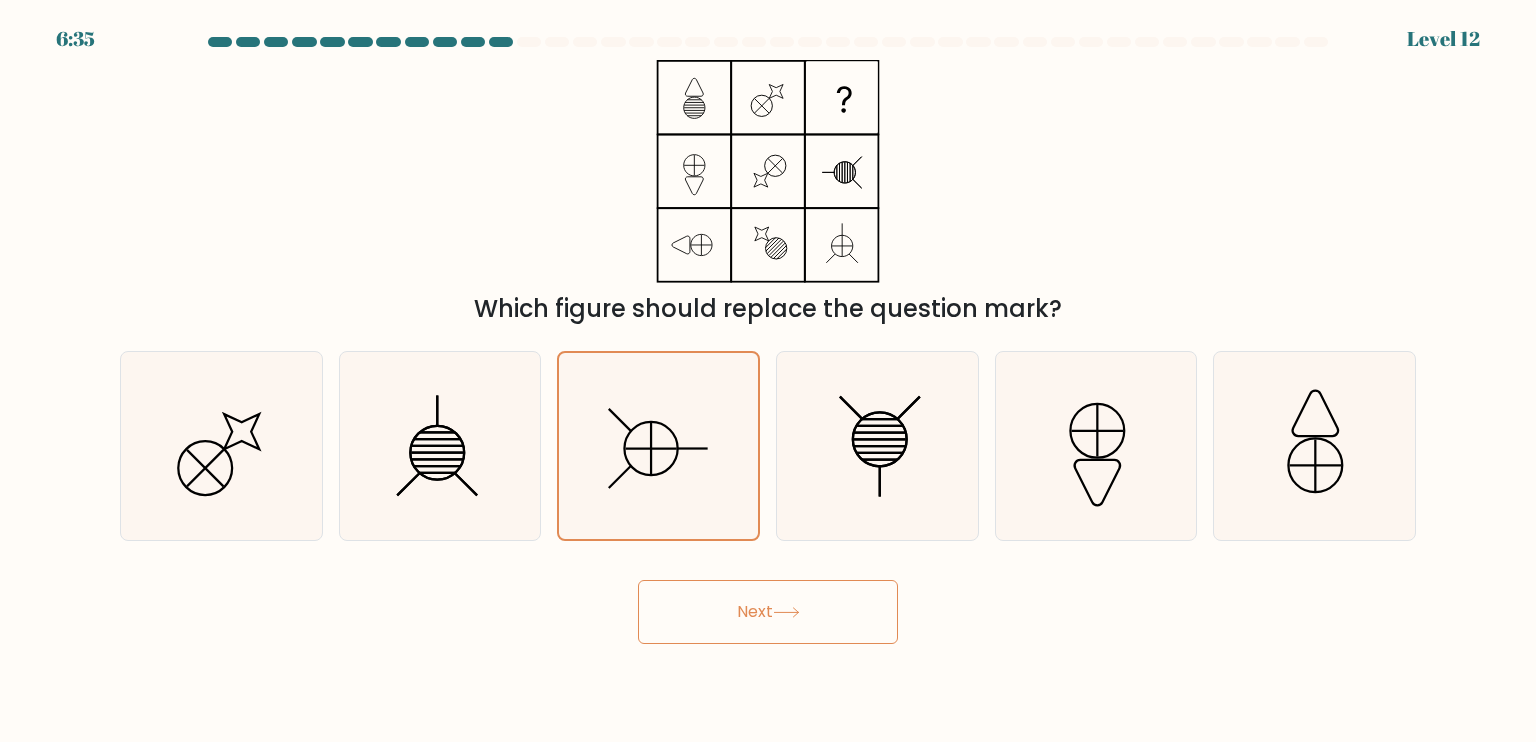 click on "Next" at bounding box center [768, 612] 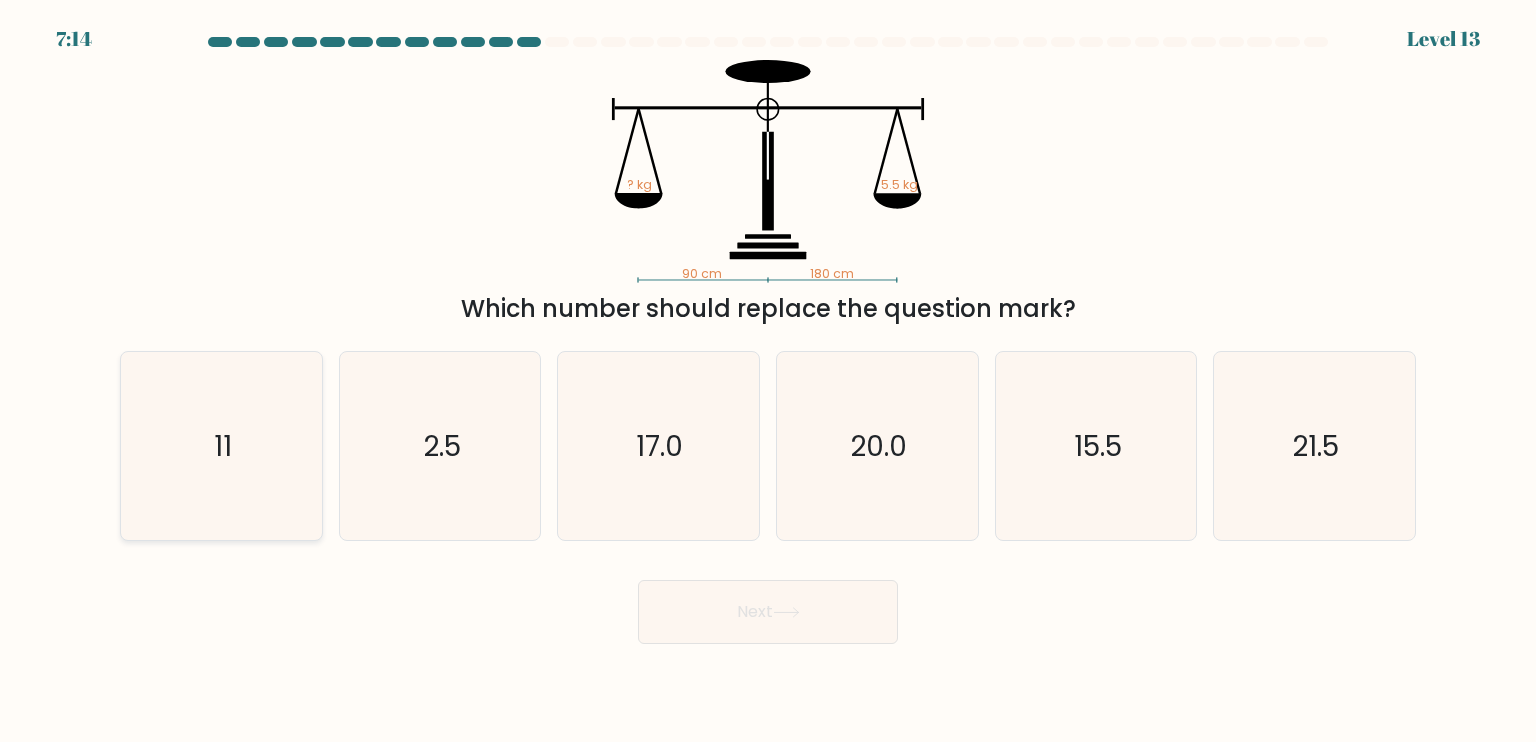 click on "11" 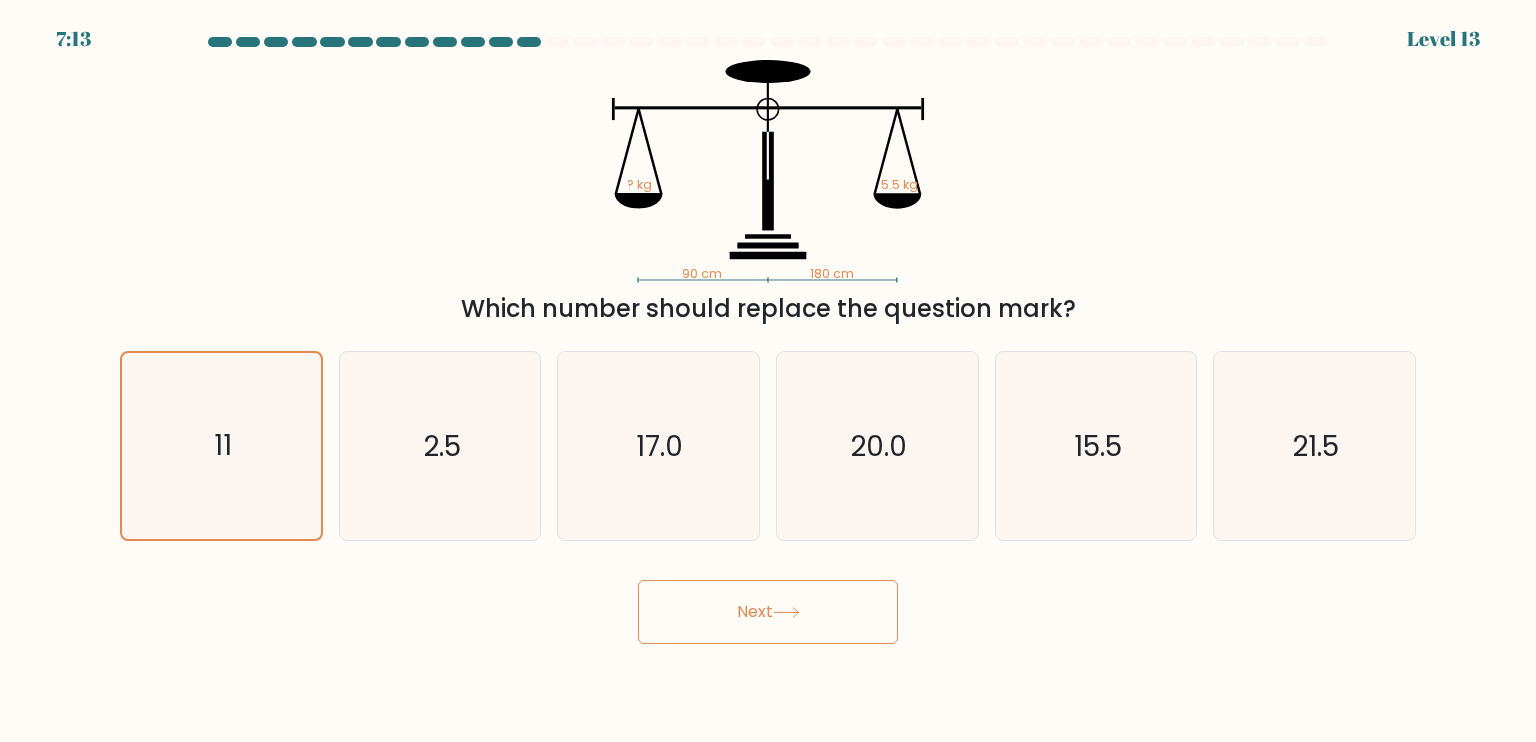 click on "Next" at bounding box center (768, 612) 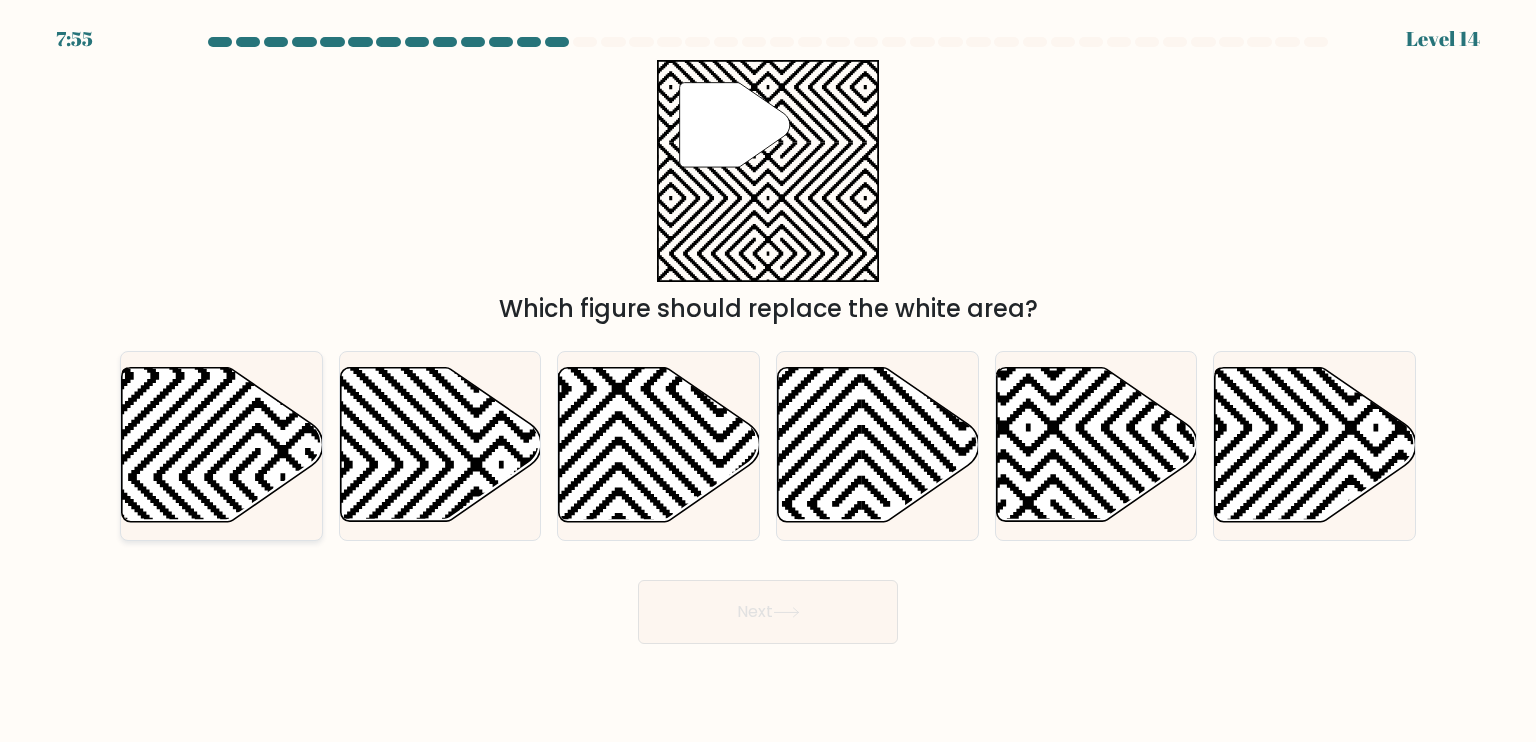 click 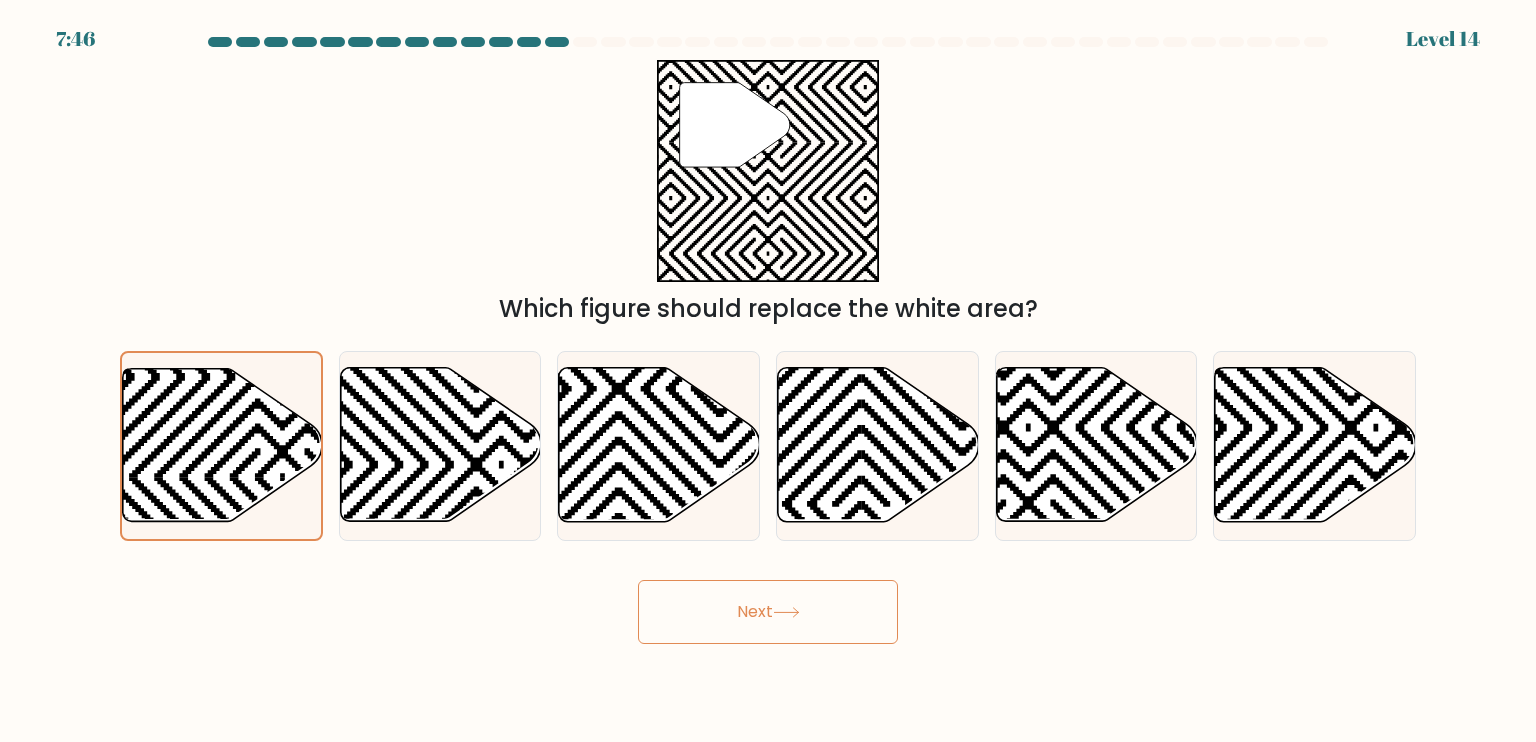 click on "Next" at bounding box center (768, 612) 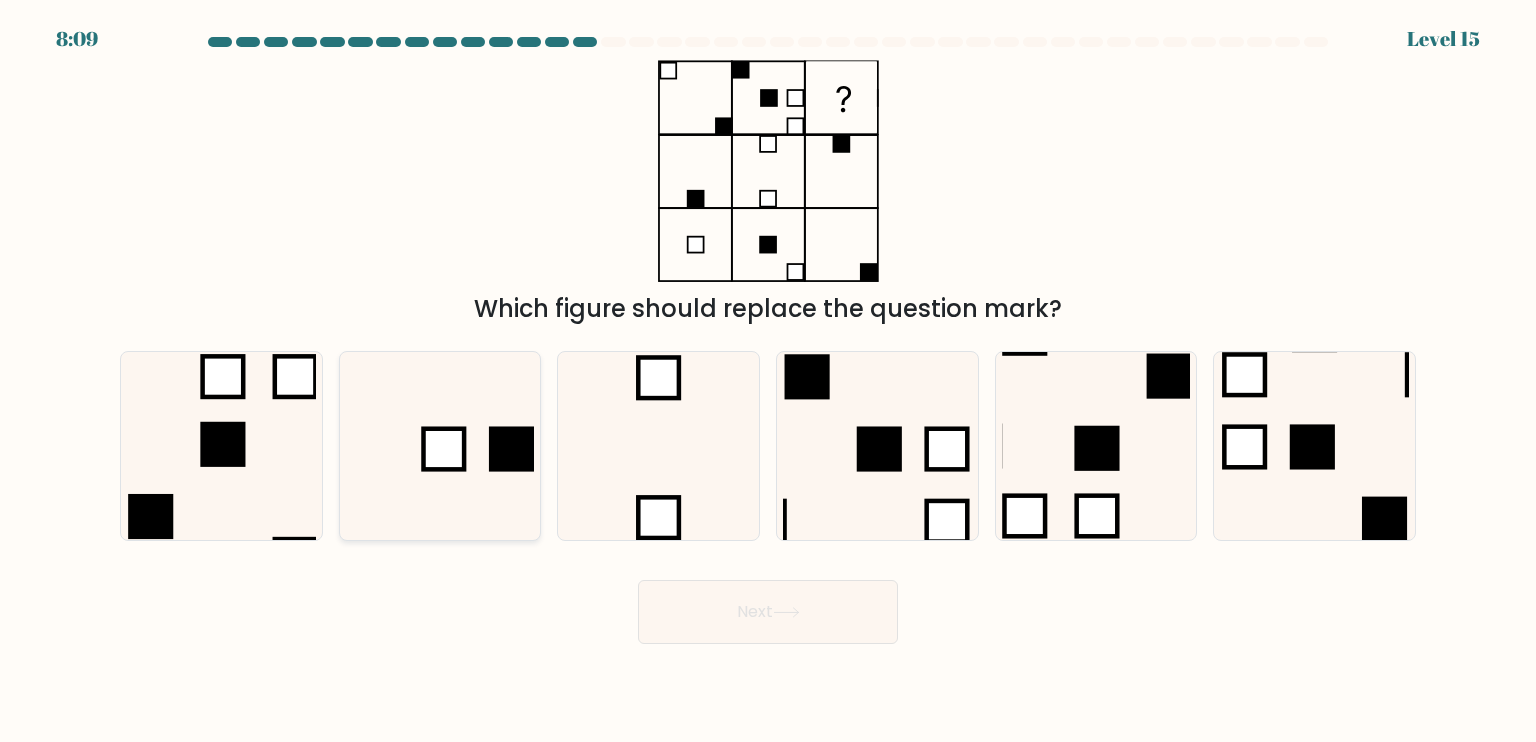 click 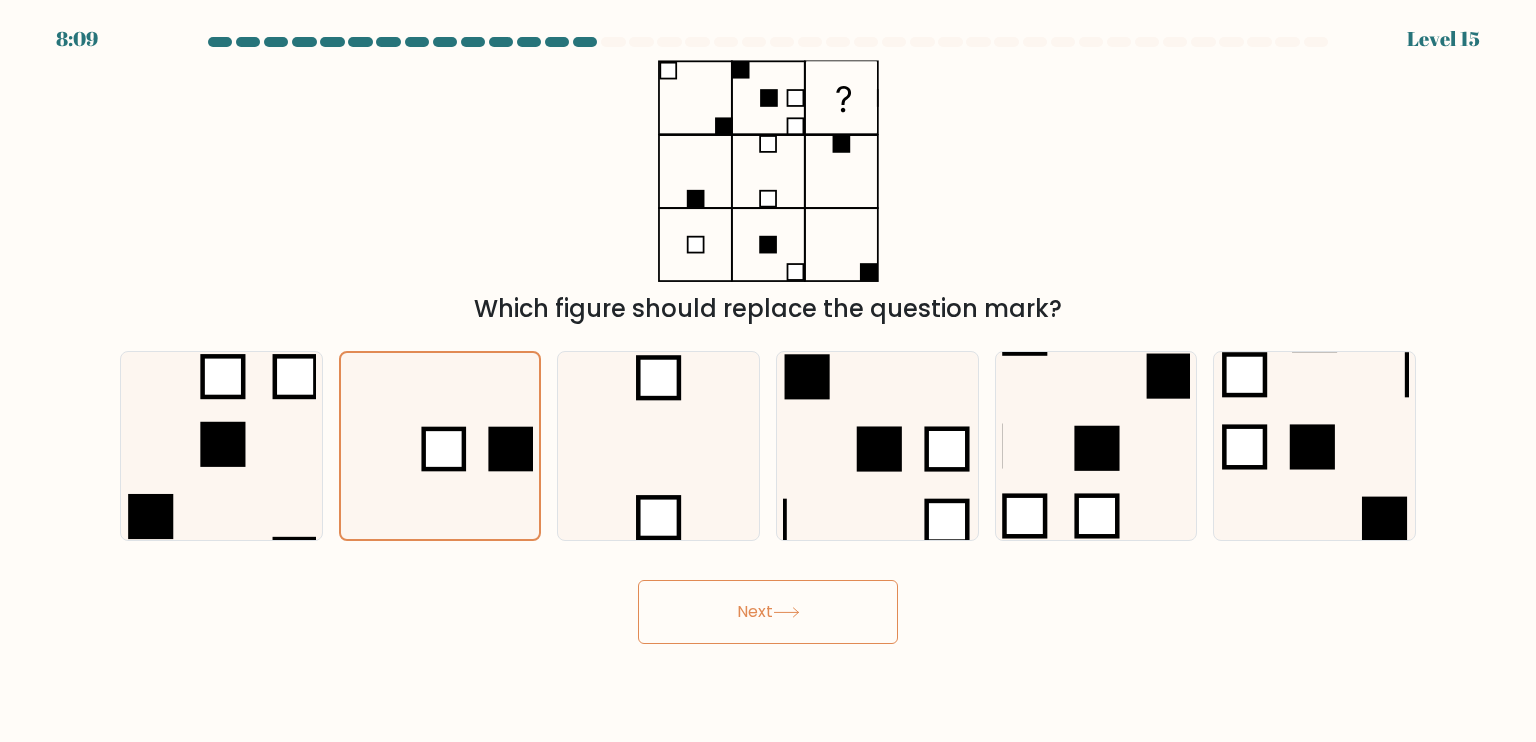 click on "Next" at bounding box center (768, 612) 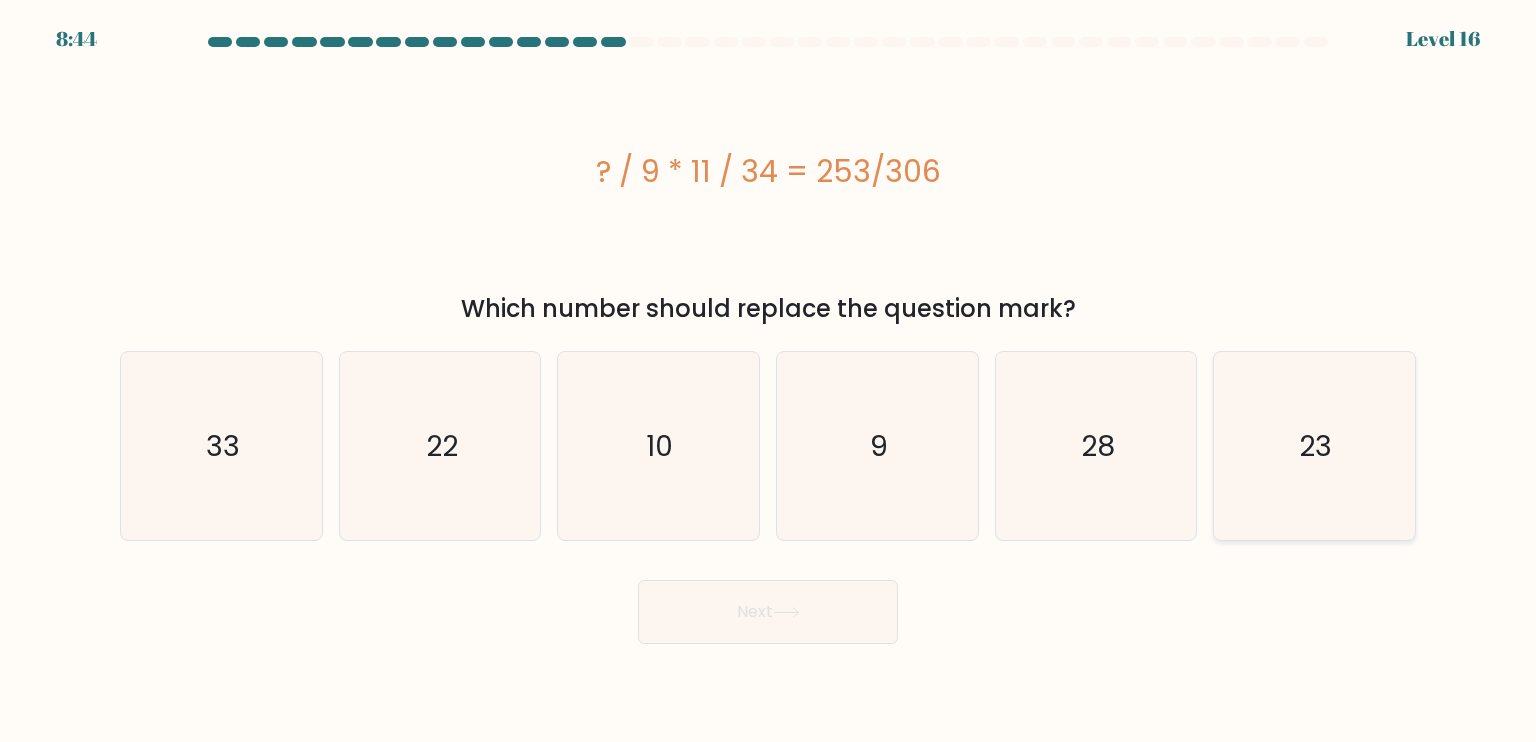 click on "23" 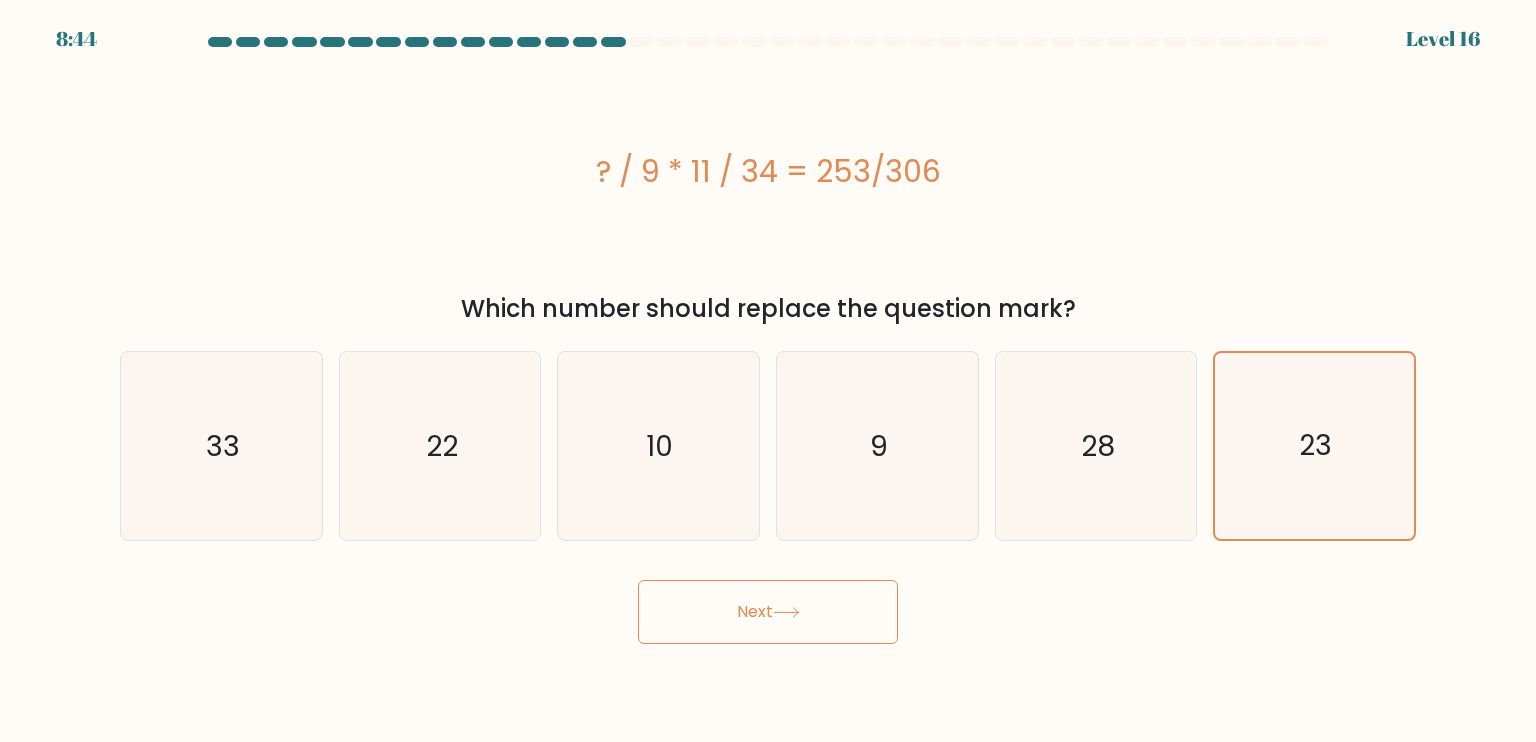 click on "Next" at bounding box center (768, 612) 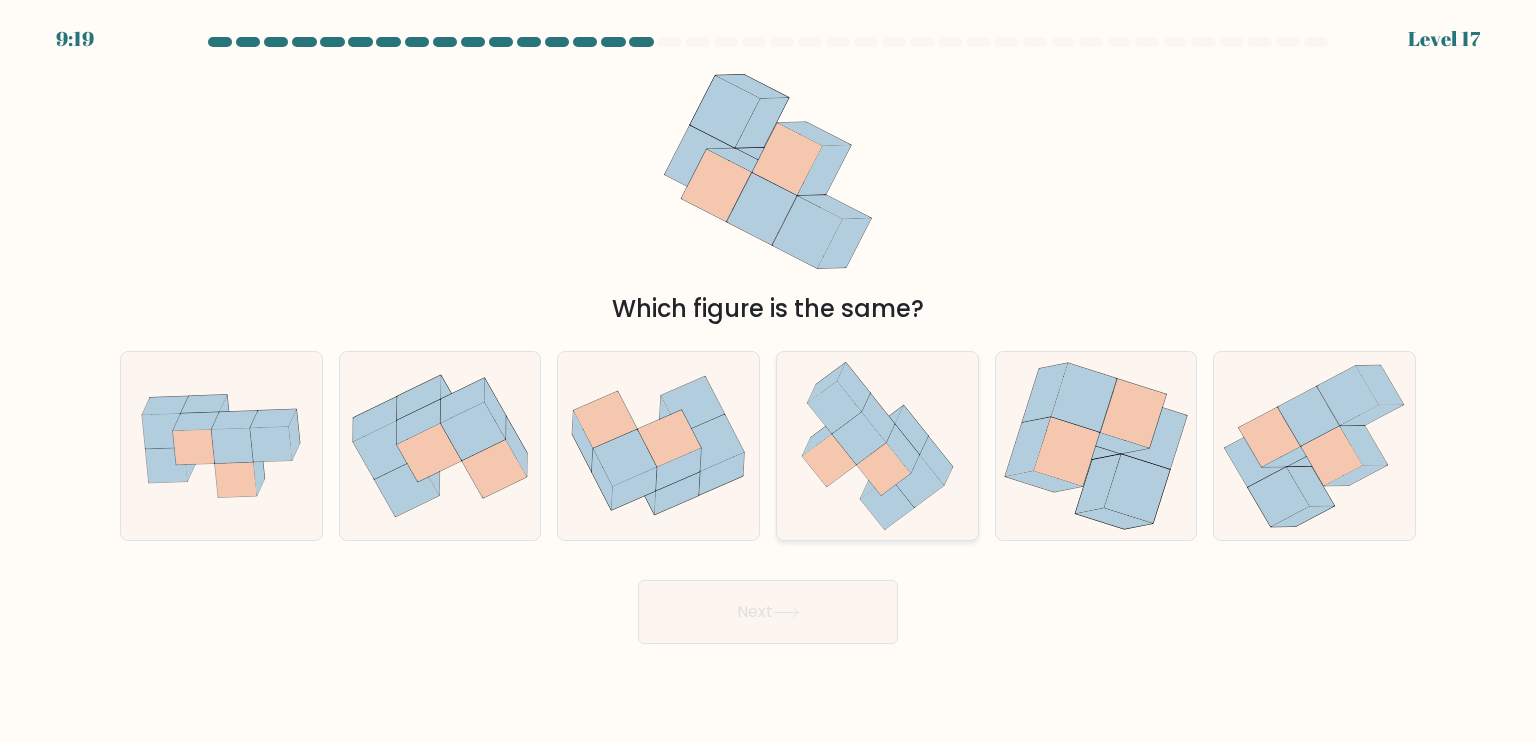 click 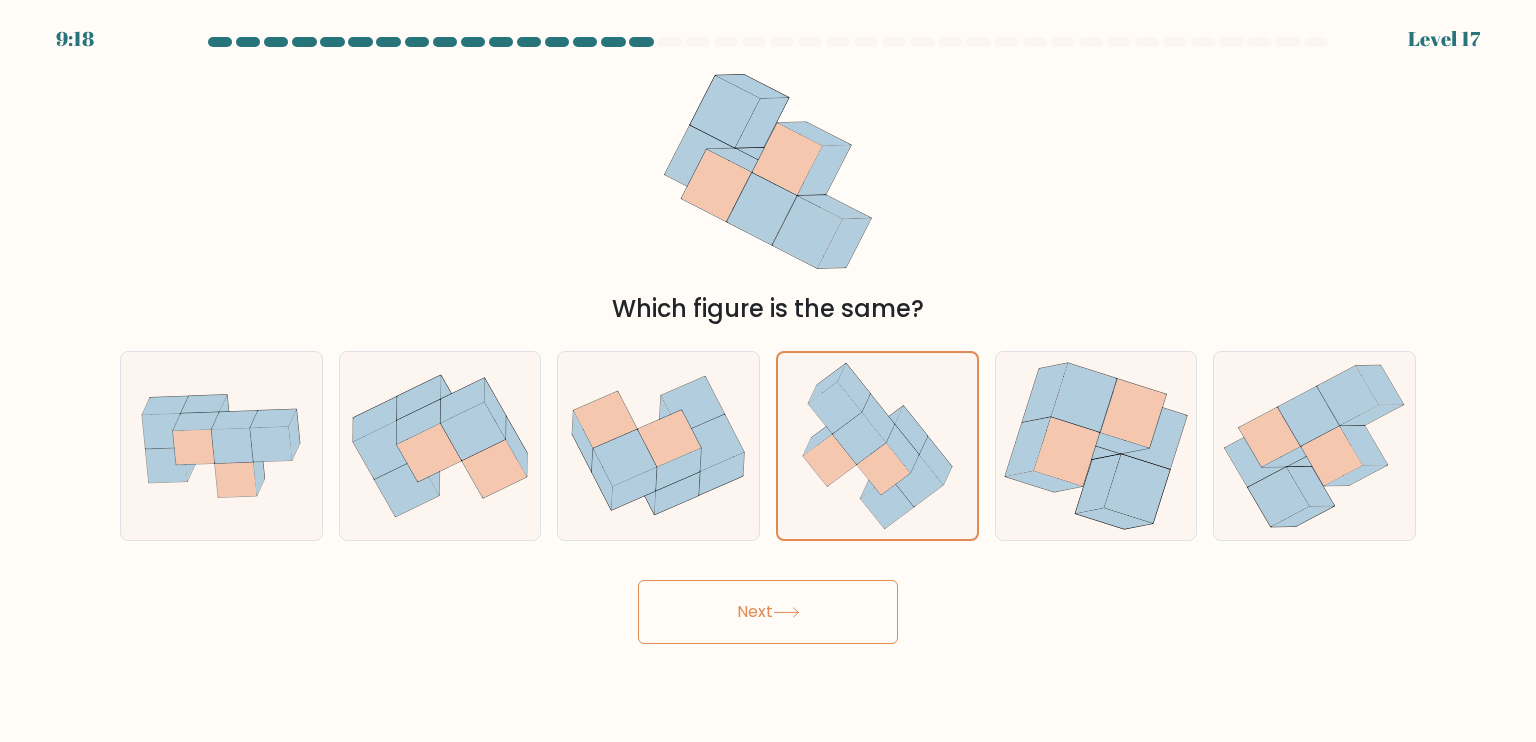 click on "Next" at bounding box center [768, 612] 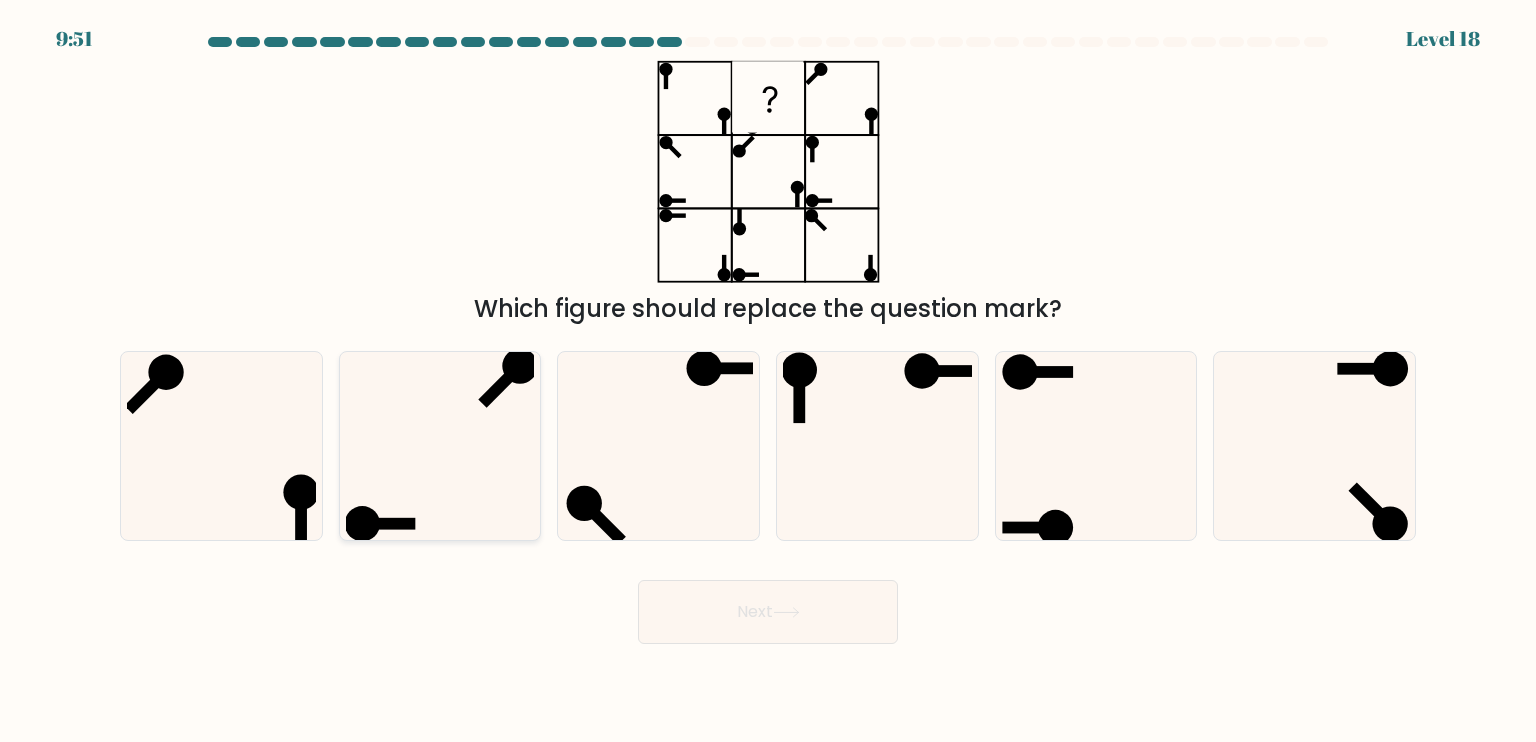 click 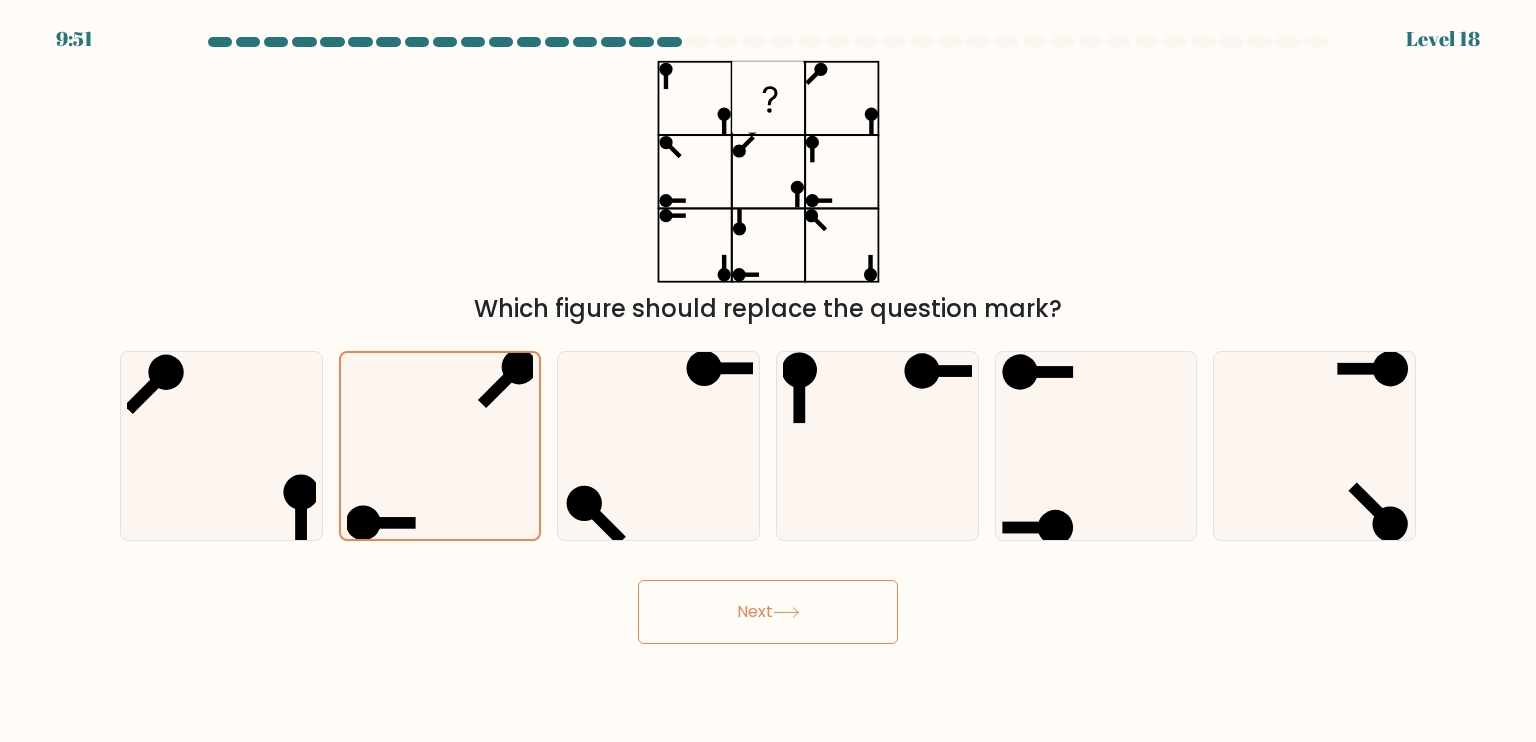 click on "Next" at bounding box center [768, 612] 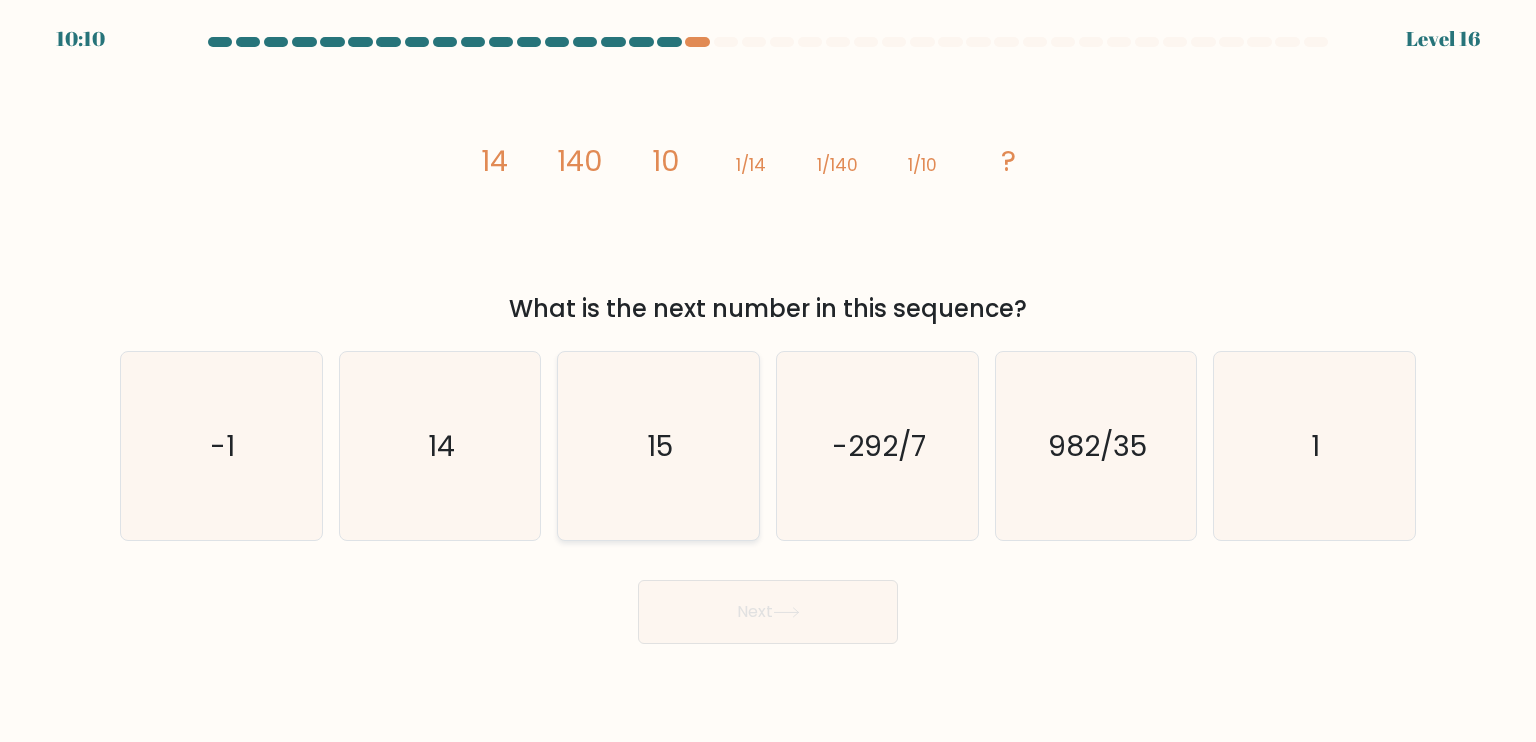 drag, startPoint x: 504, startPoint y: 466, endPoint x: 617, endPoint y: 540, distance: 135.07405 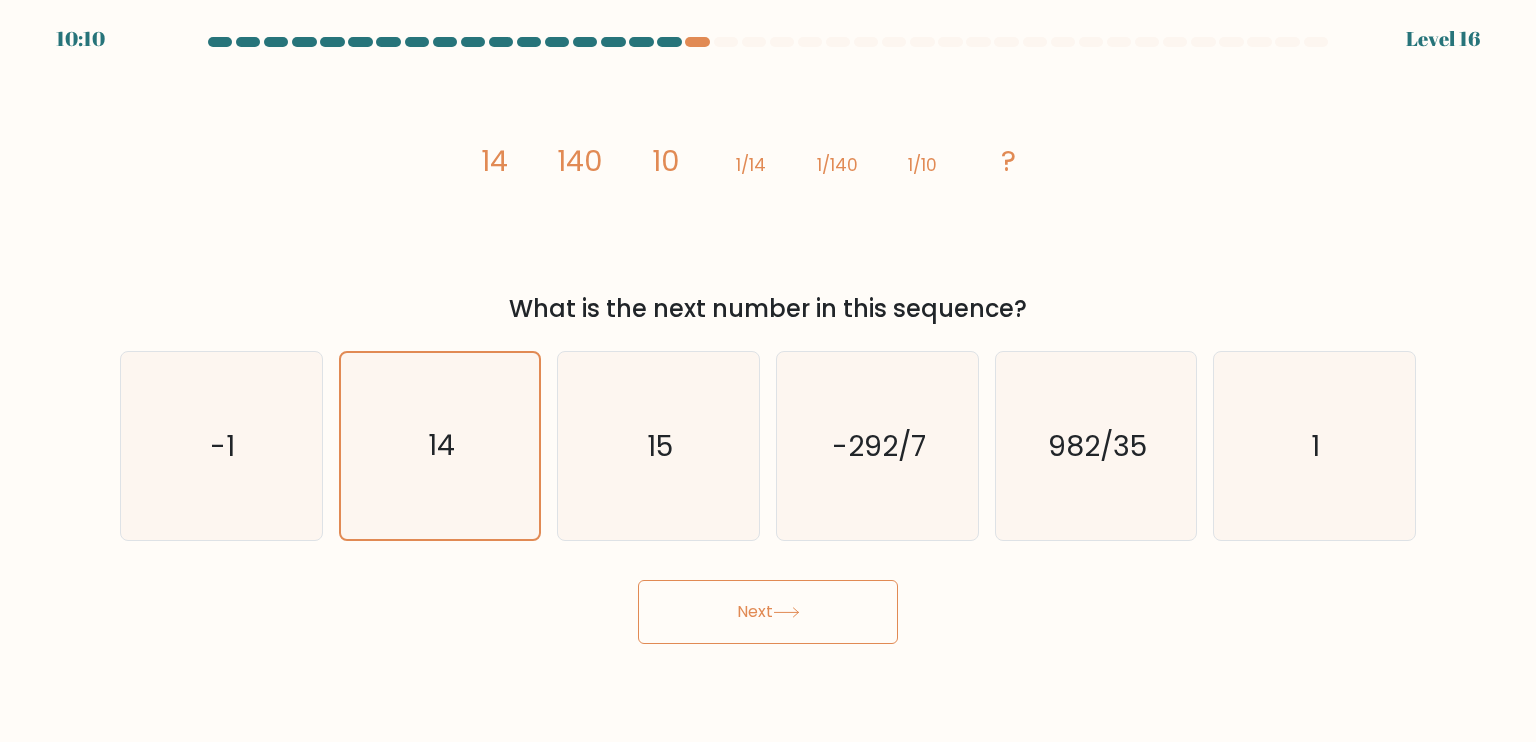 click on "Next" at bounding box center [768, 612] 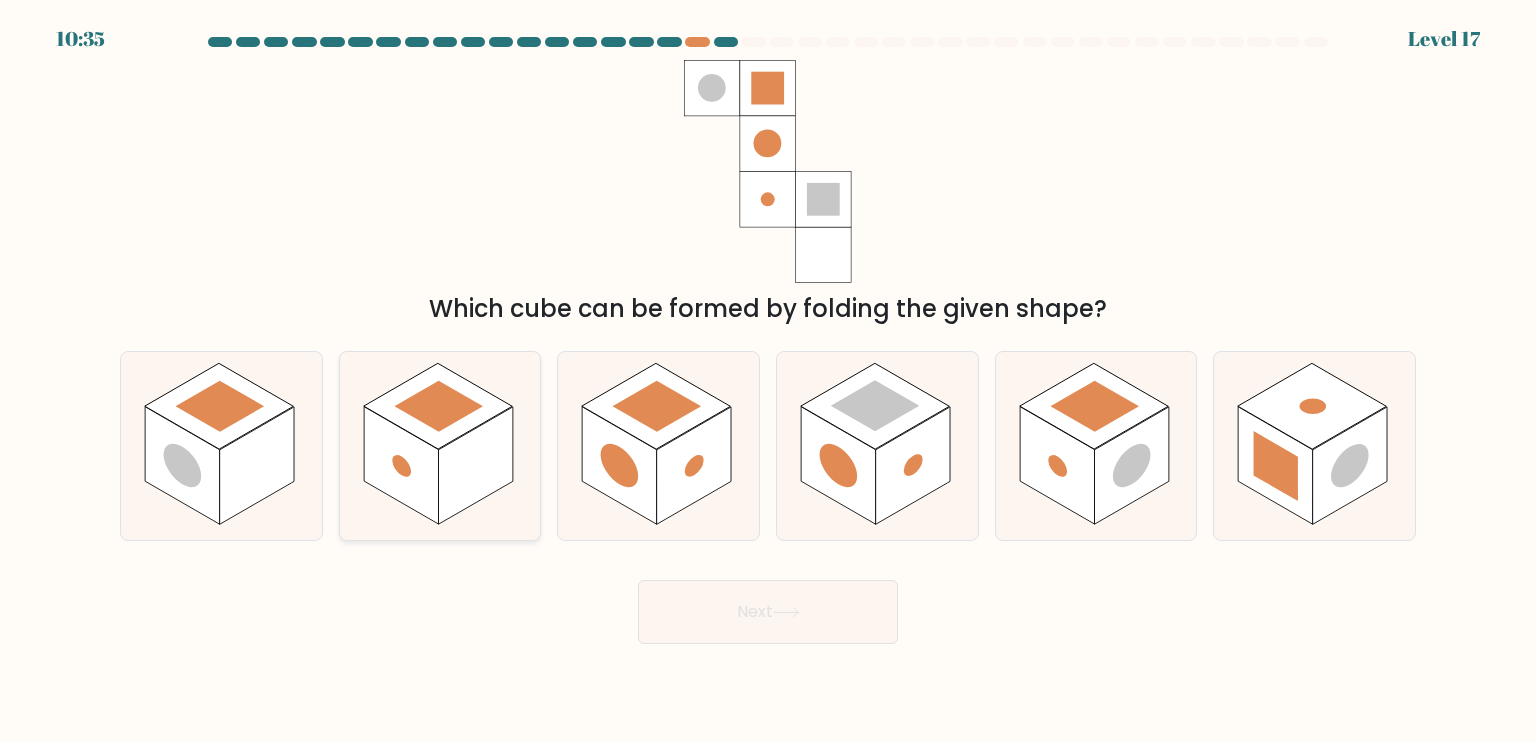 drag, startPoint x: 185, startPoint y: 423, endPoint x: 468, endPoint y: 538, distance: 305.4734 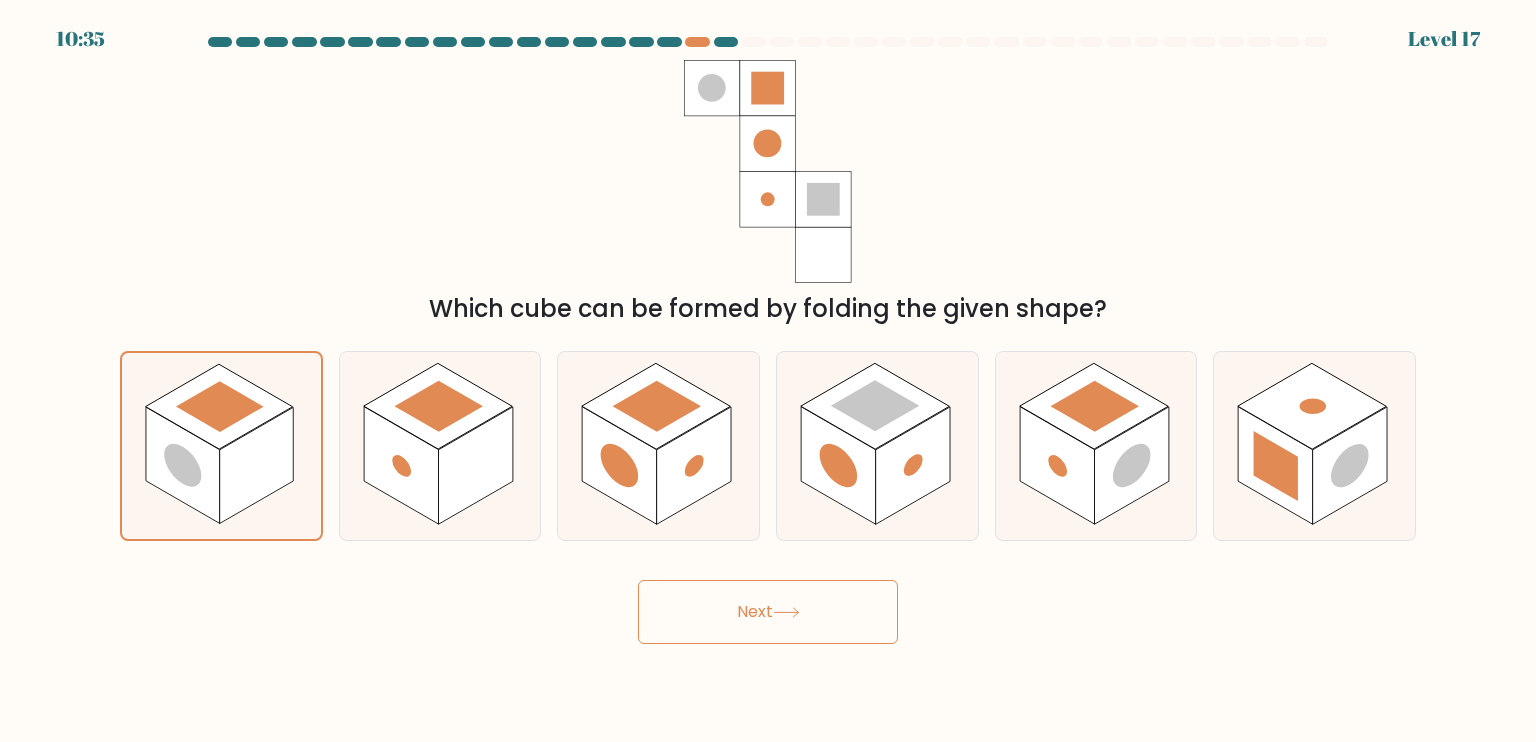 click on "Next" at bounding box center [768, 612] 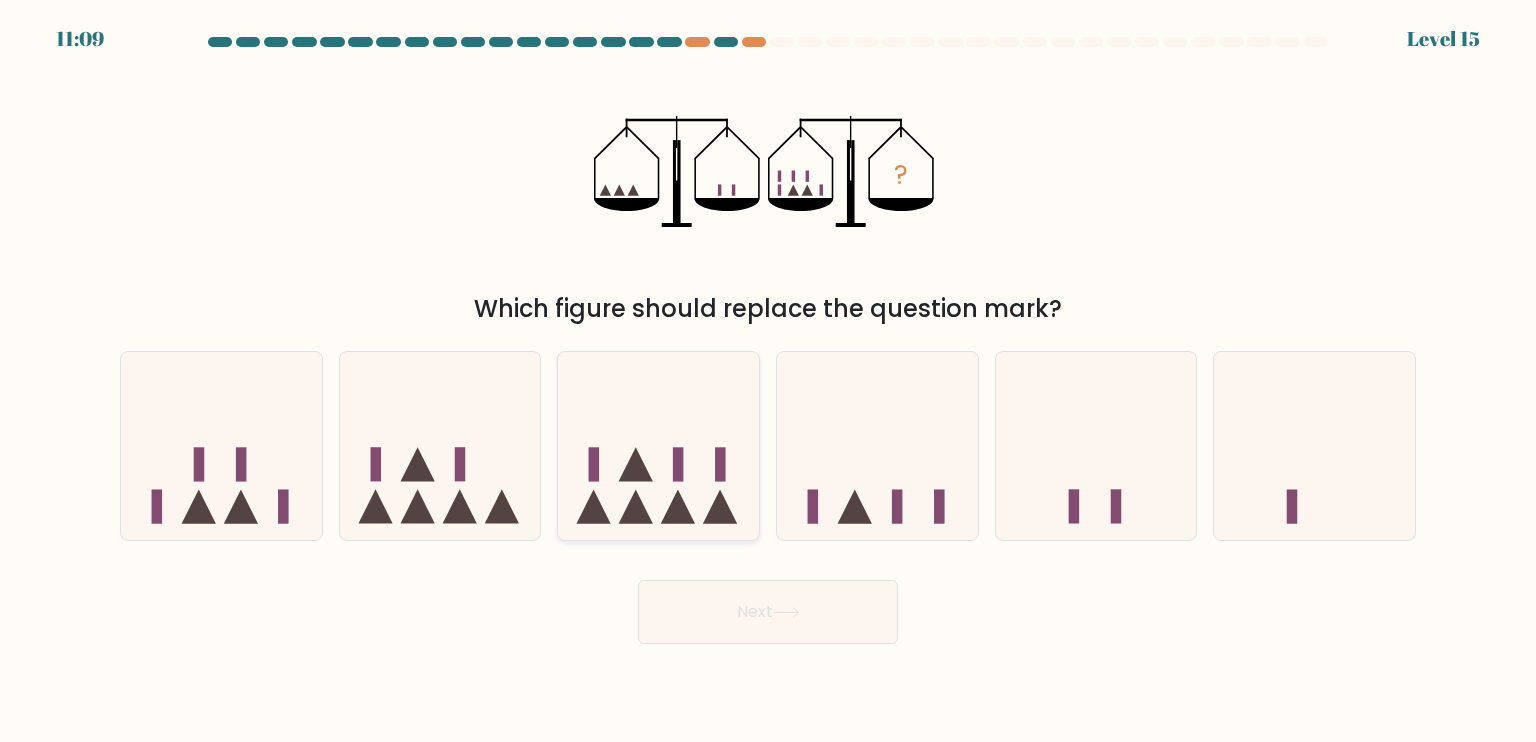 click 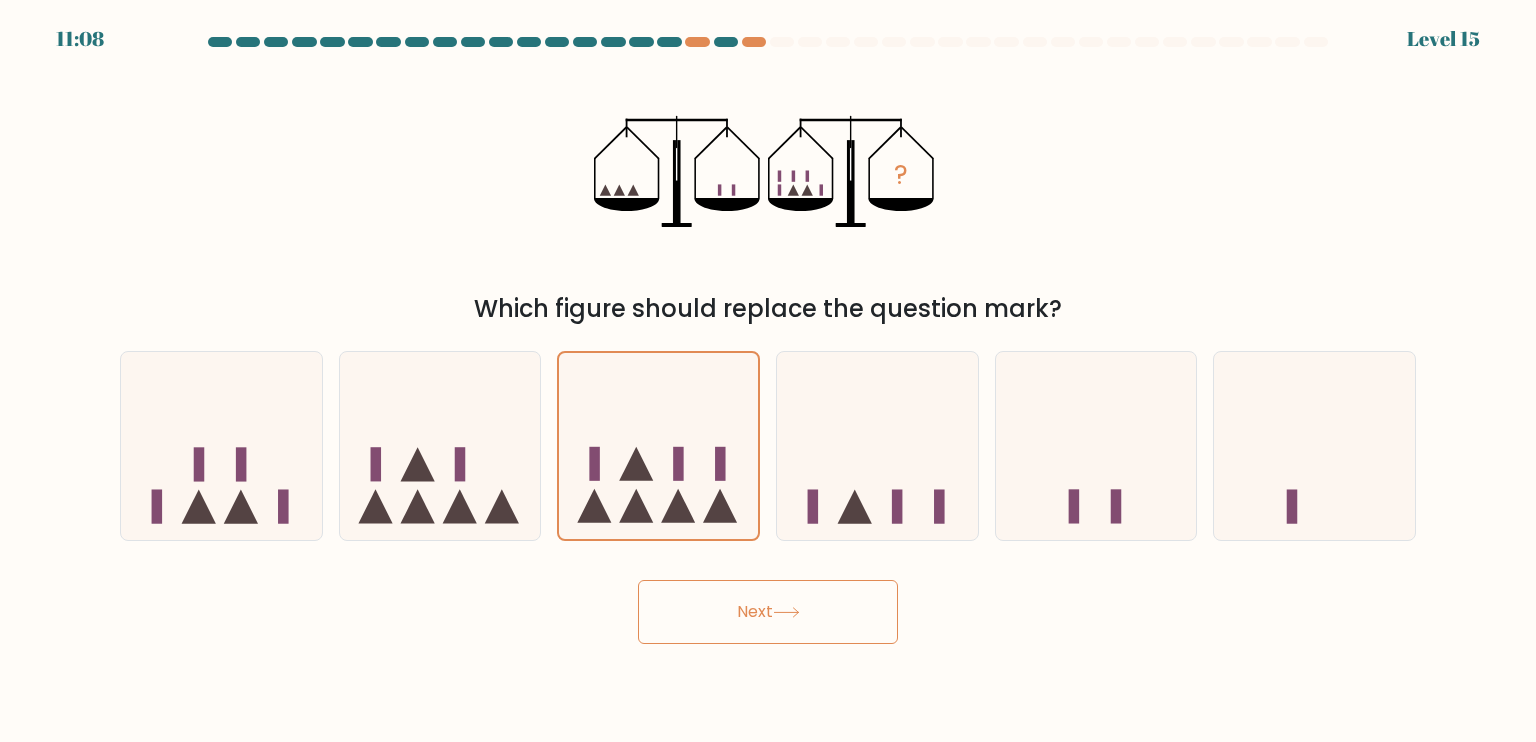 click on "Next" at bounding box center [768, 612] 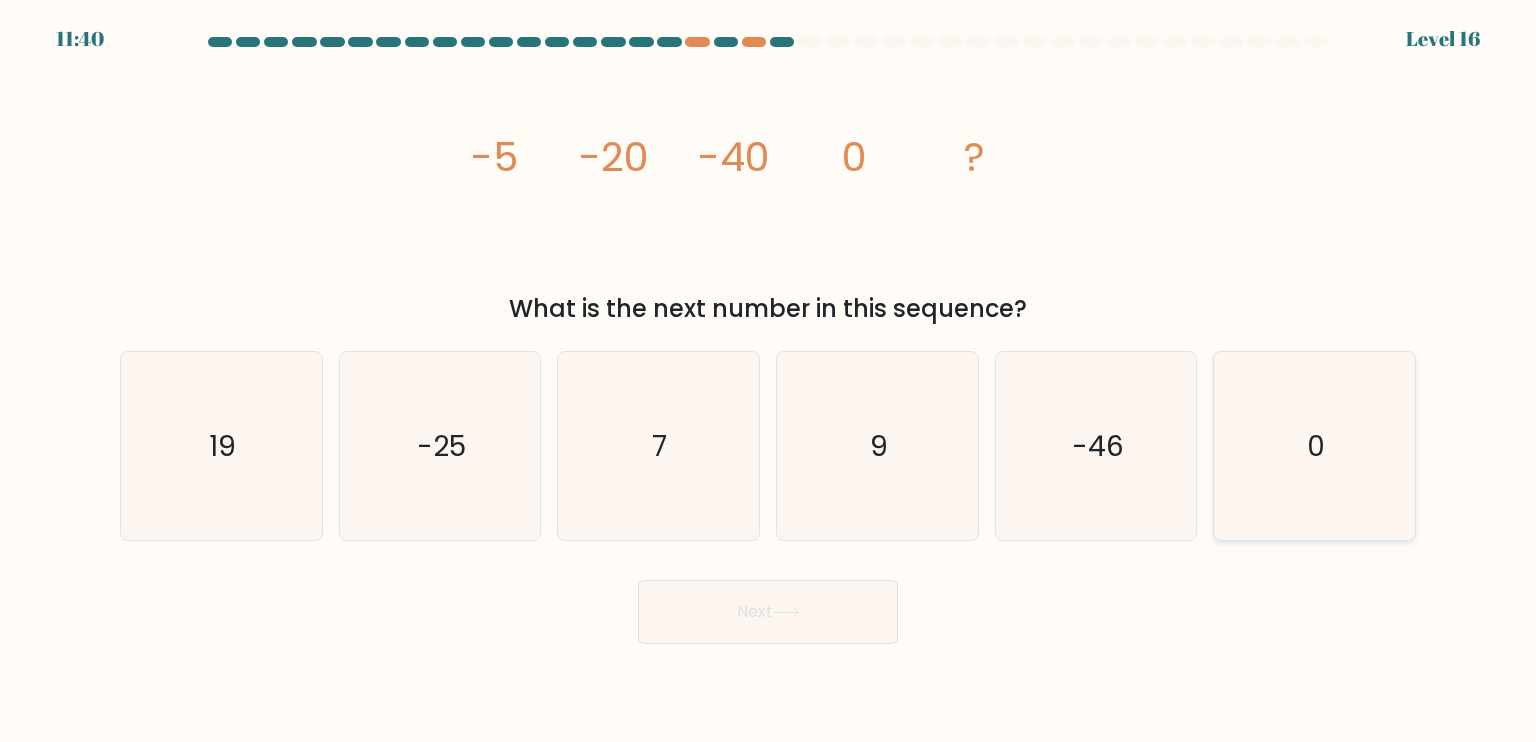 click on "0" 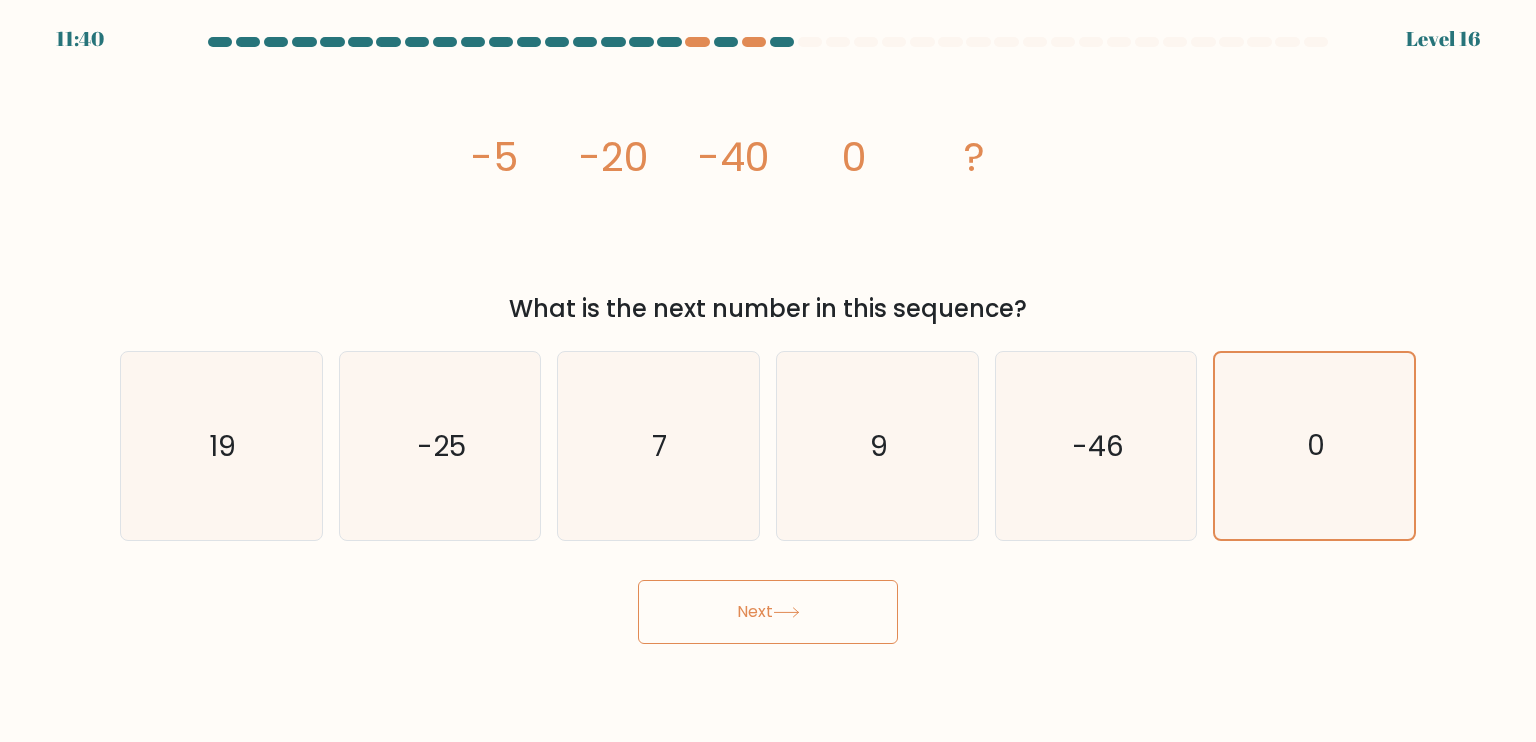 click on "Next" at bounding box center (768, 612) 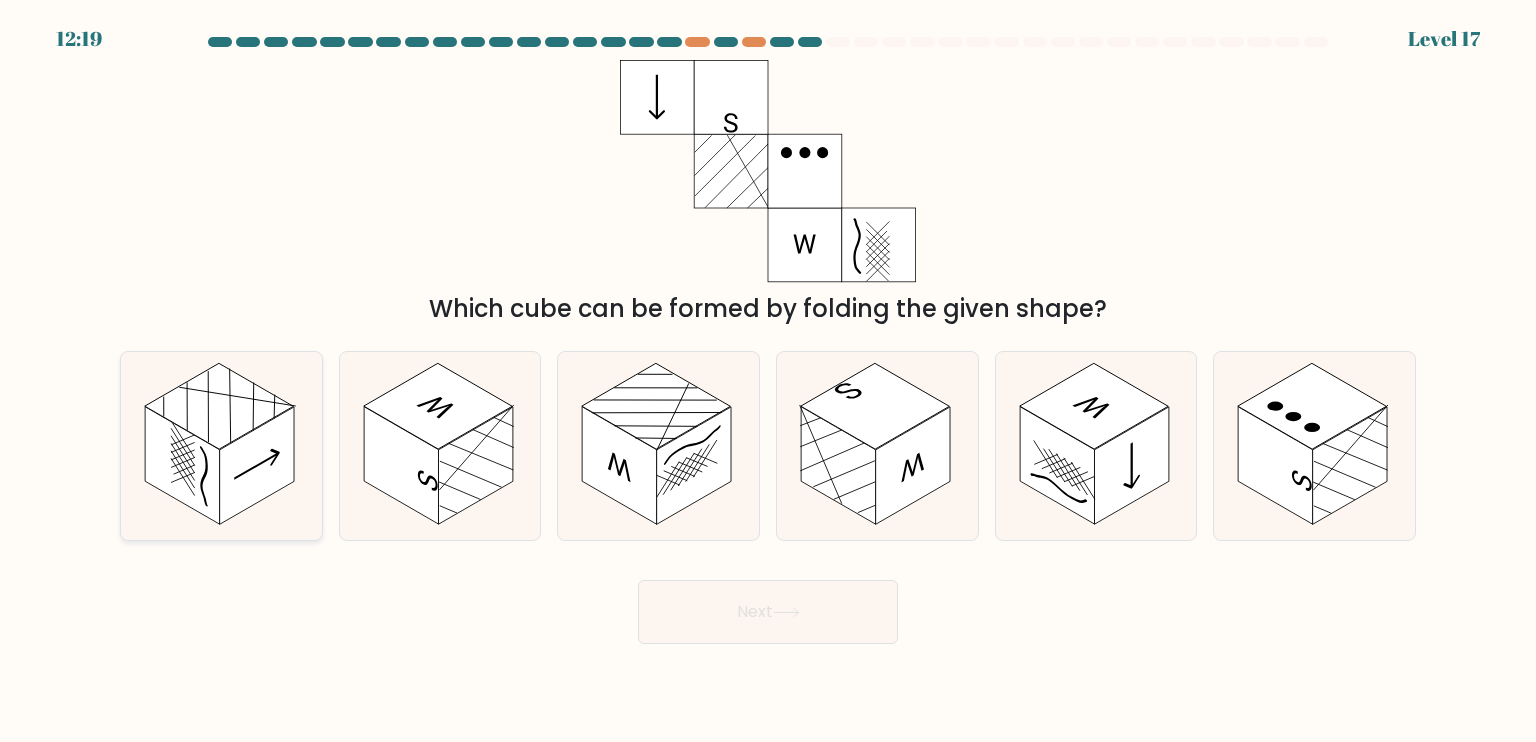 click 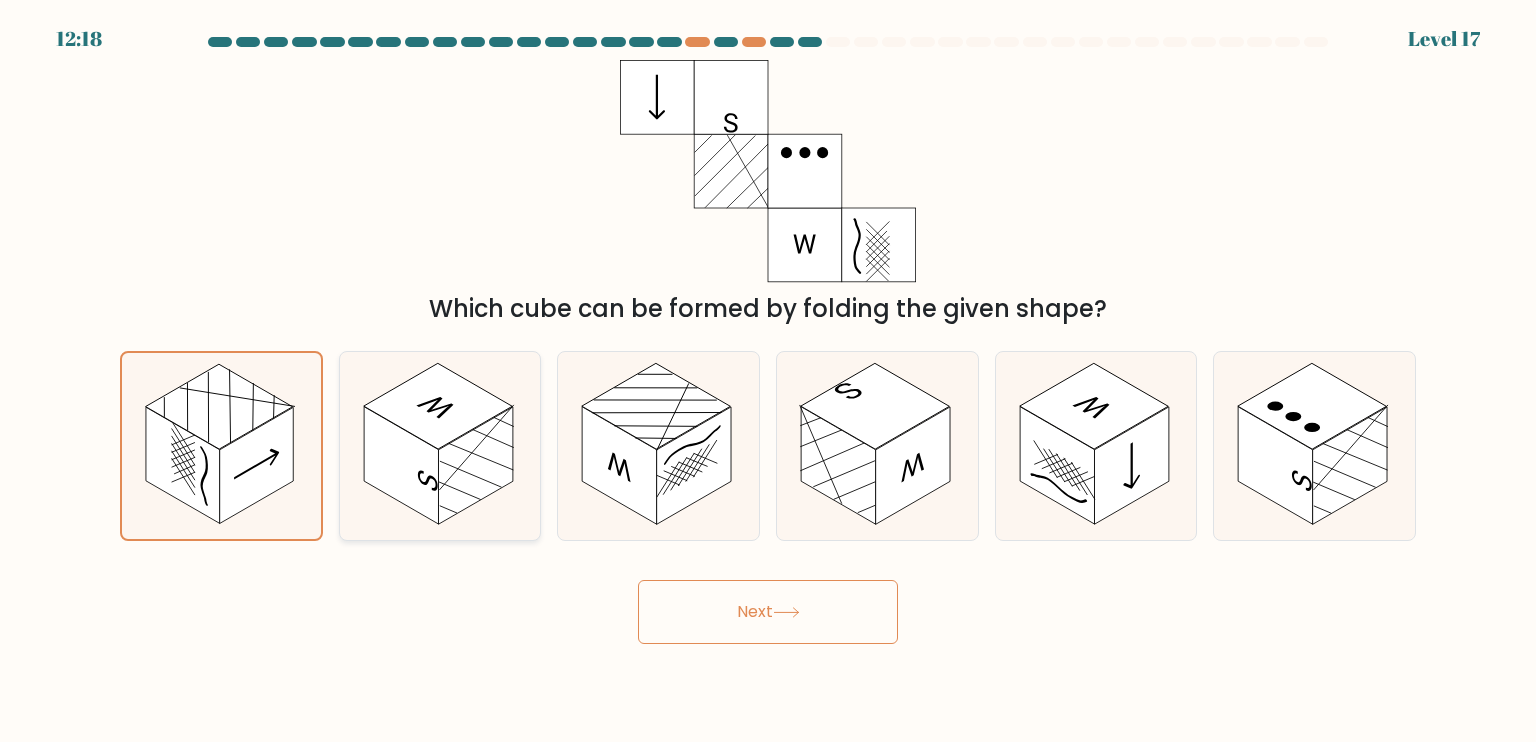 click 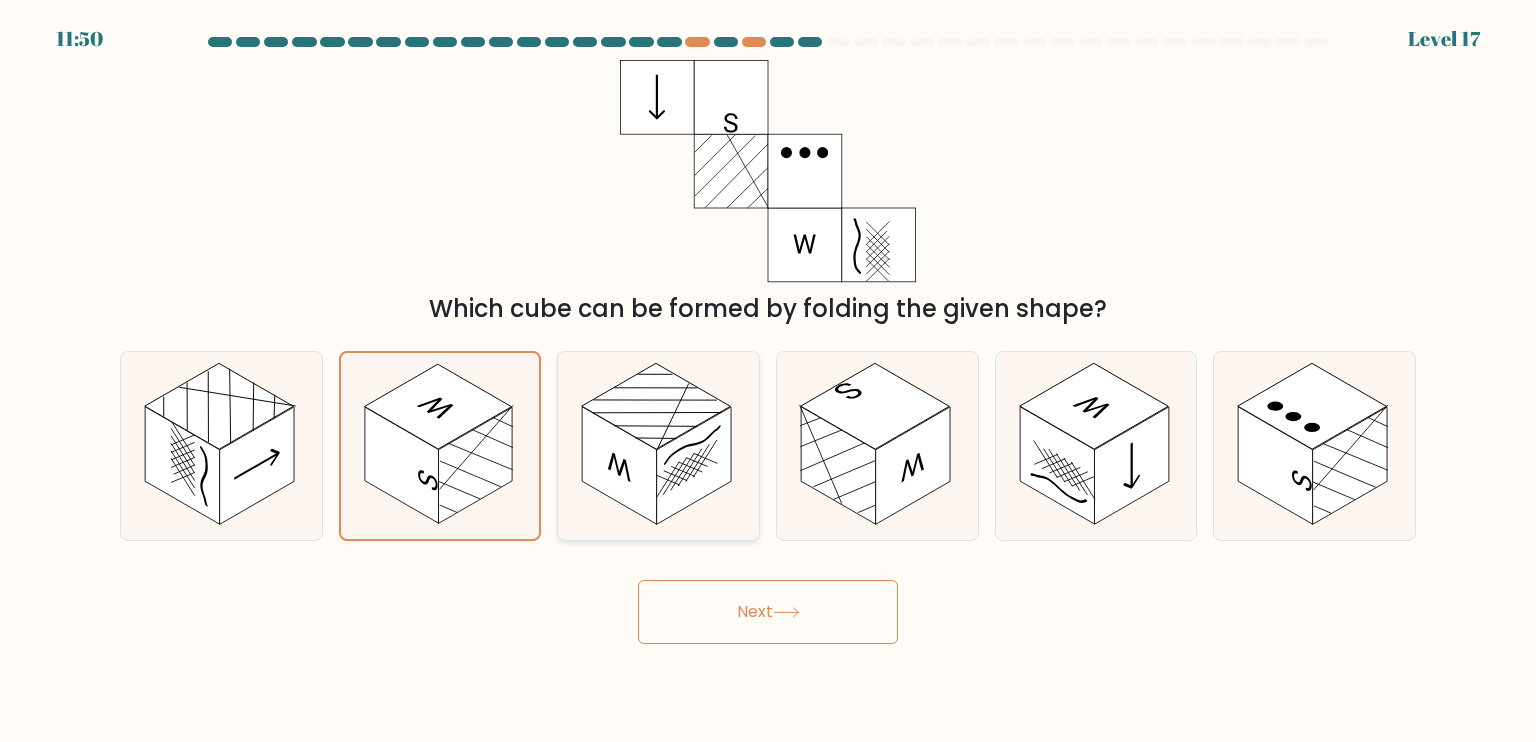 click 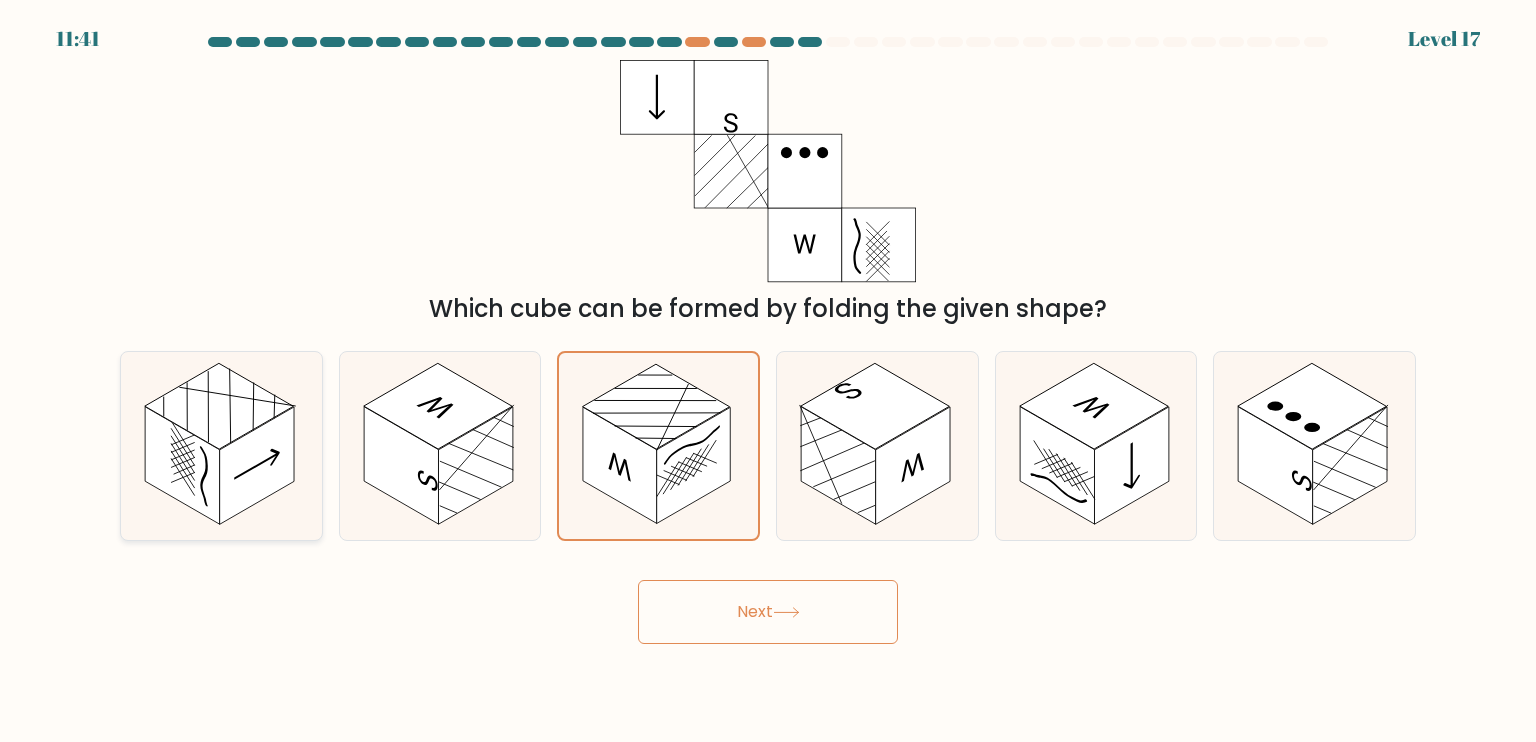 click 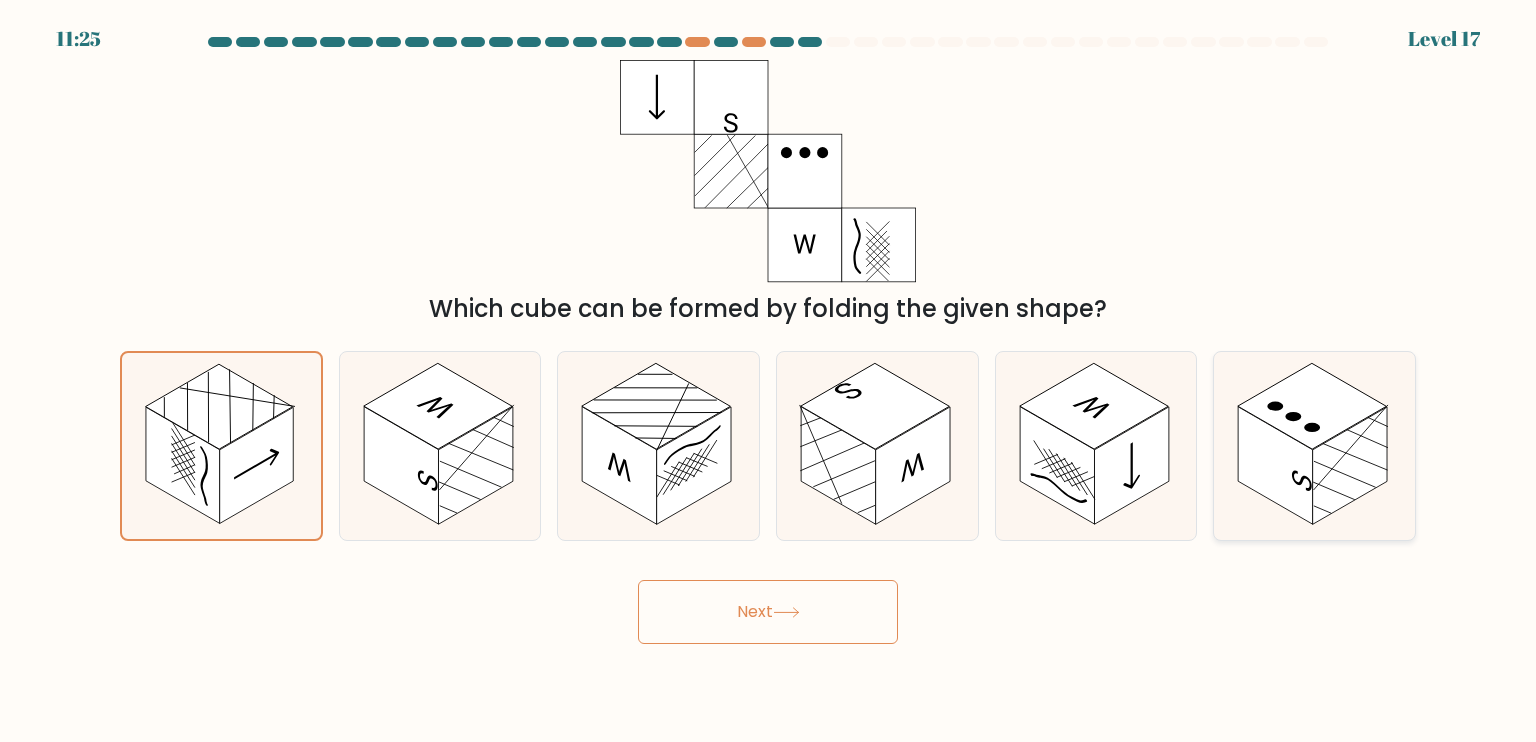 click 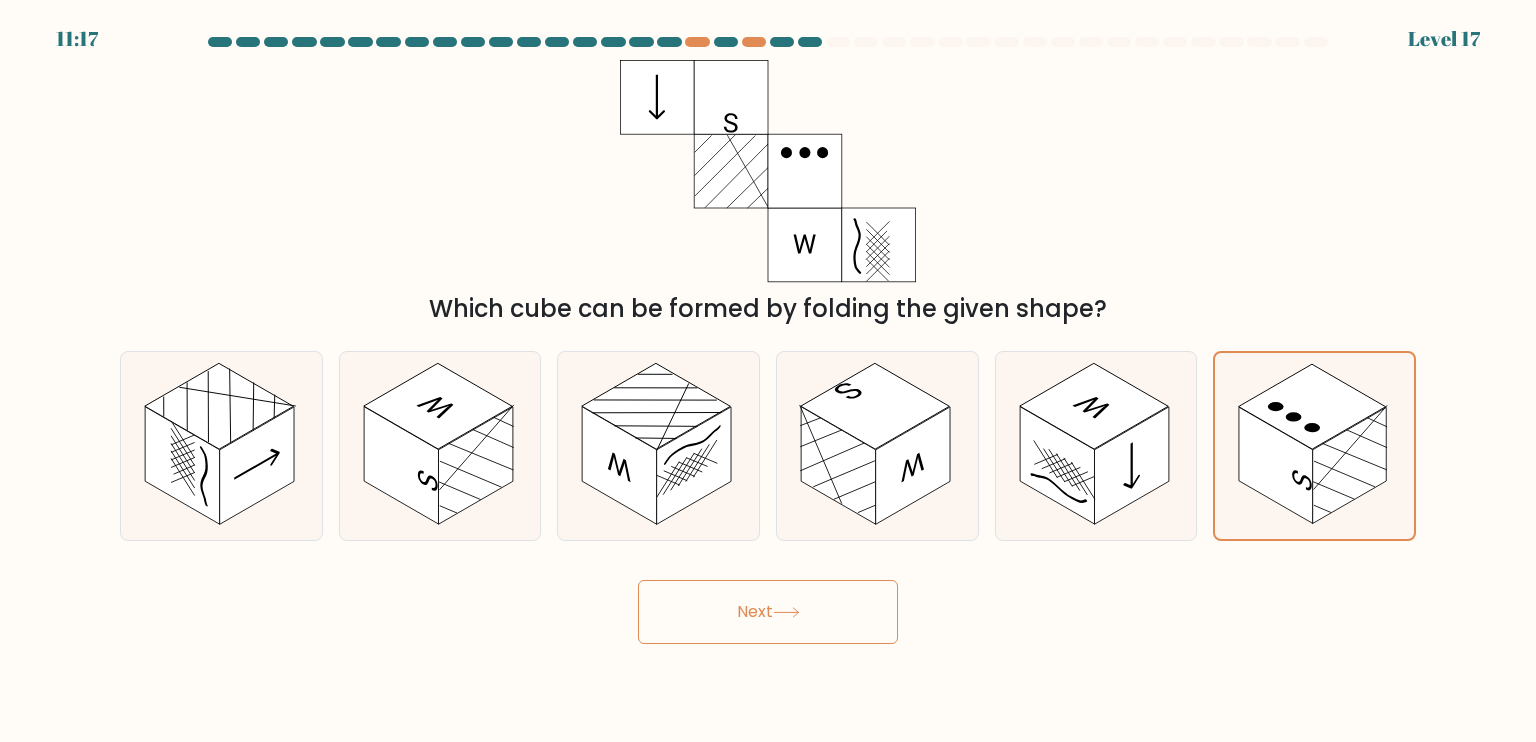 click on "Next" at bounding box center (768, 612) 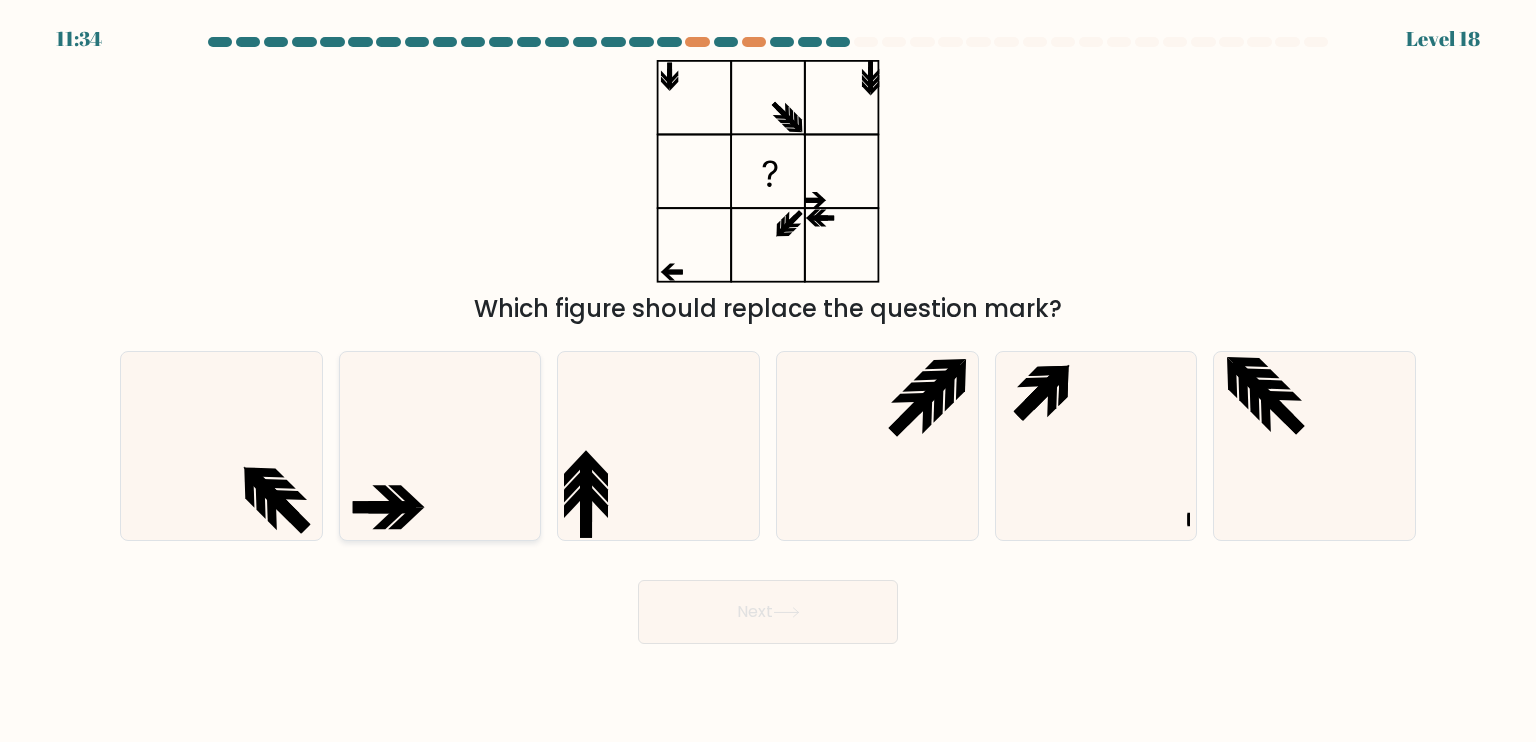 click 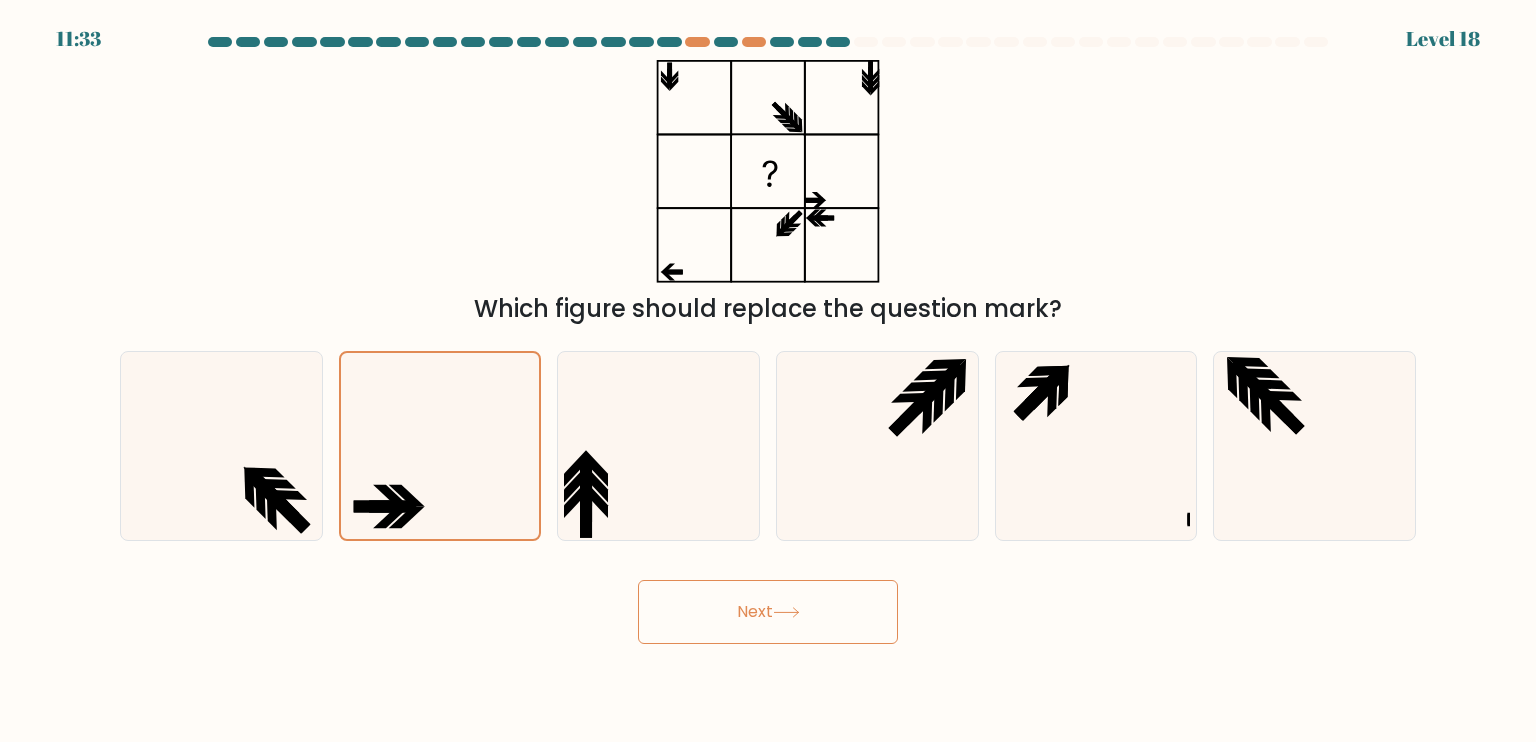 click on "Next" at bounding box center (768, 612) 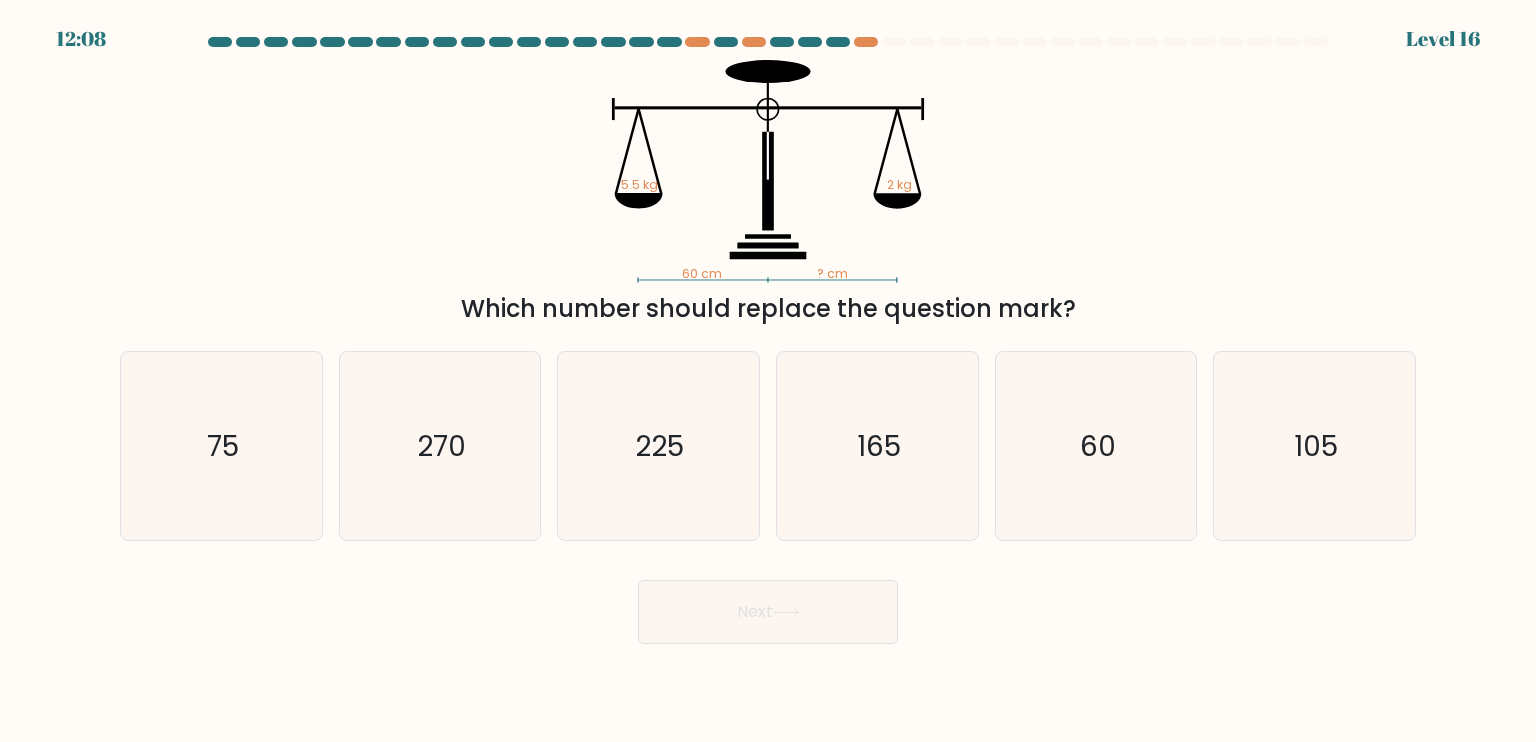 type 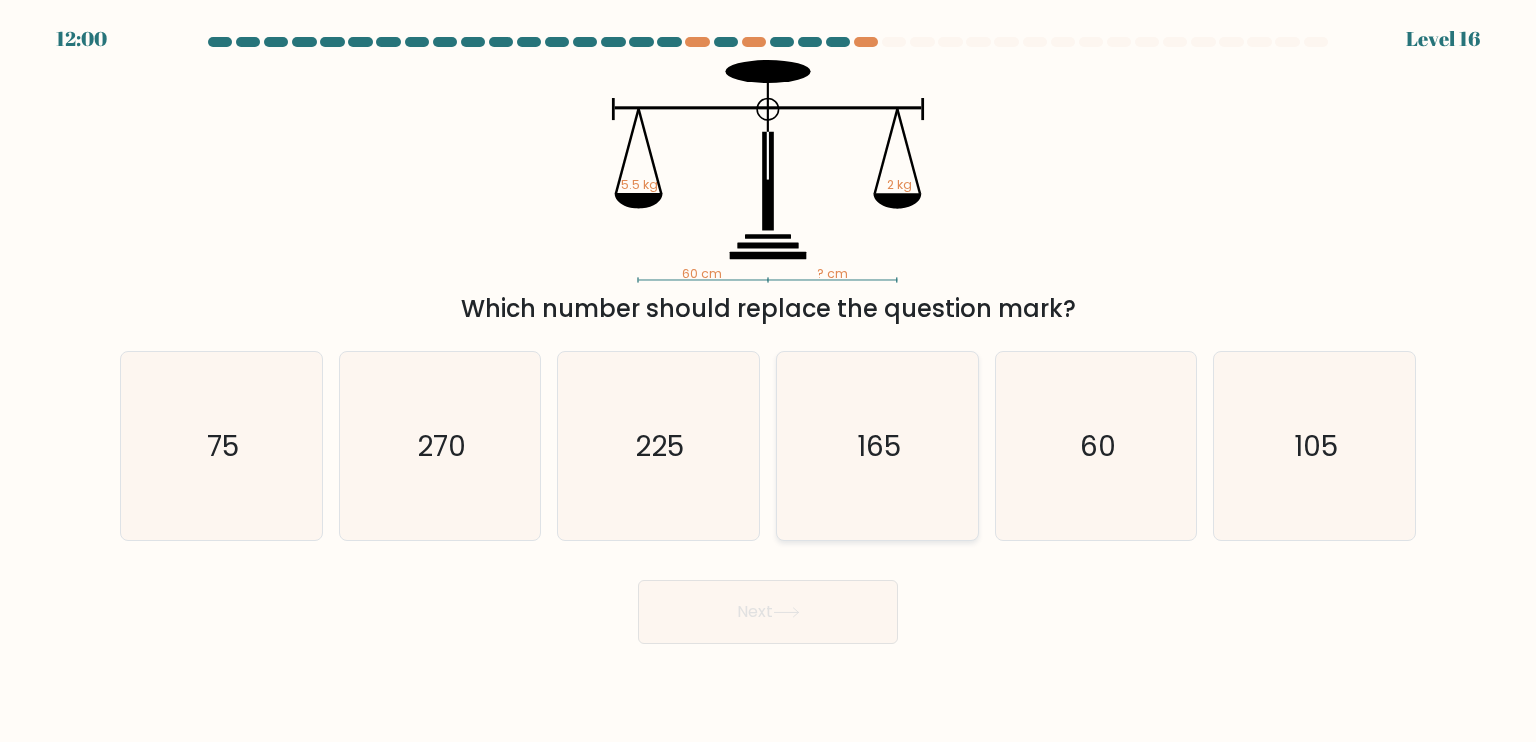 click on "165" 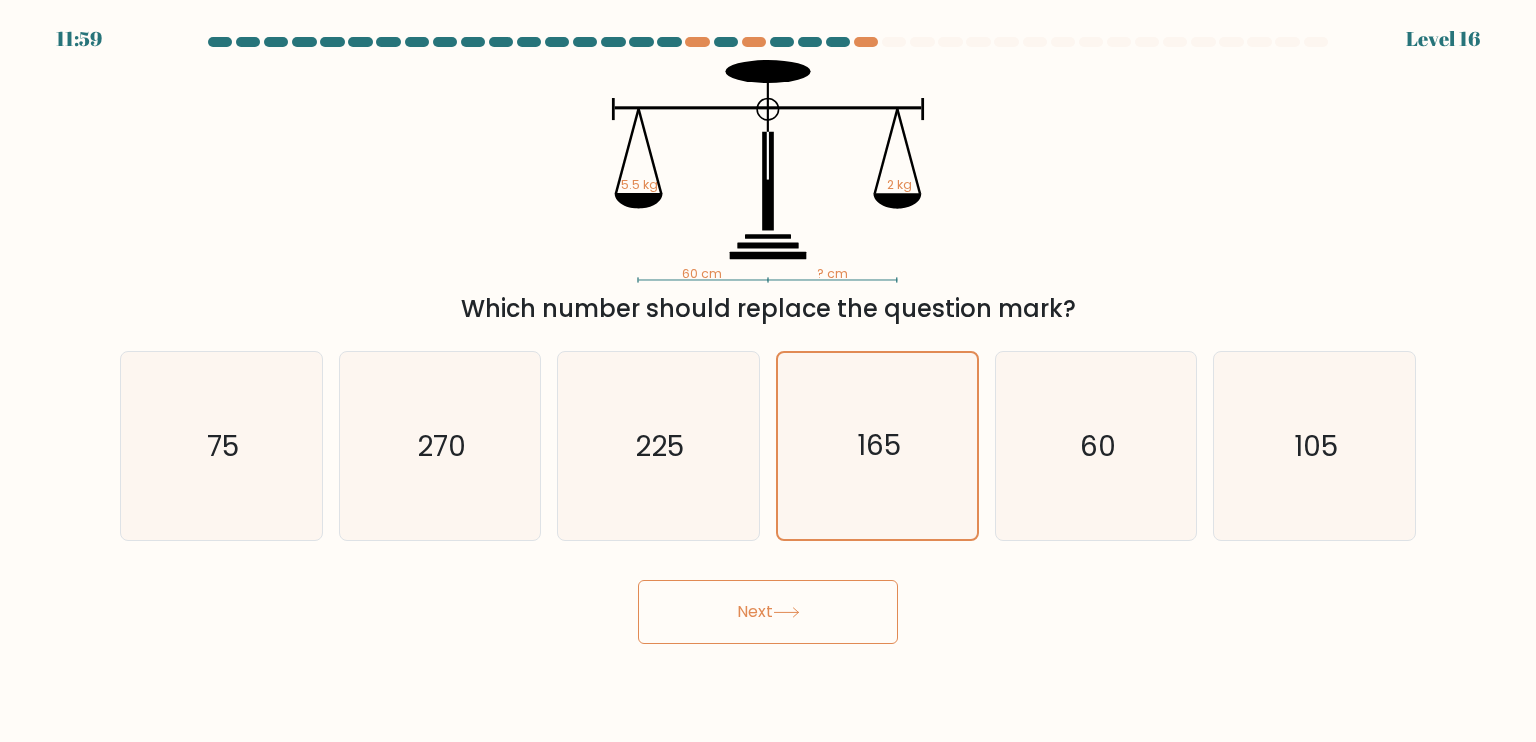 click on "Next" at bounding box center [768, 612] 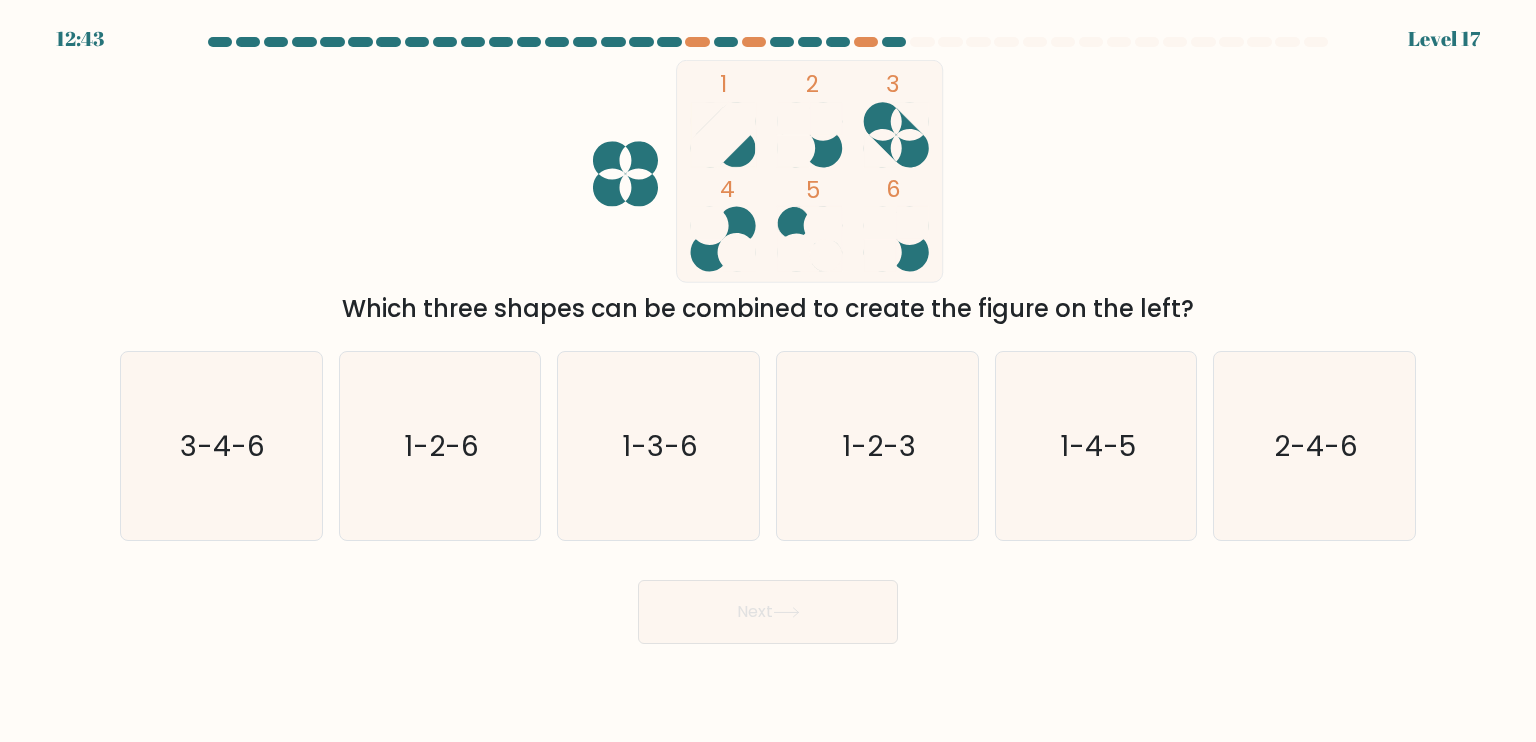type 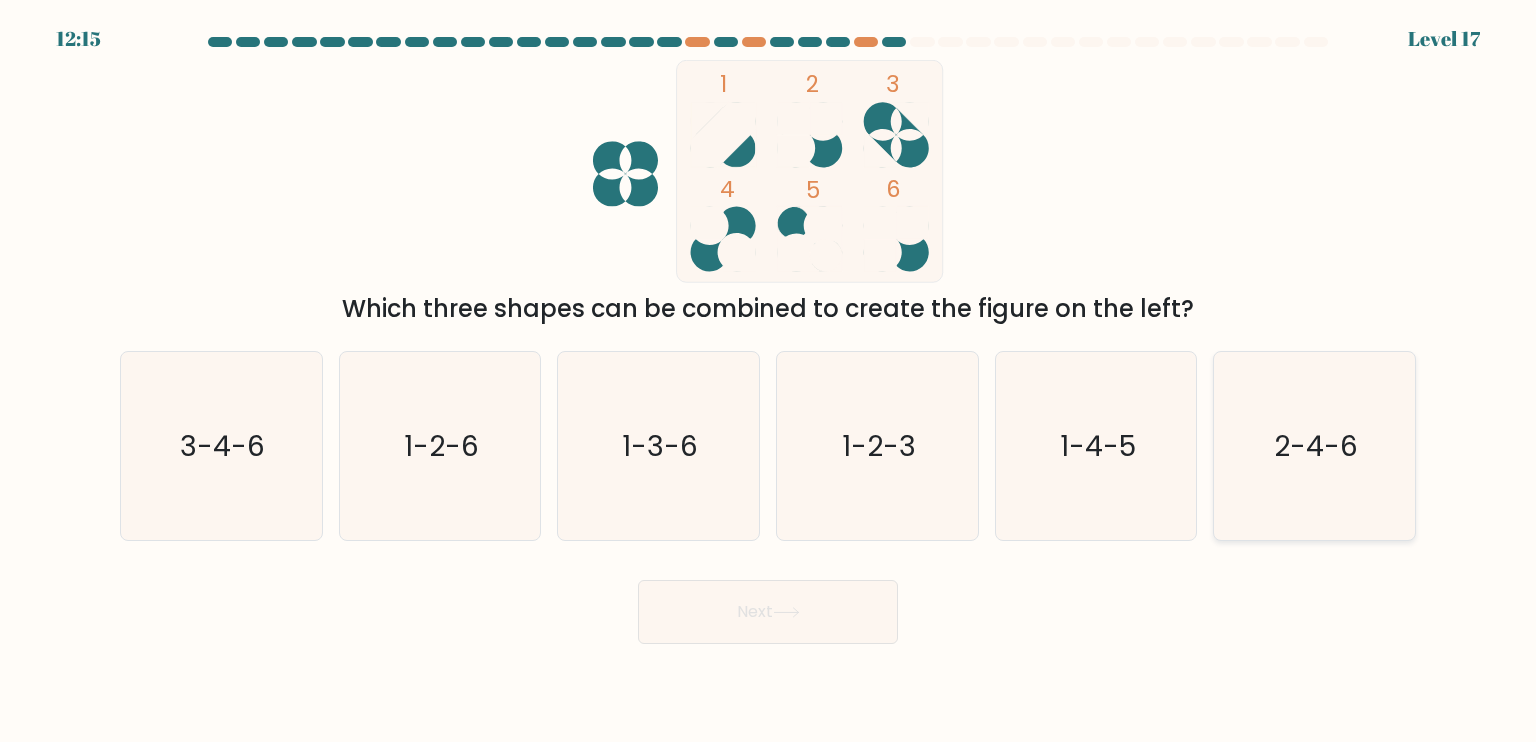 click on "2-4-6" 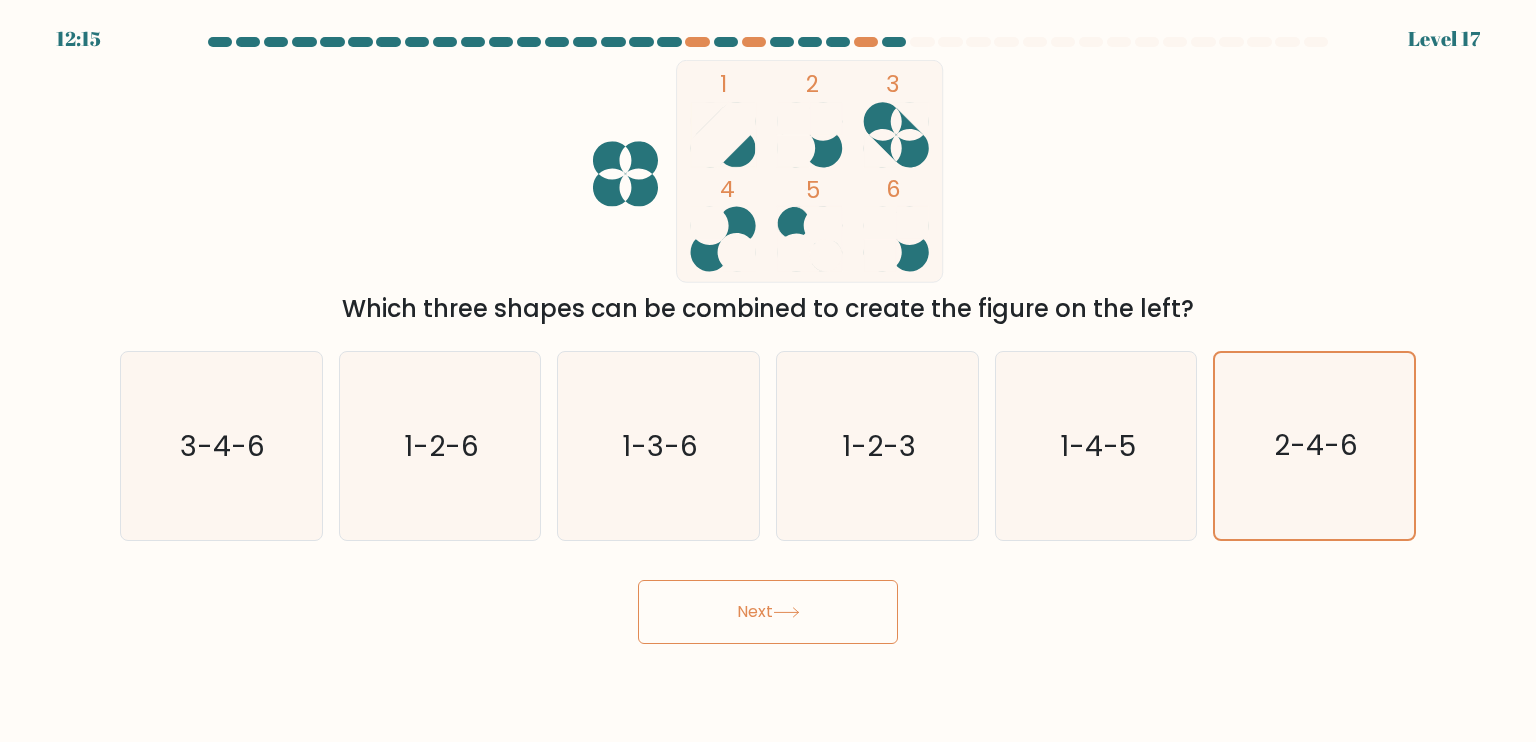 click on "Next" at bounding box center [768, 612] 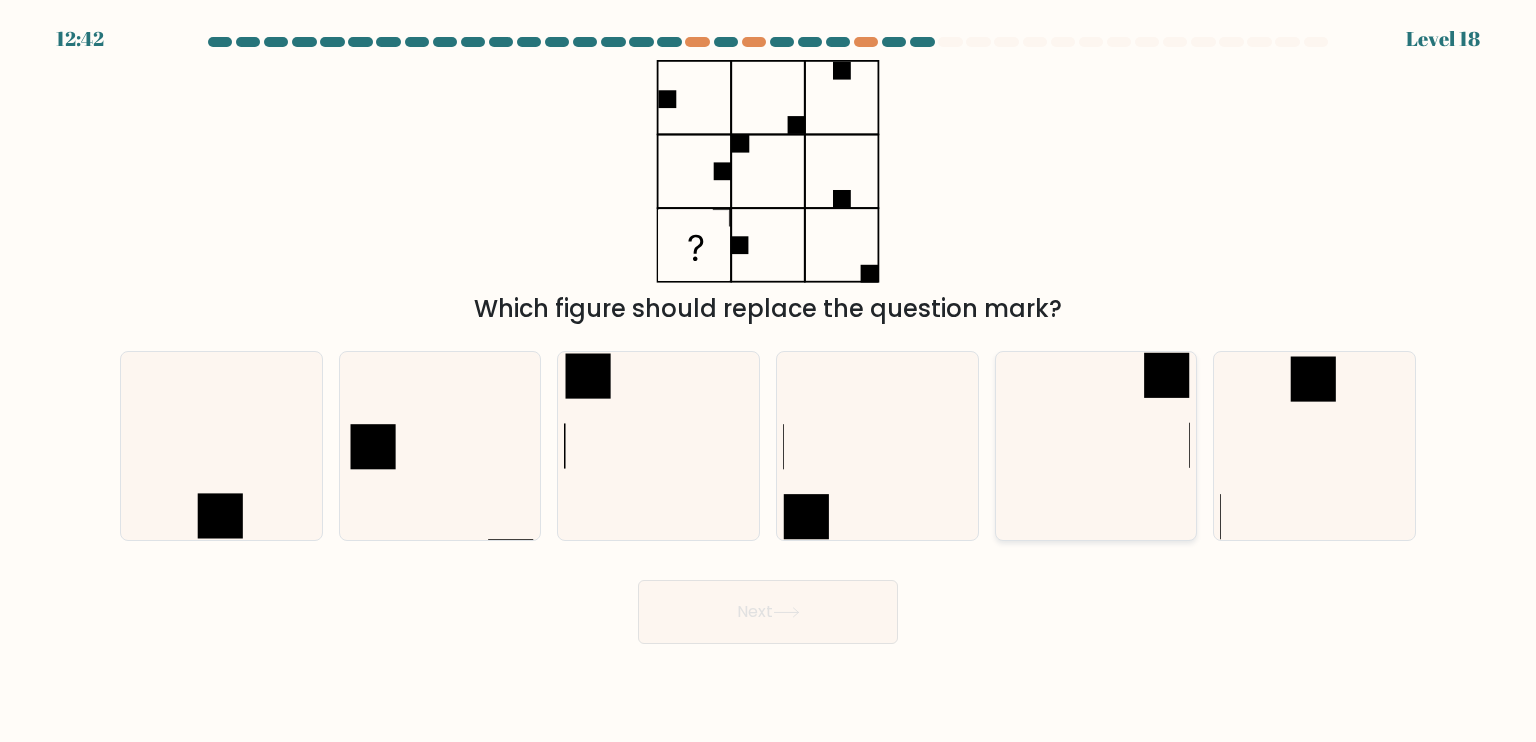 click 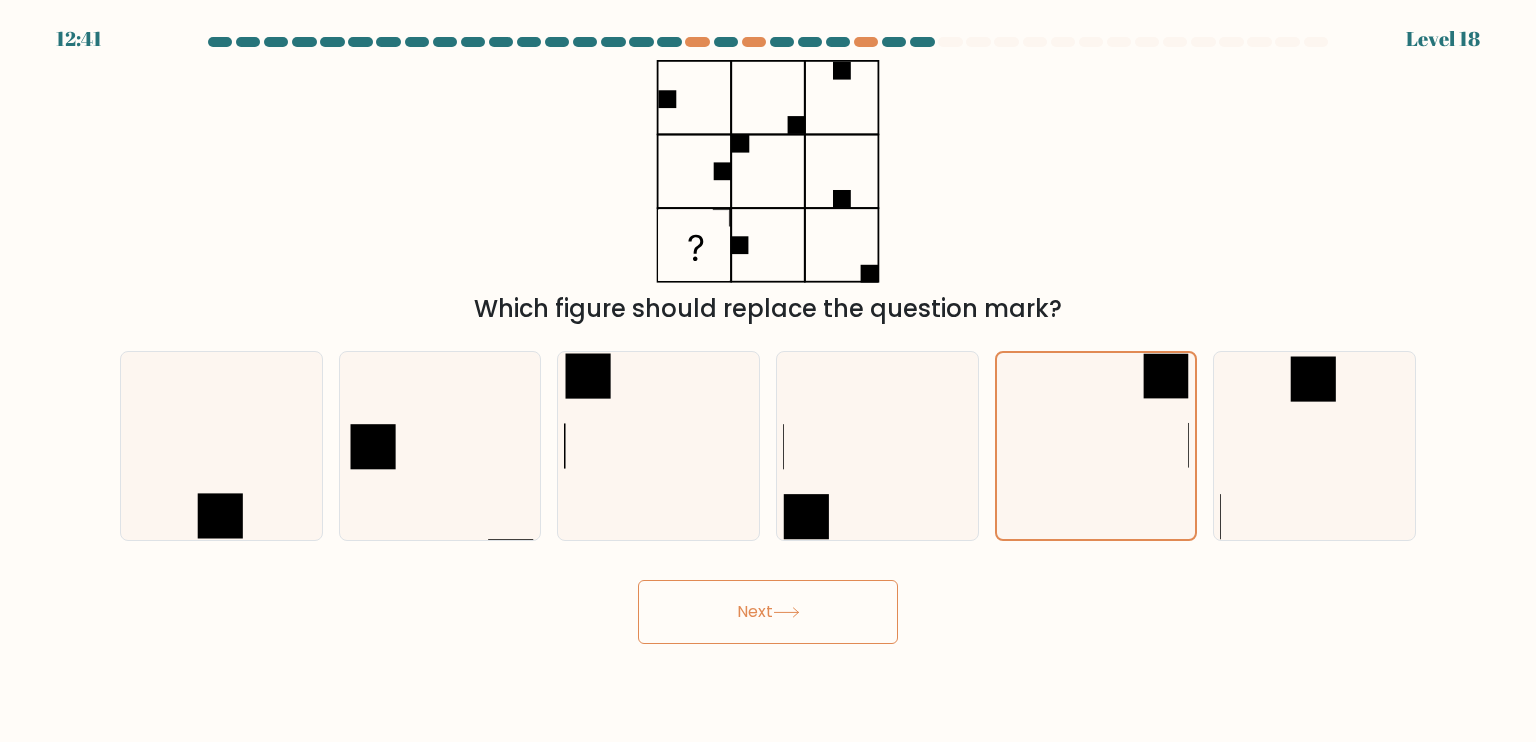 click 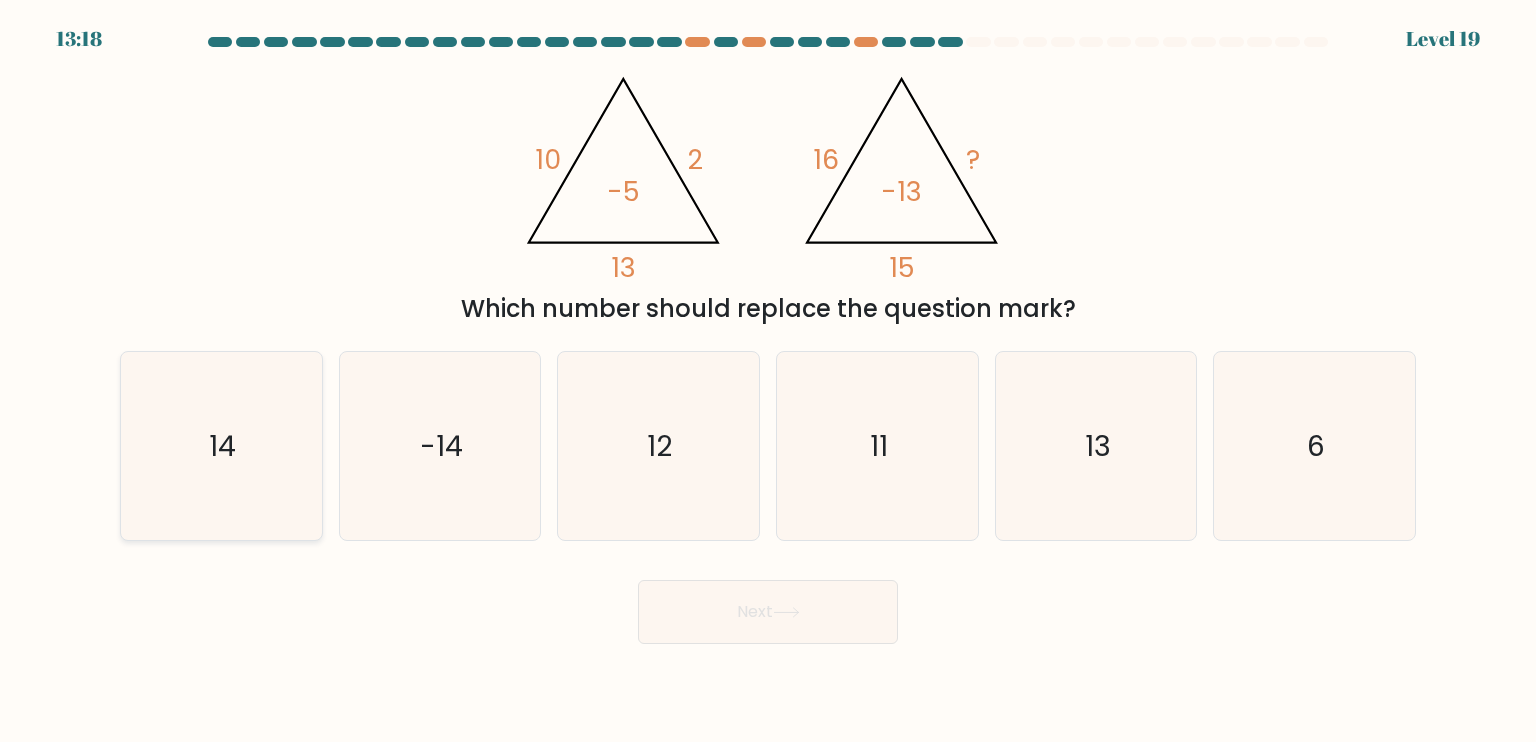 click on "14" 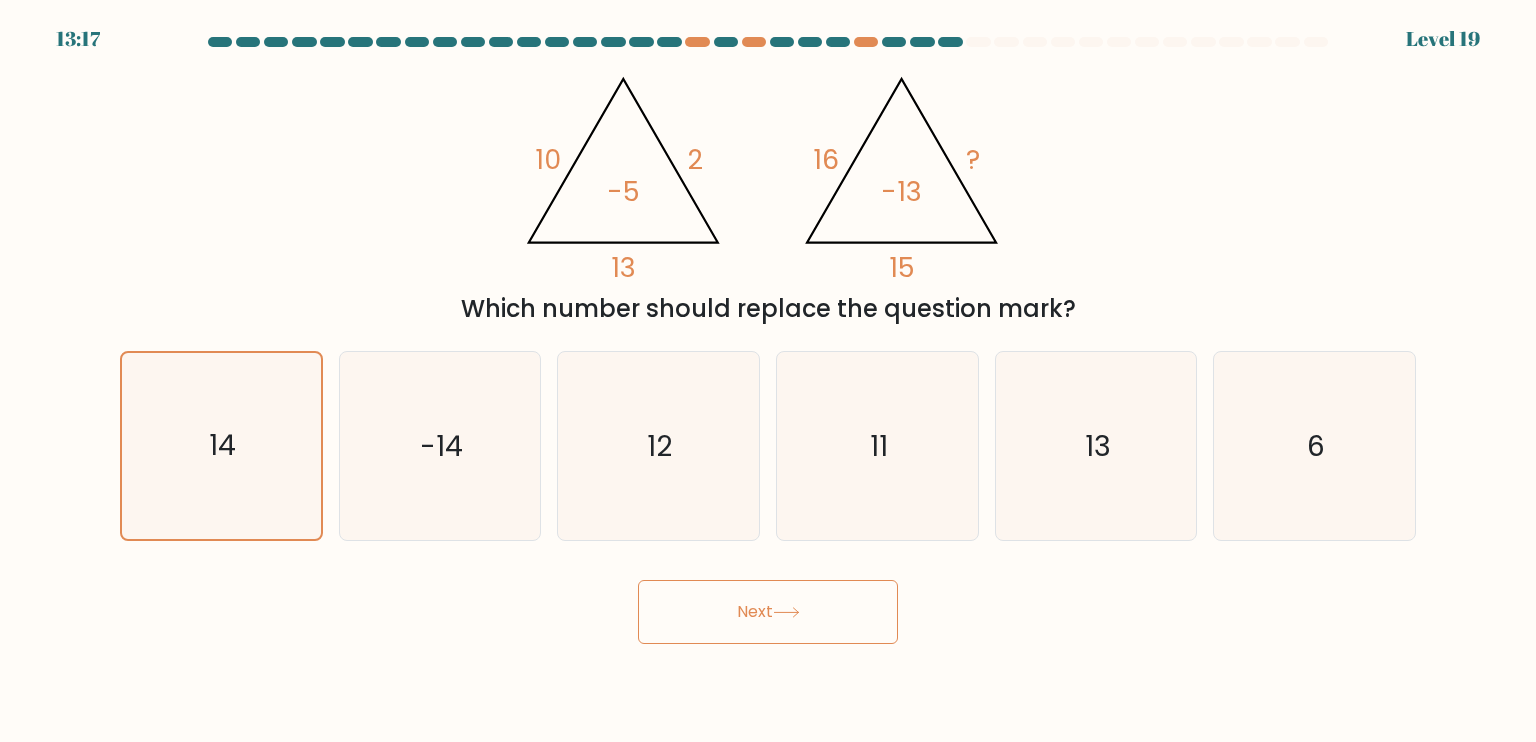 click on "13:17
Level 19" at bounding box center [768, 371] 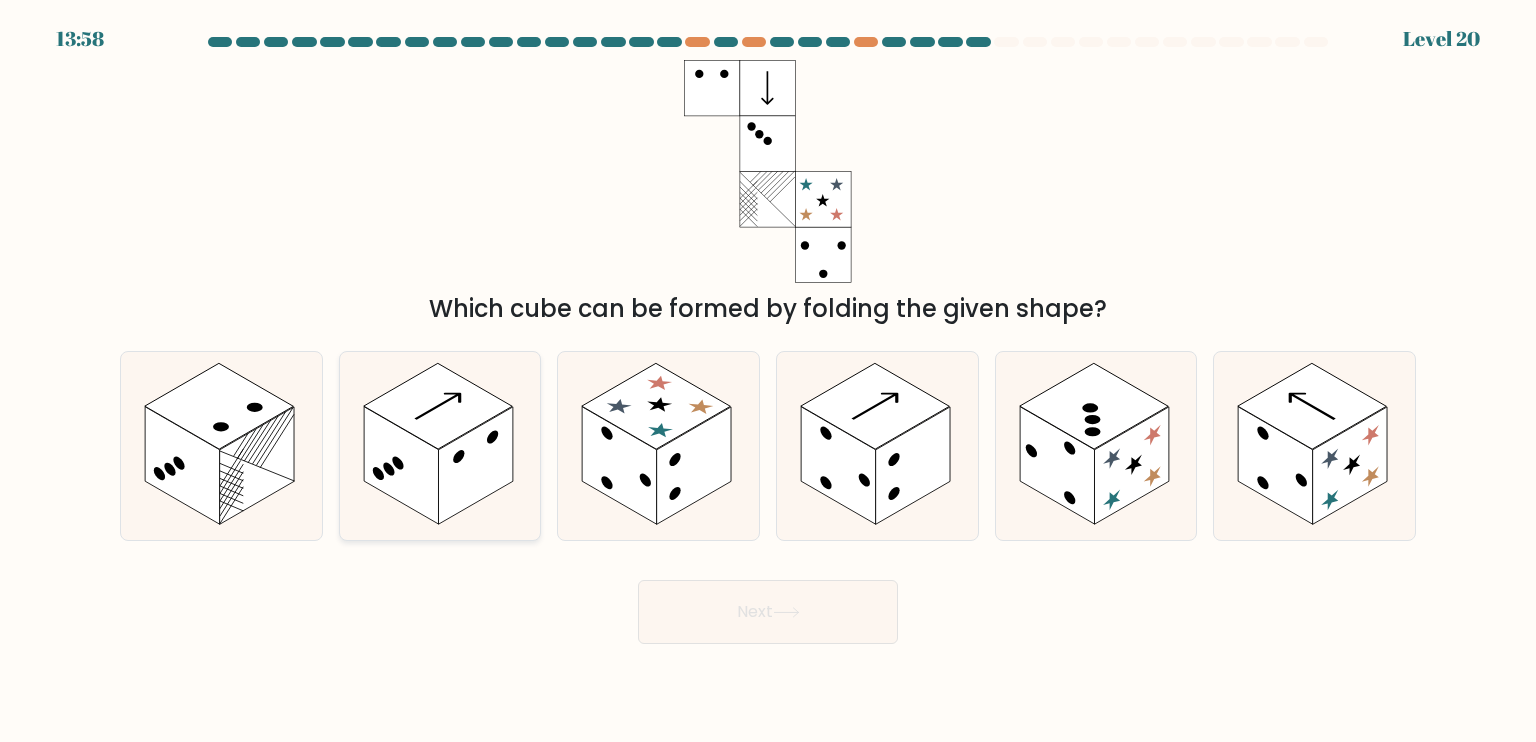 click 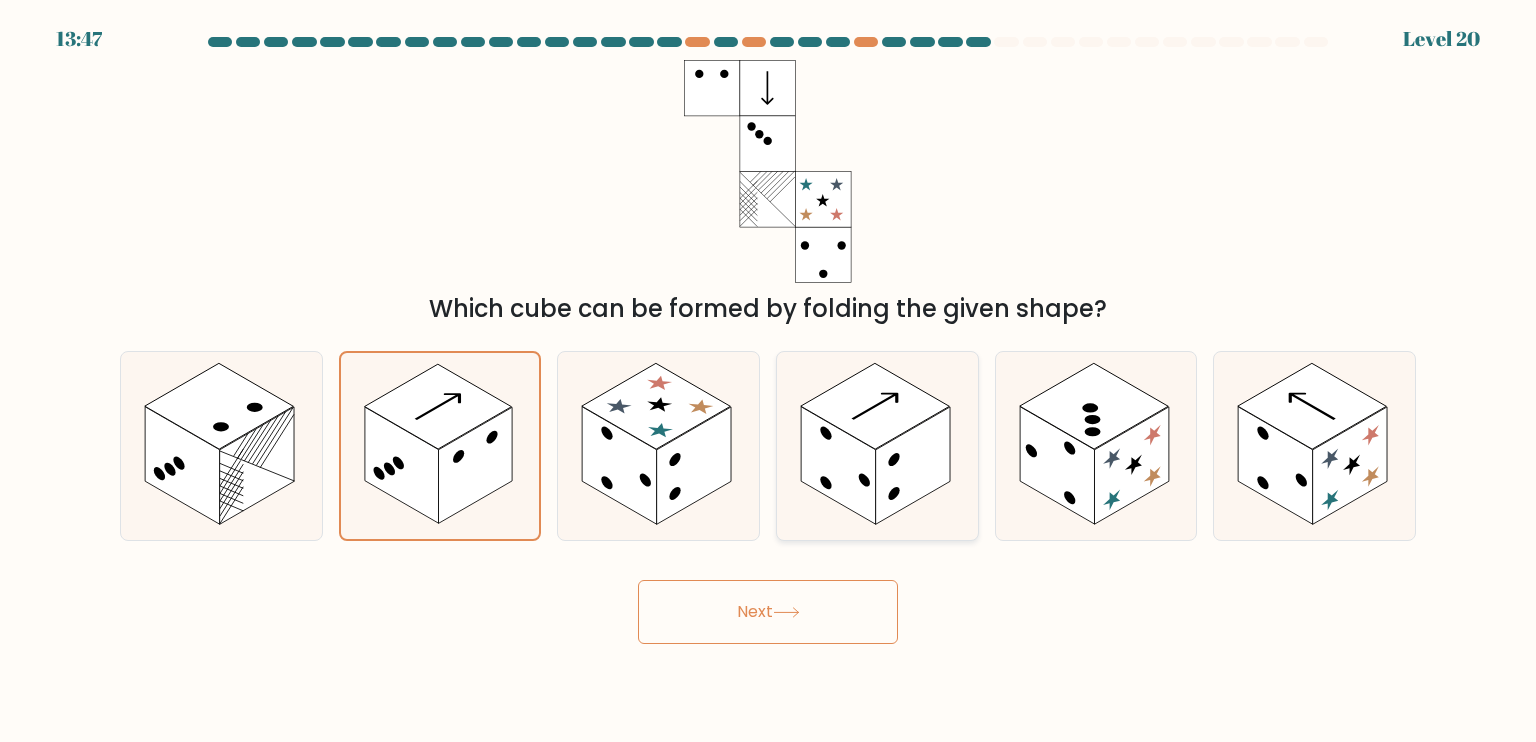 click 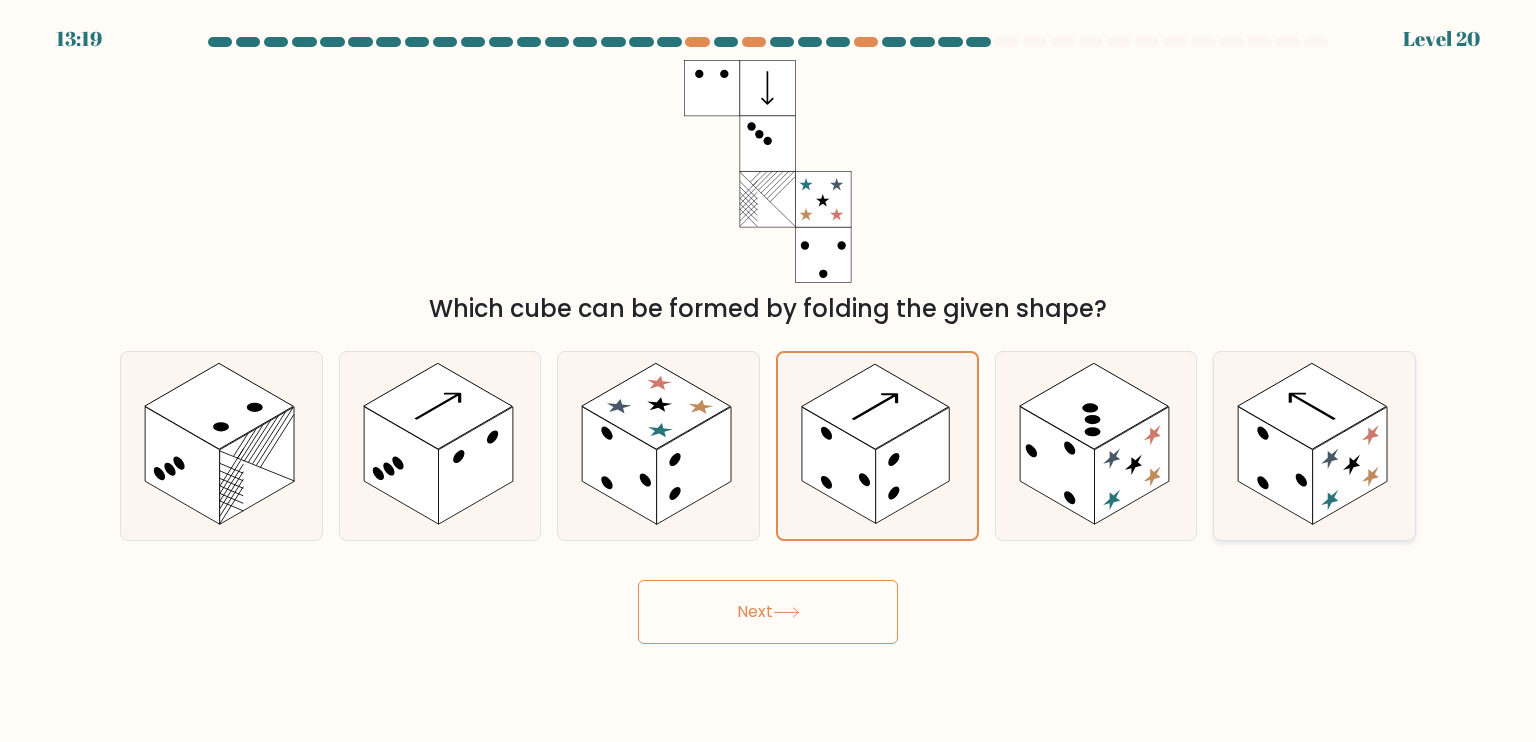 click 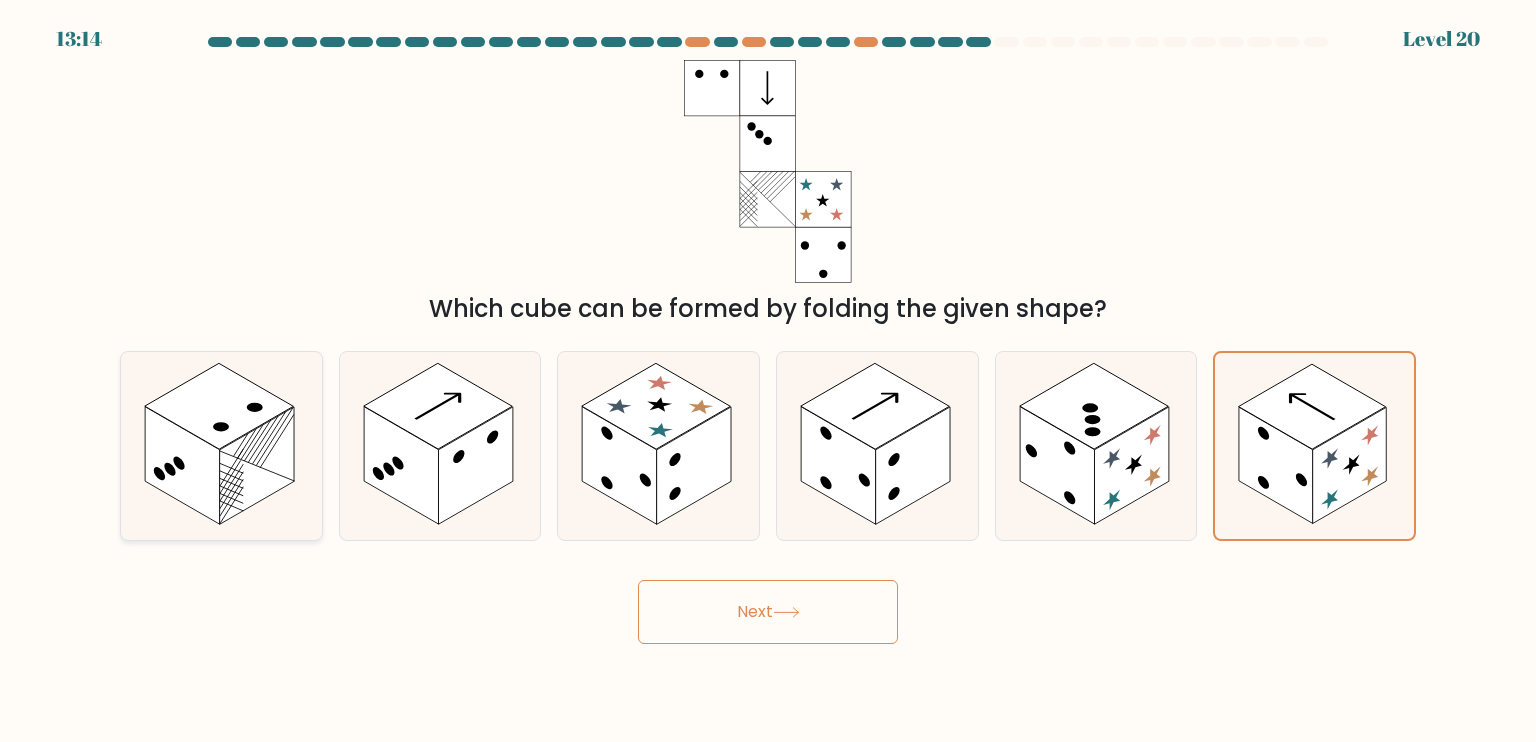 click 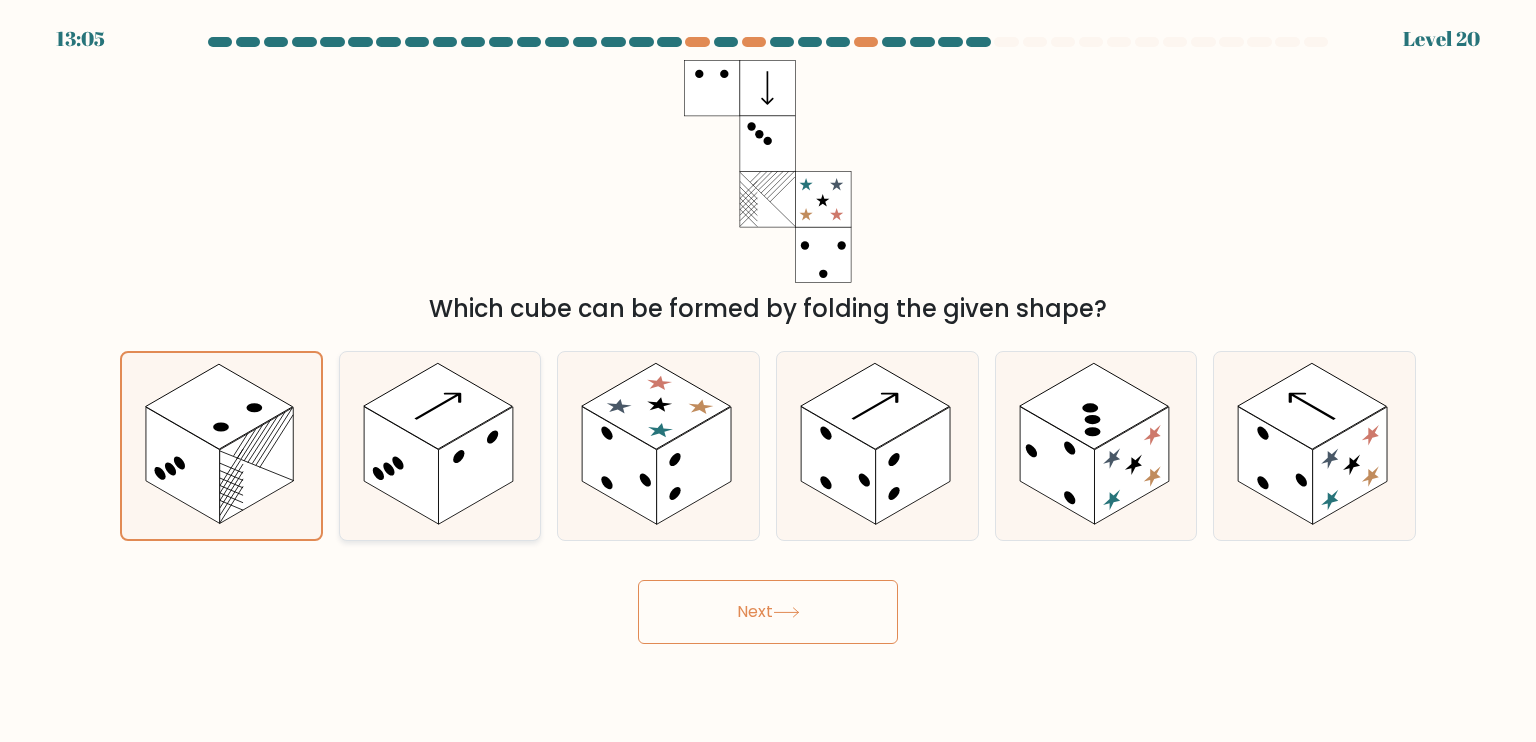 click 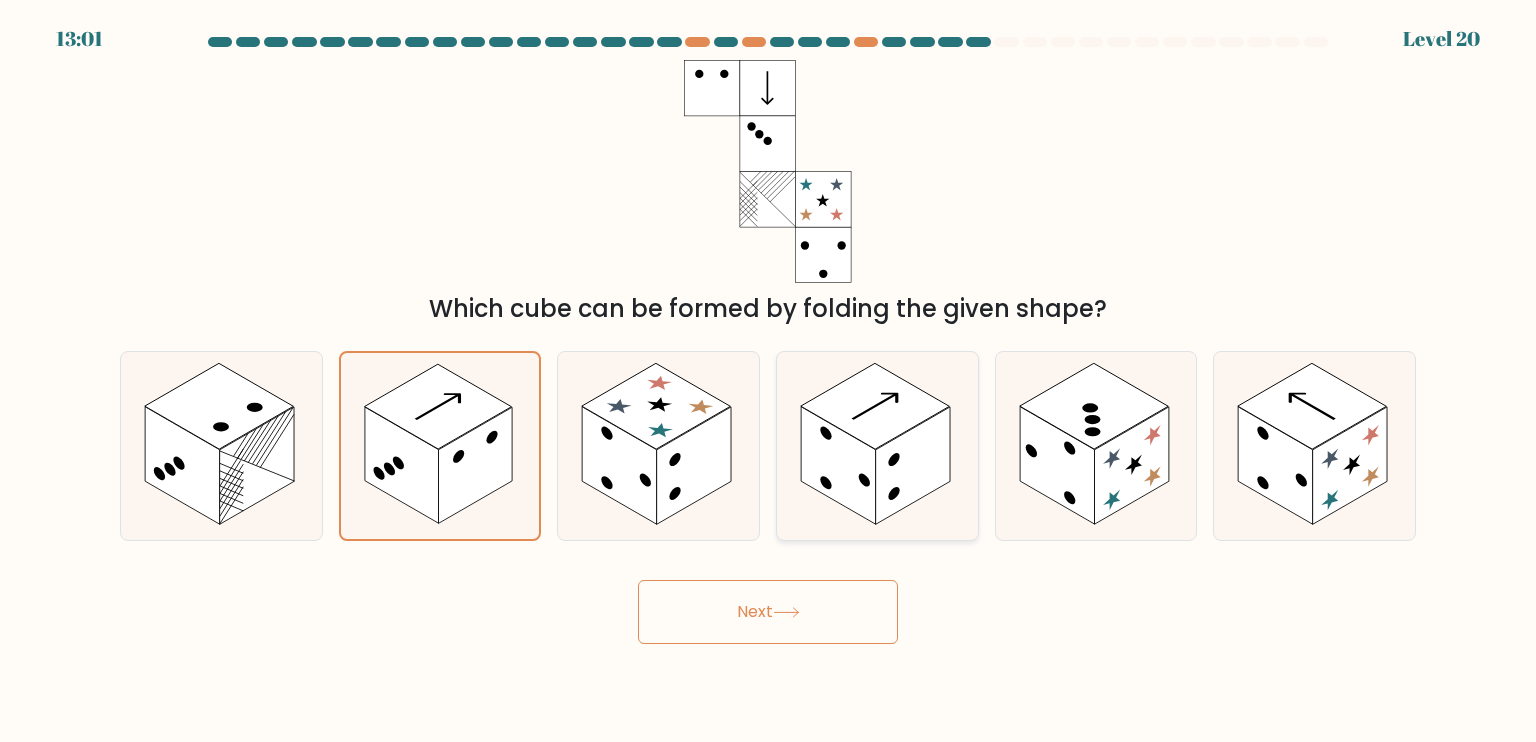 click 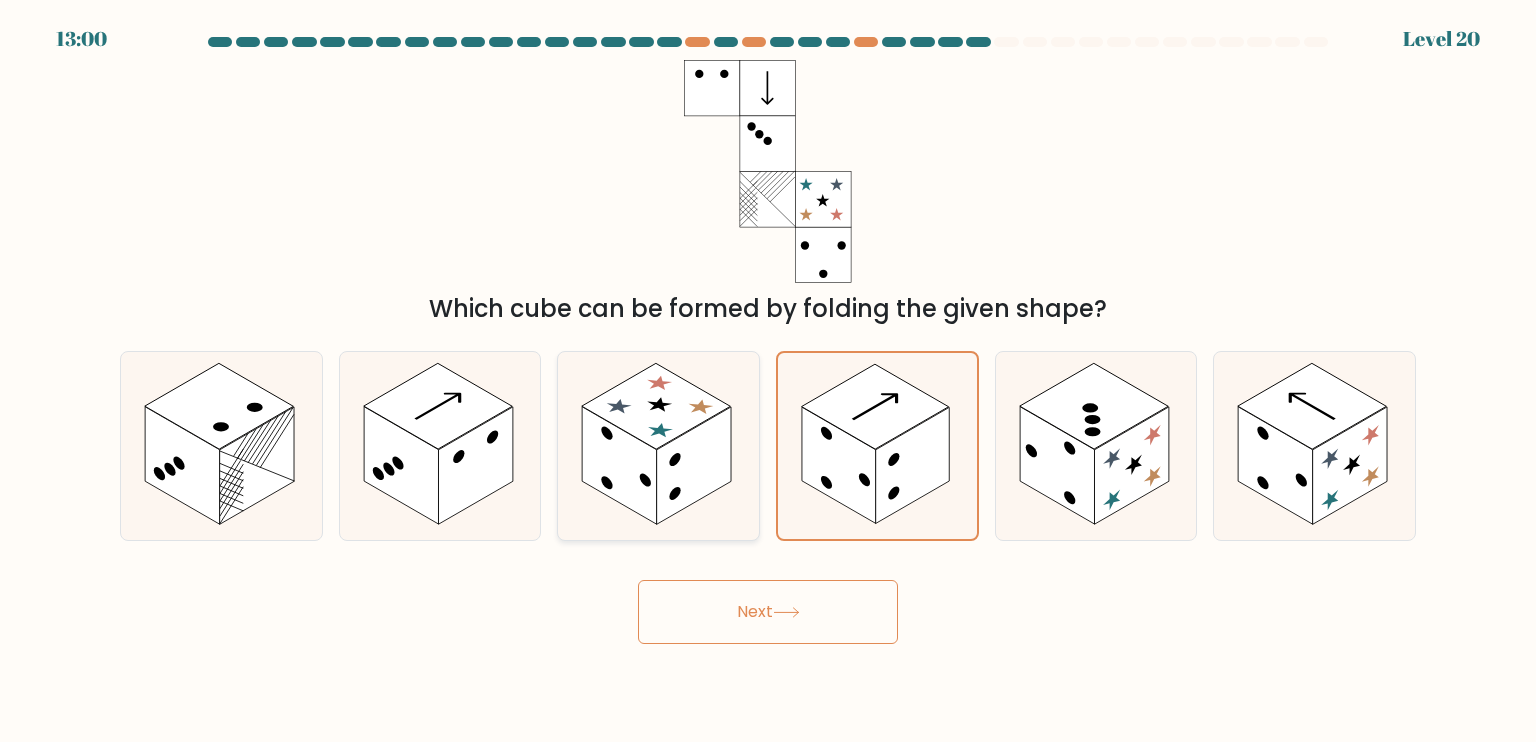 click 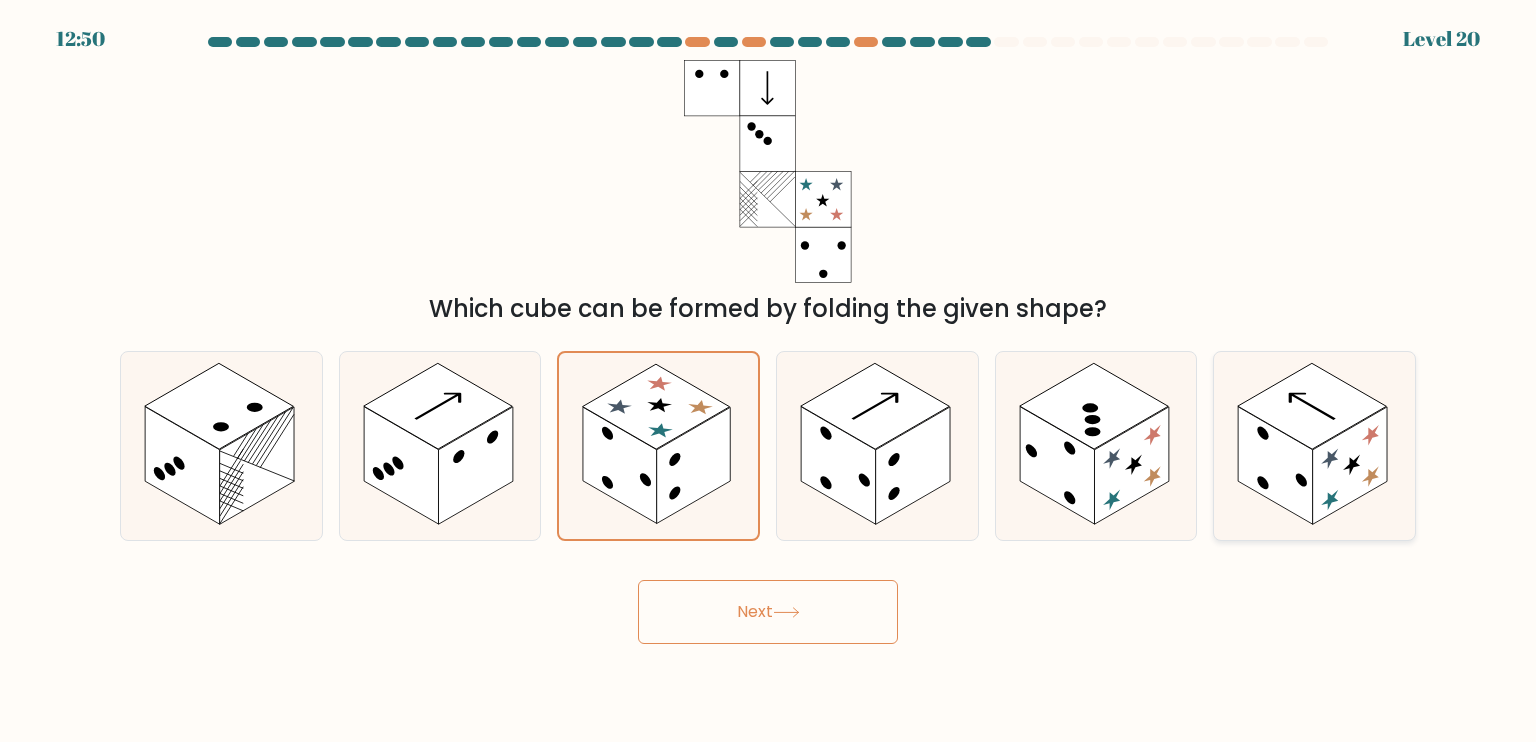 click 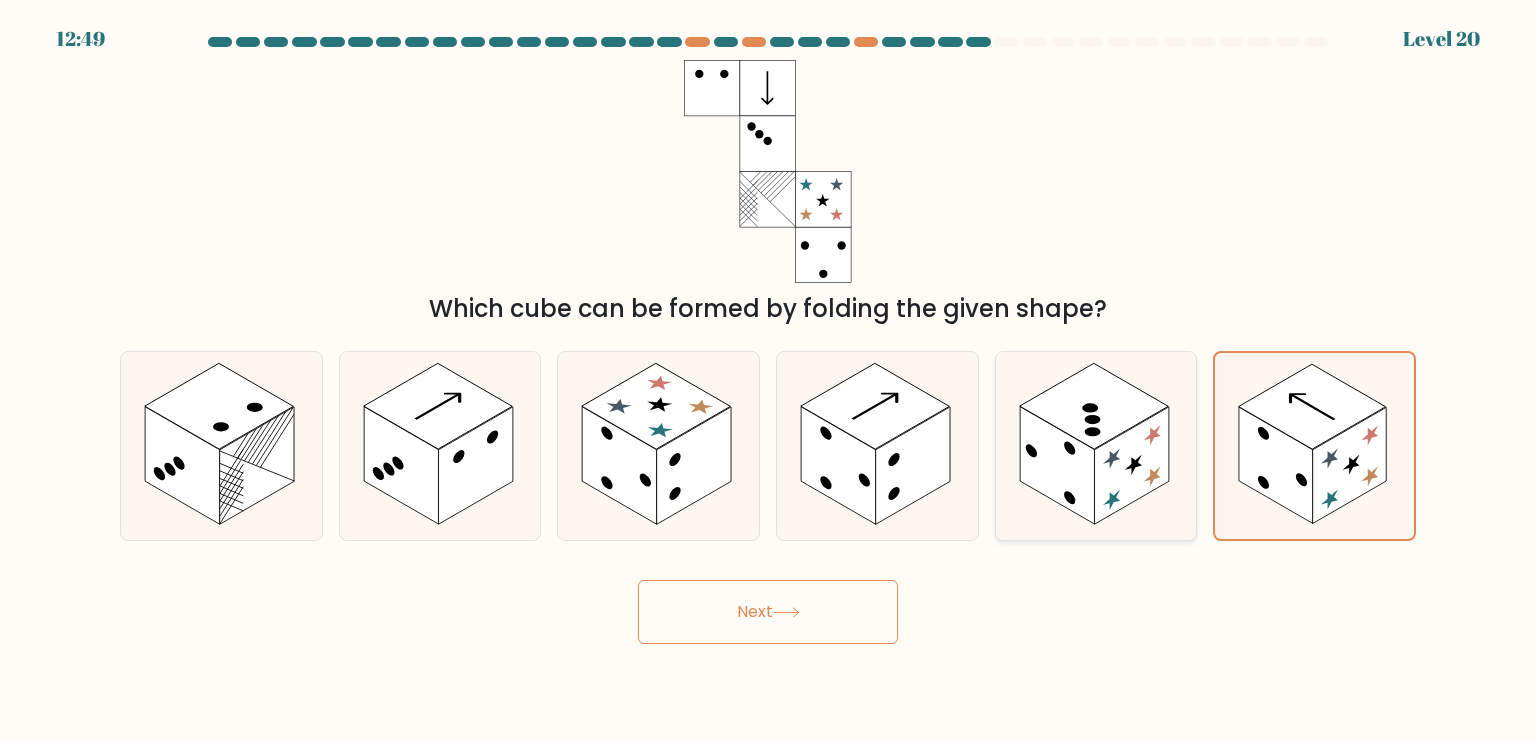 click 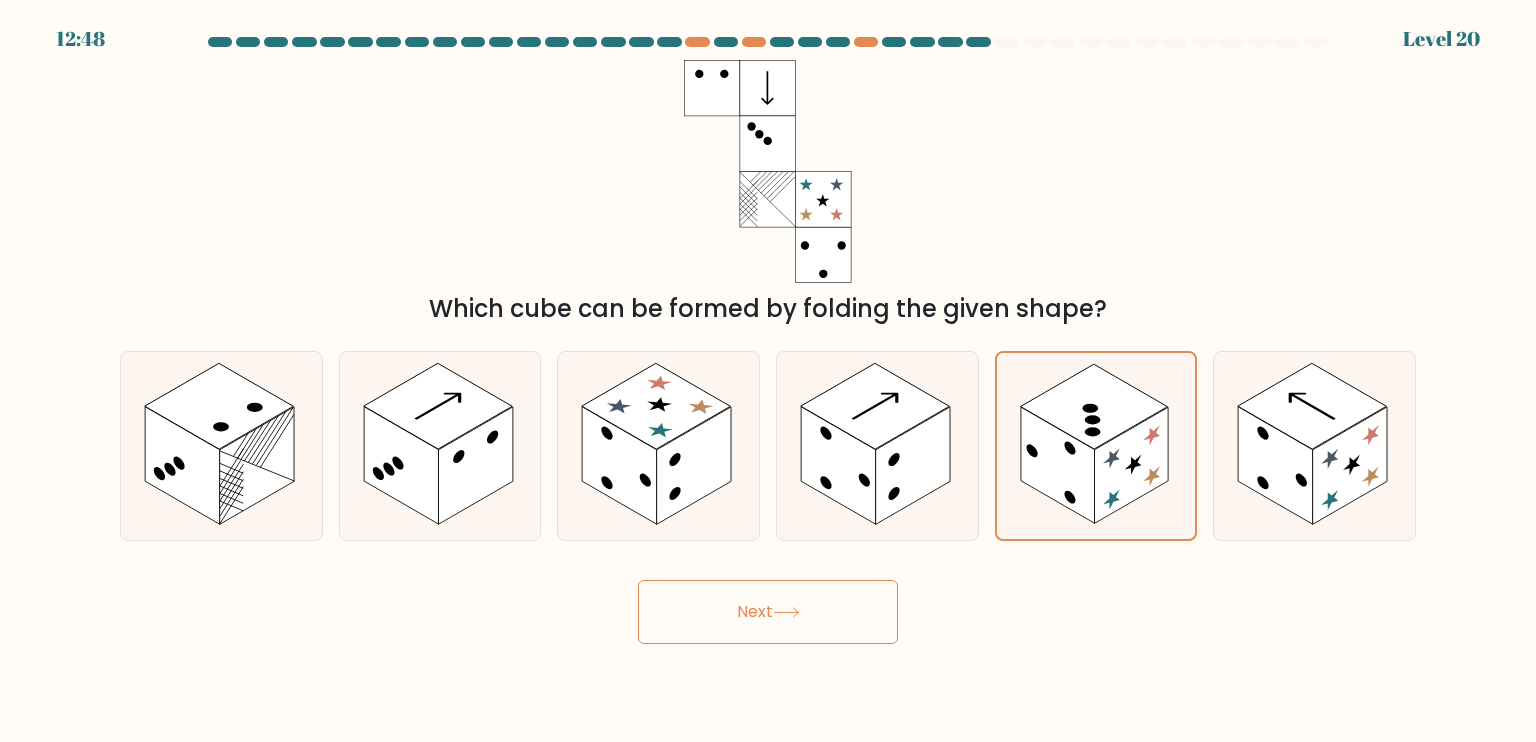 click on "Next" at bounding box center (768, 612) 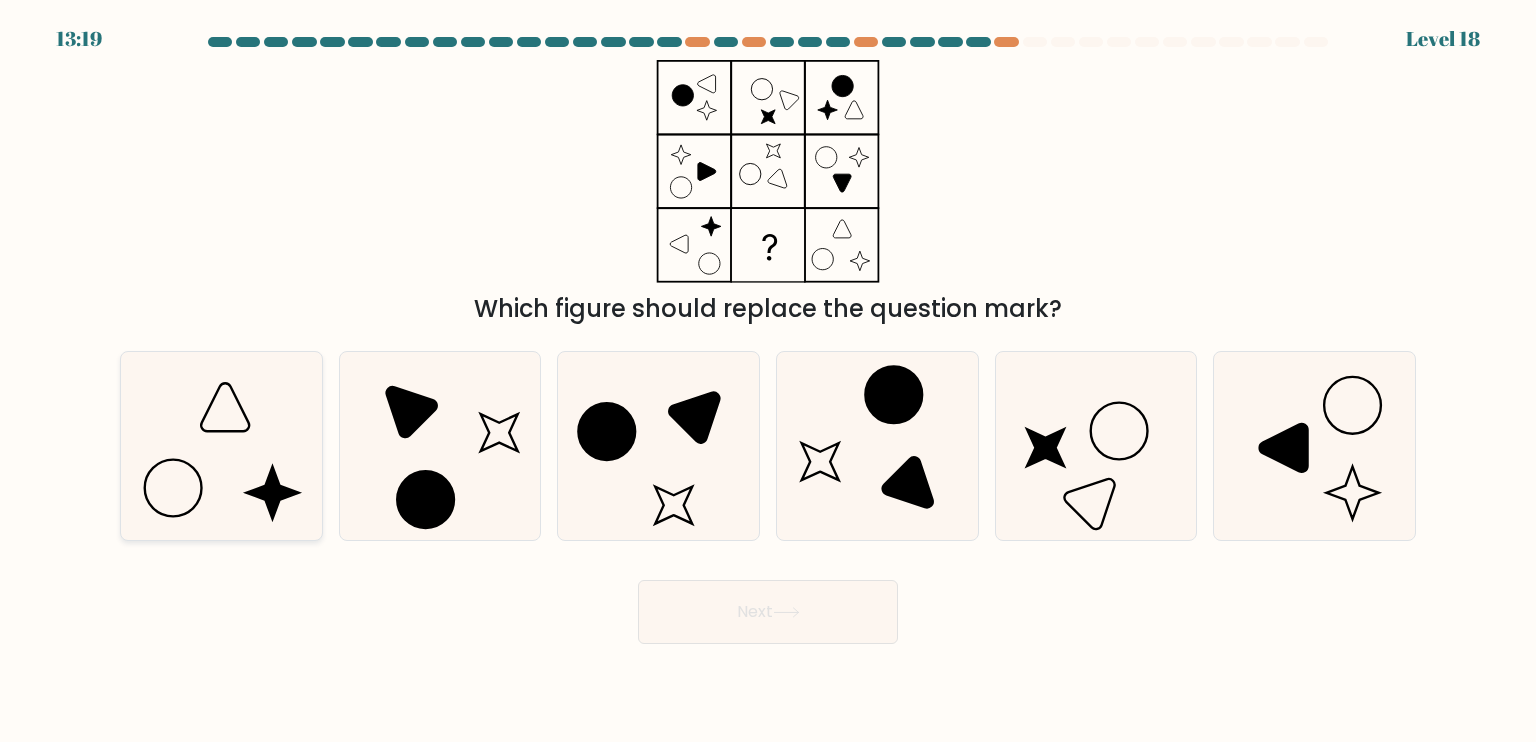 click 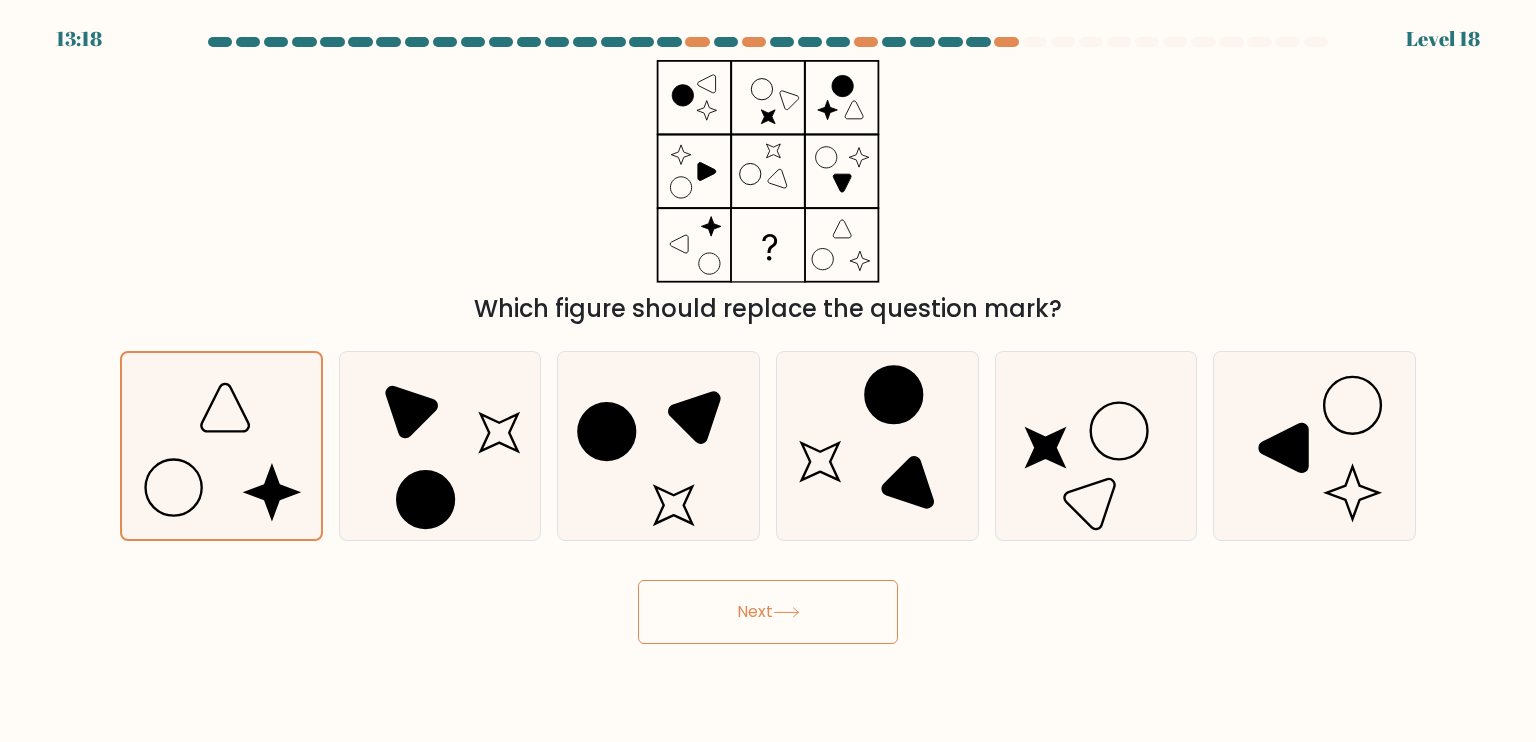 click on "Next" at bounding box center [768, 612] 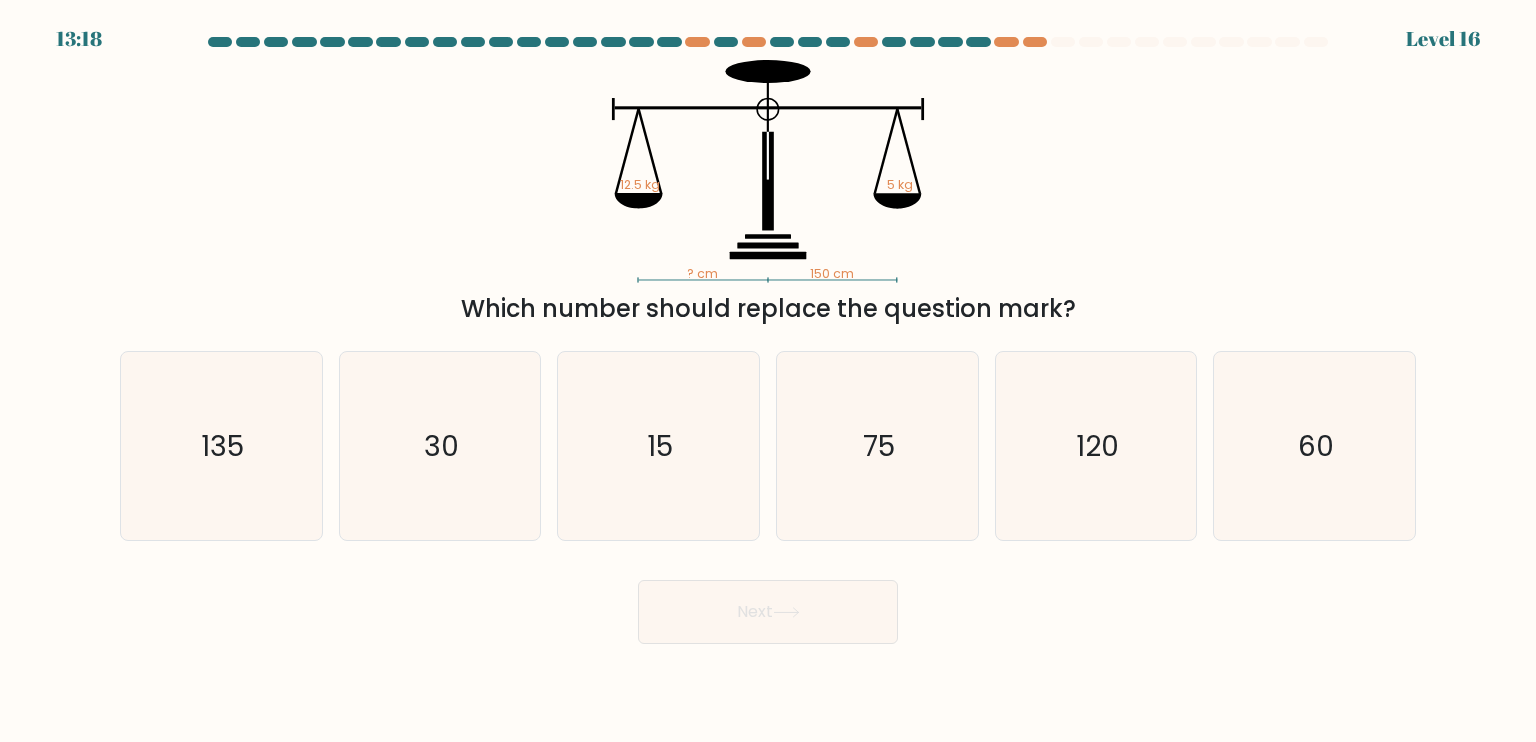 type 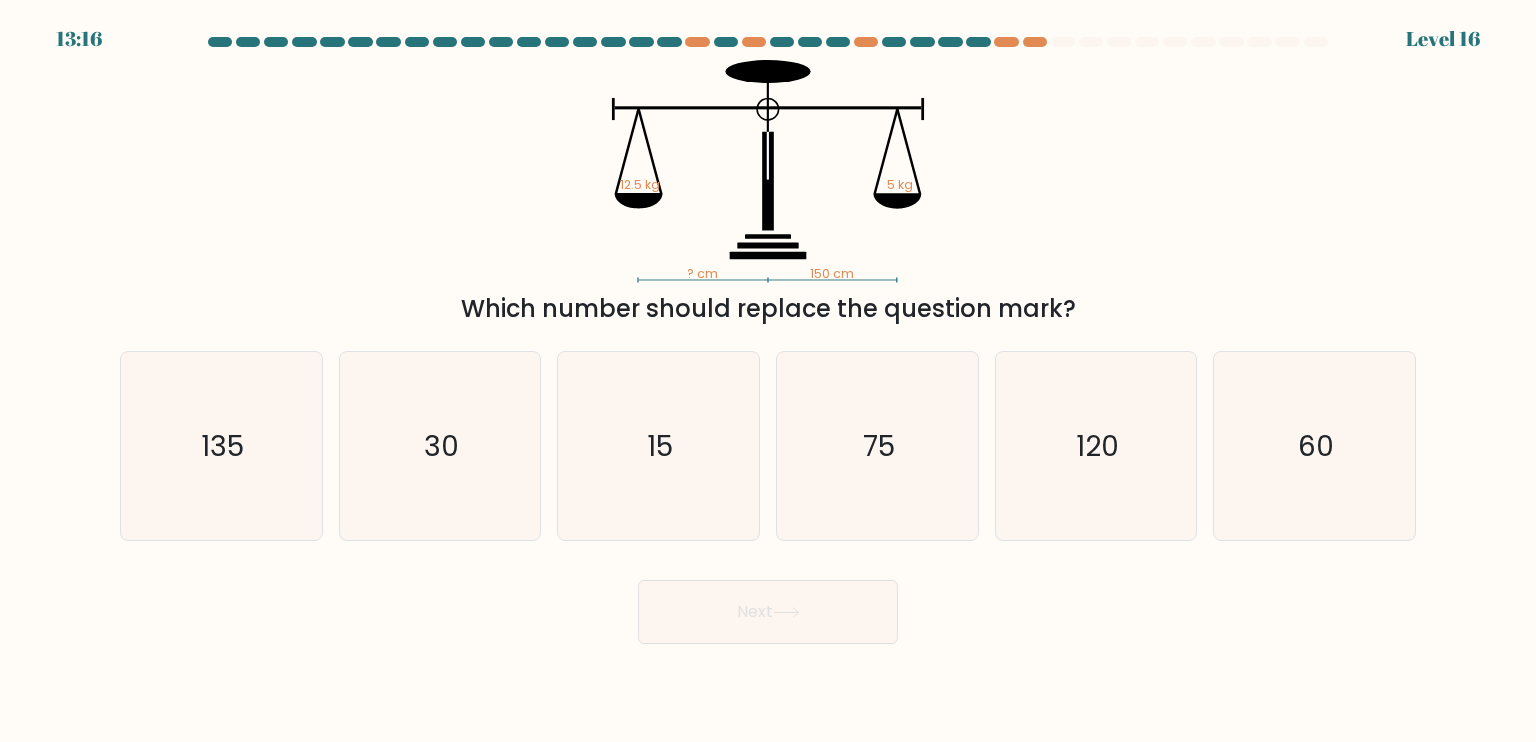 click 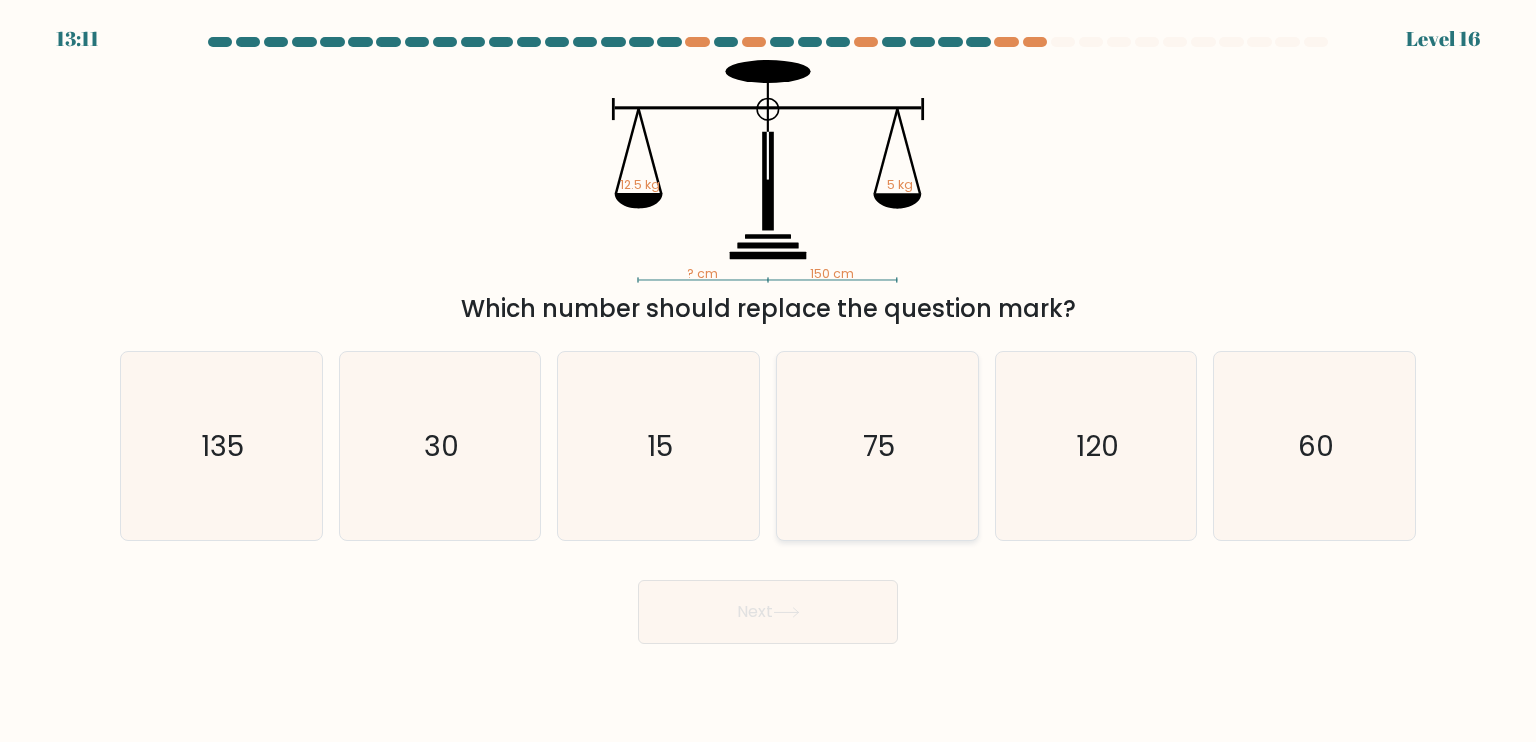 click on "75" 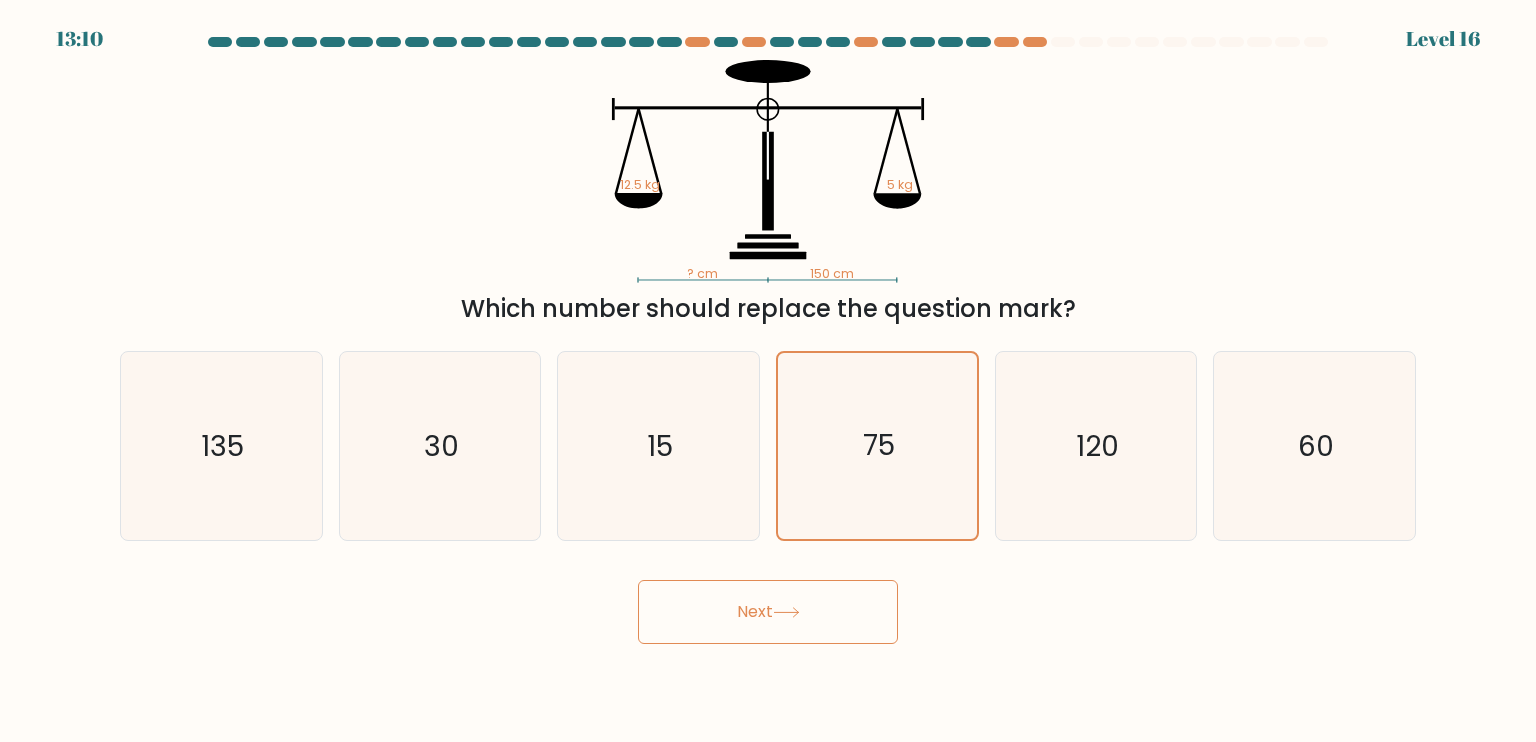click on "Next" at bounding box center [768, 612] 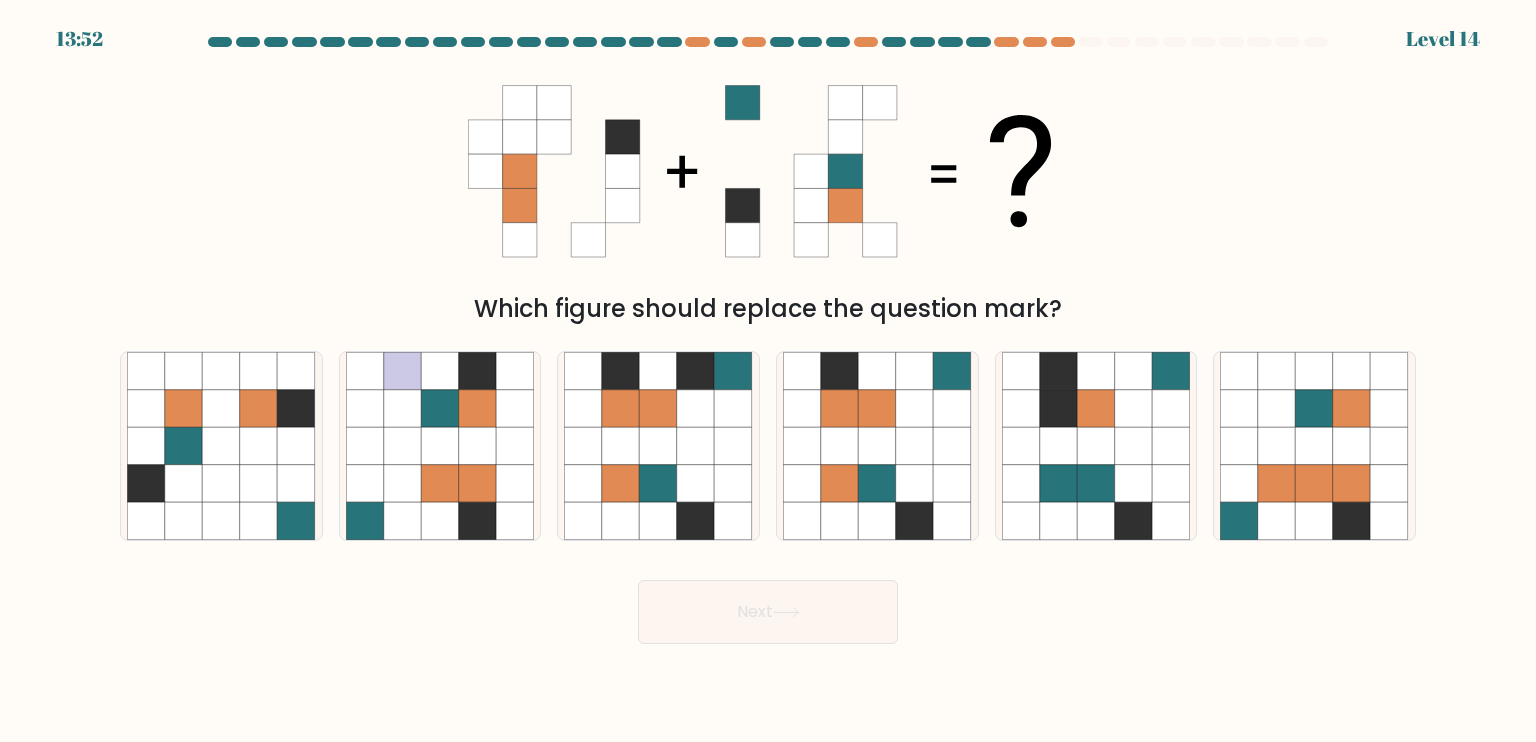 type 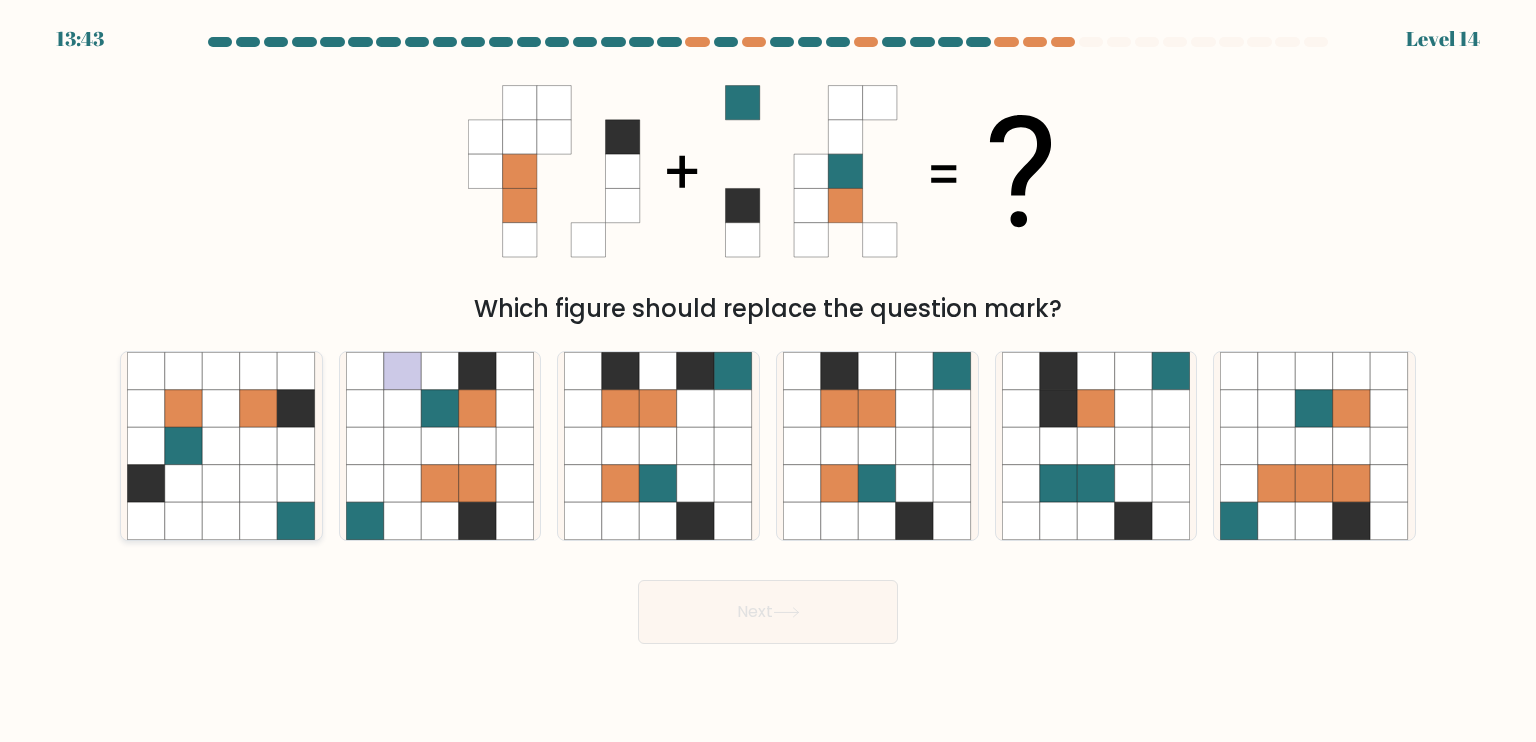 click 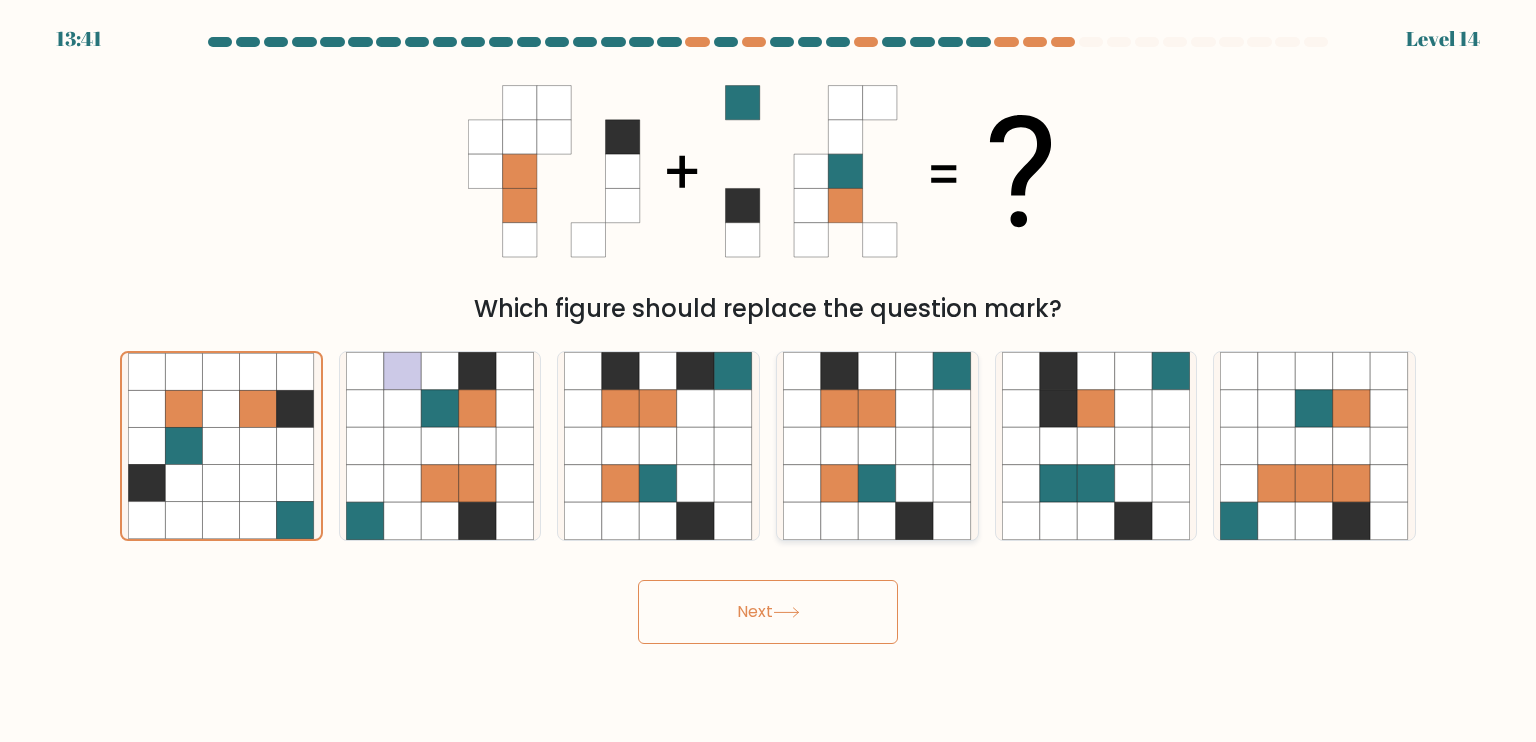 click 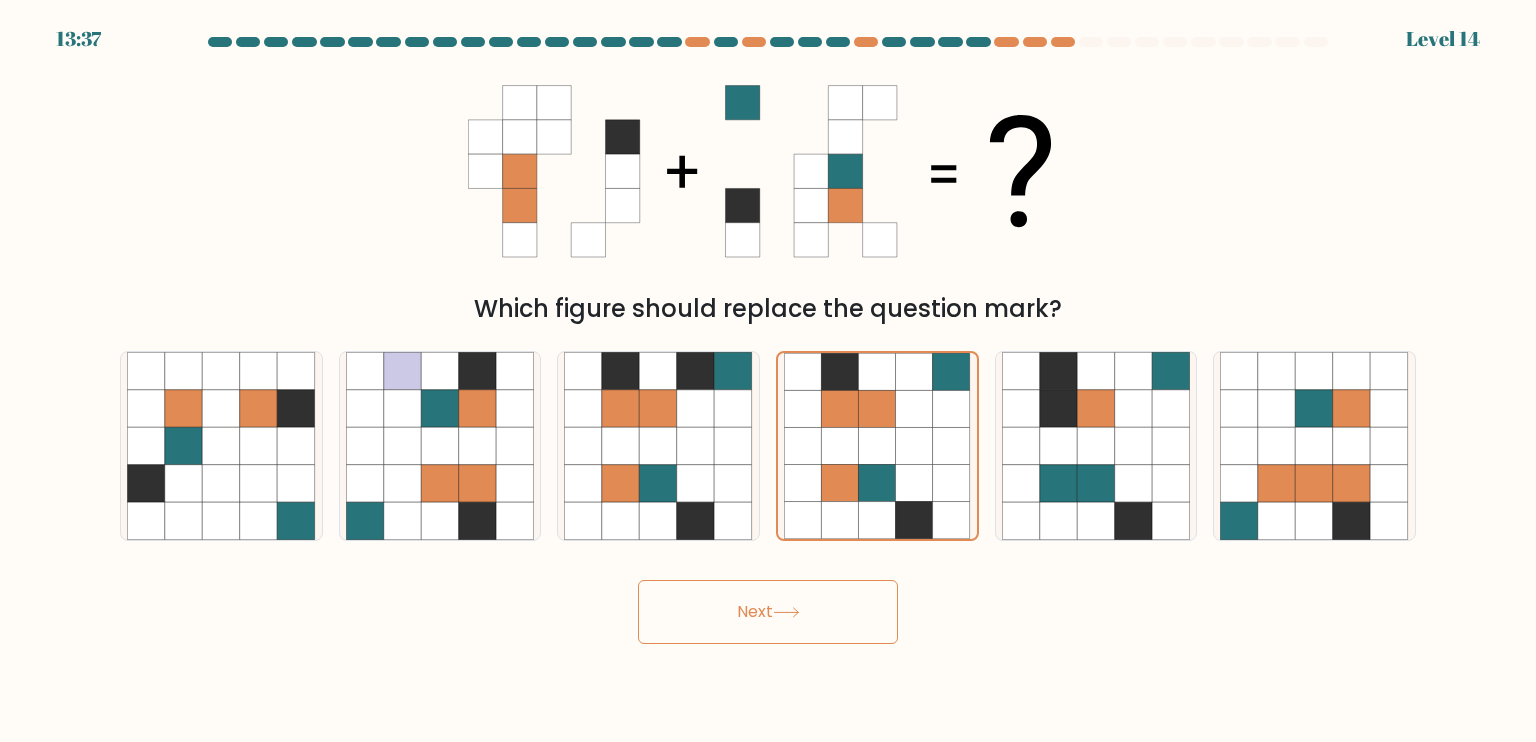 click on "Next" at bounding box center (768, 612) 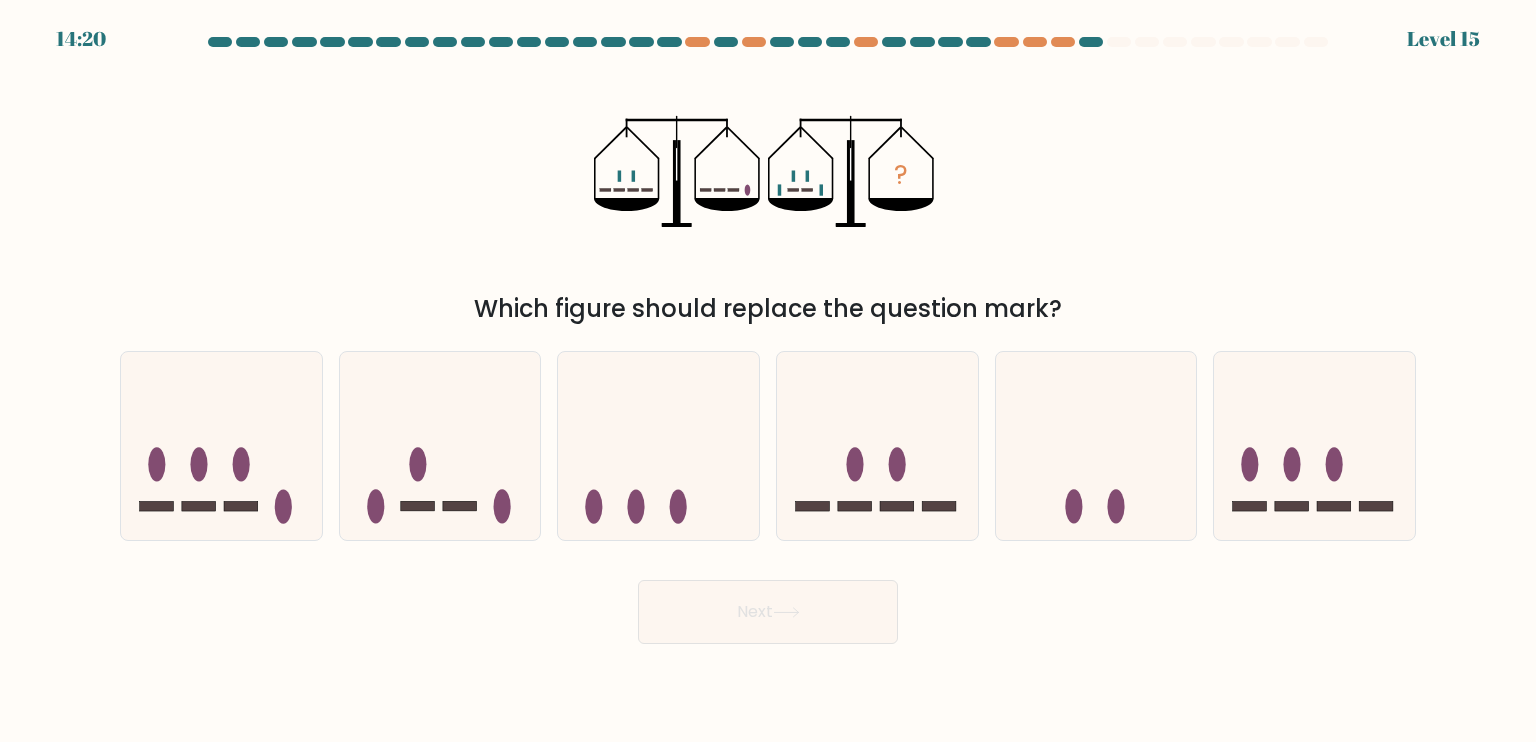 type 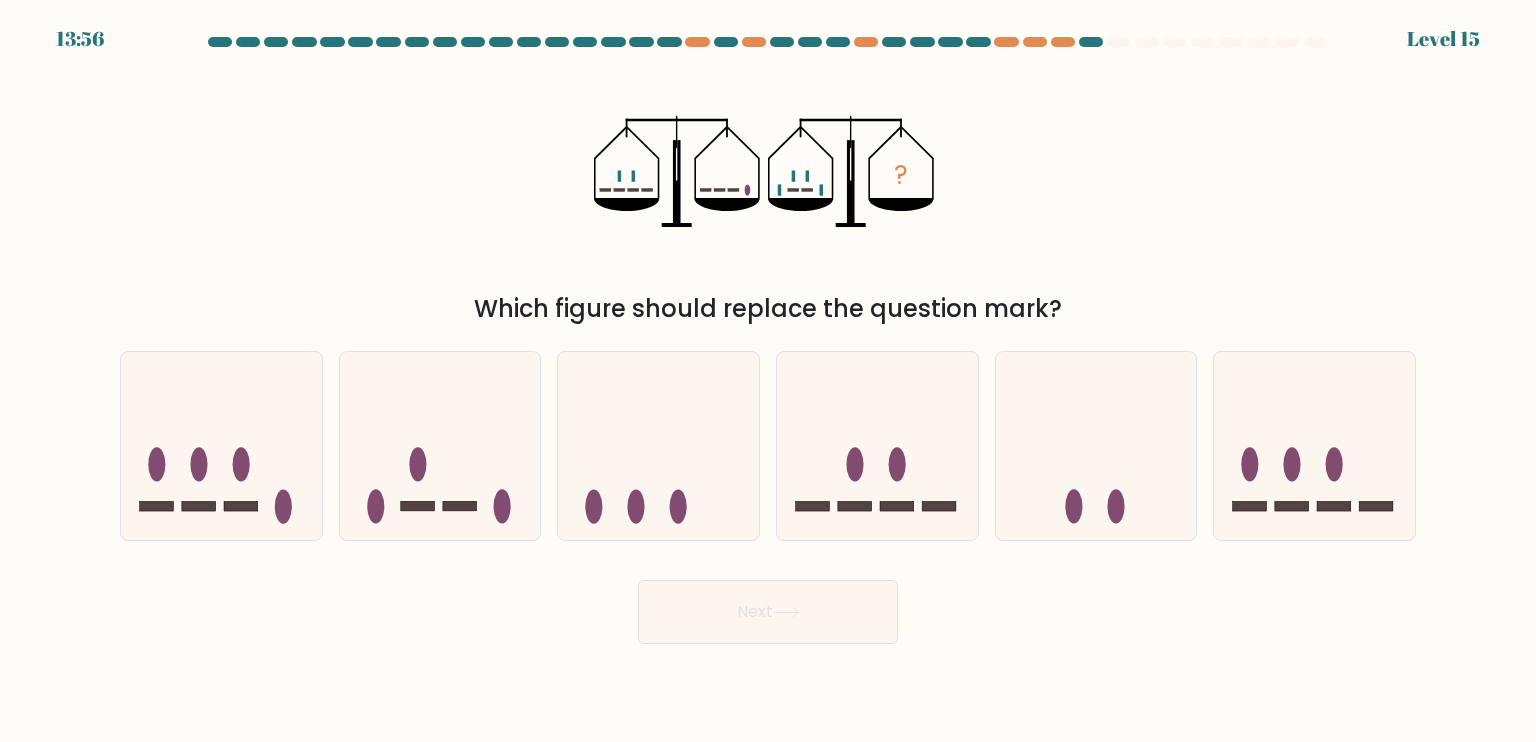 click on "e." at bounding box center [1096, 446] 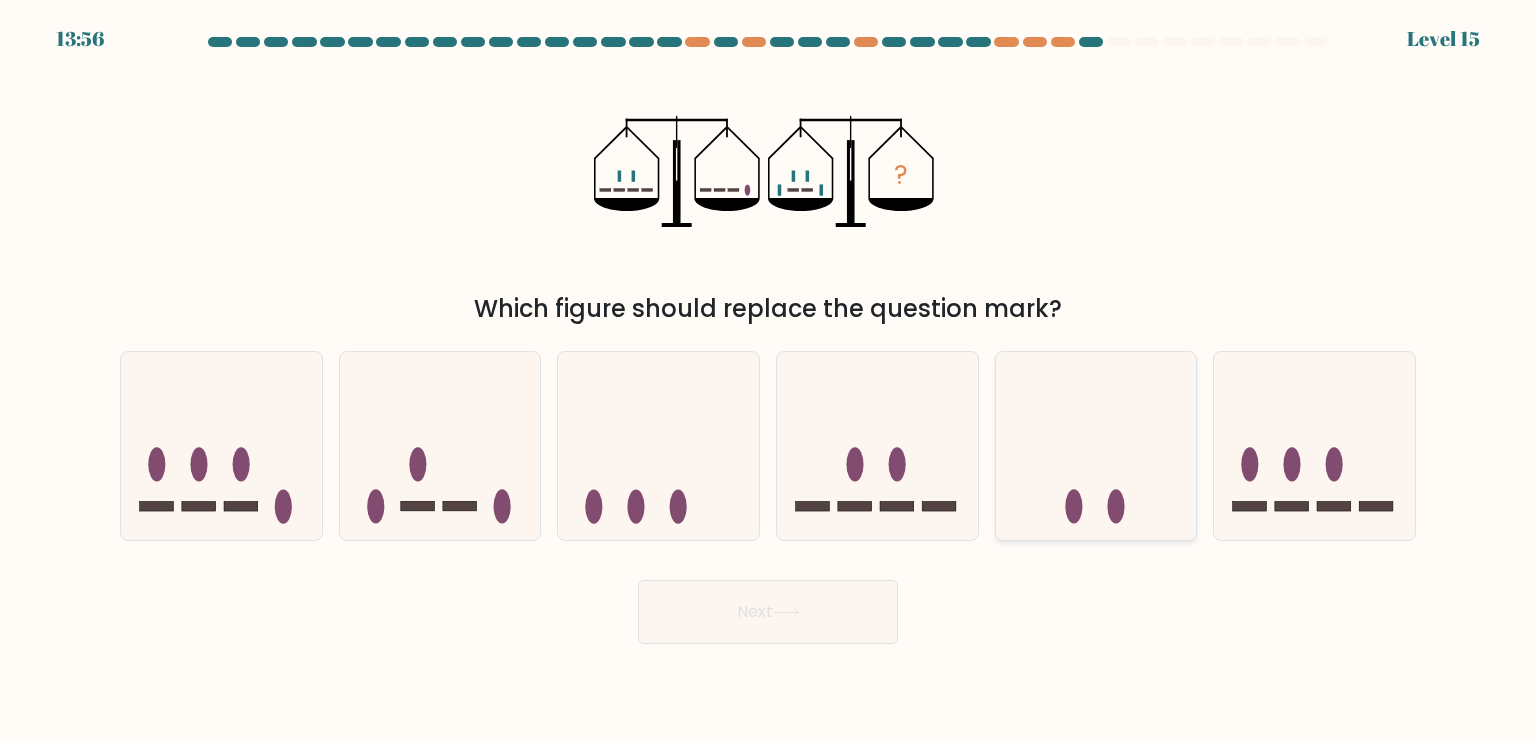 click 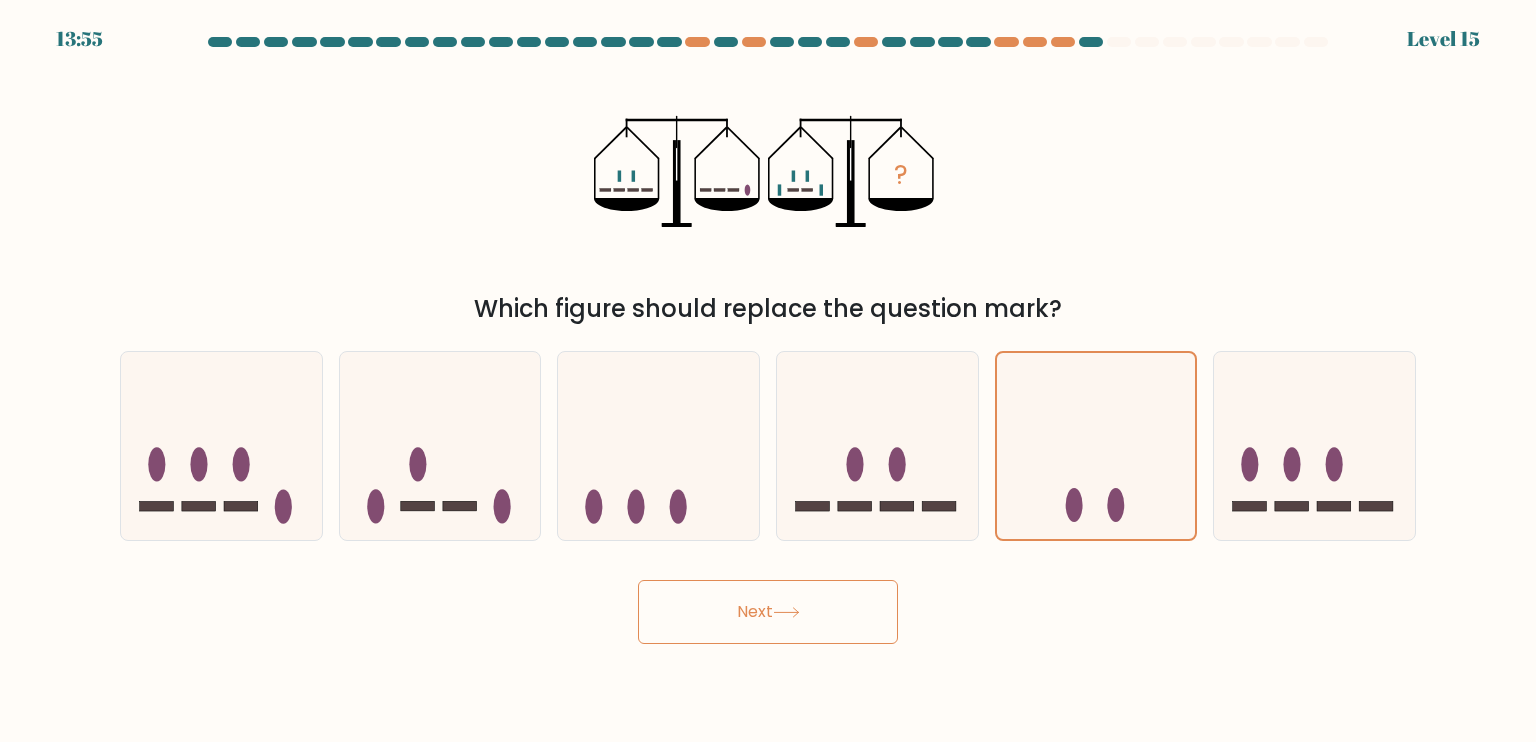 click on "Next" at bounding box center [768, 612] 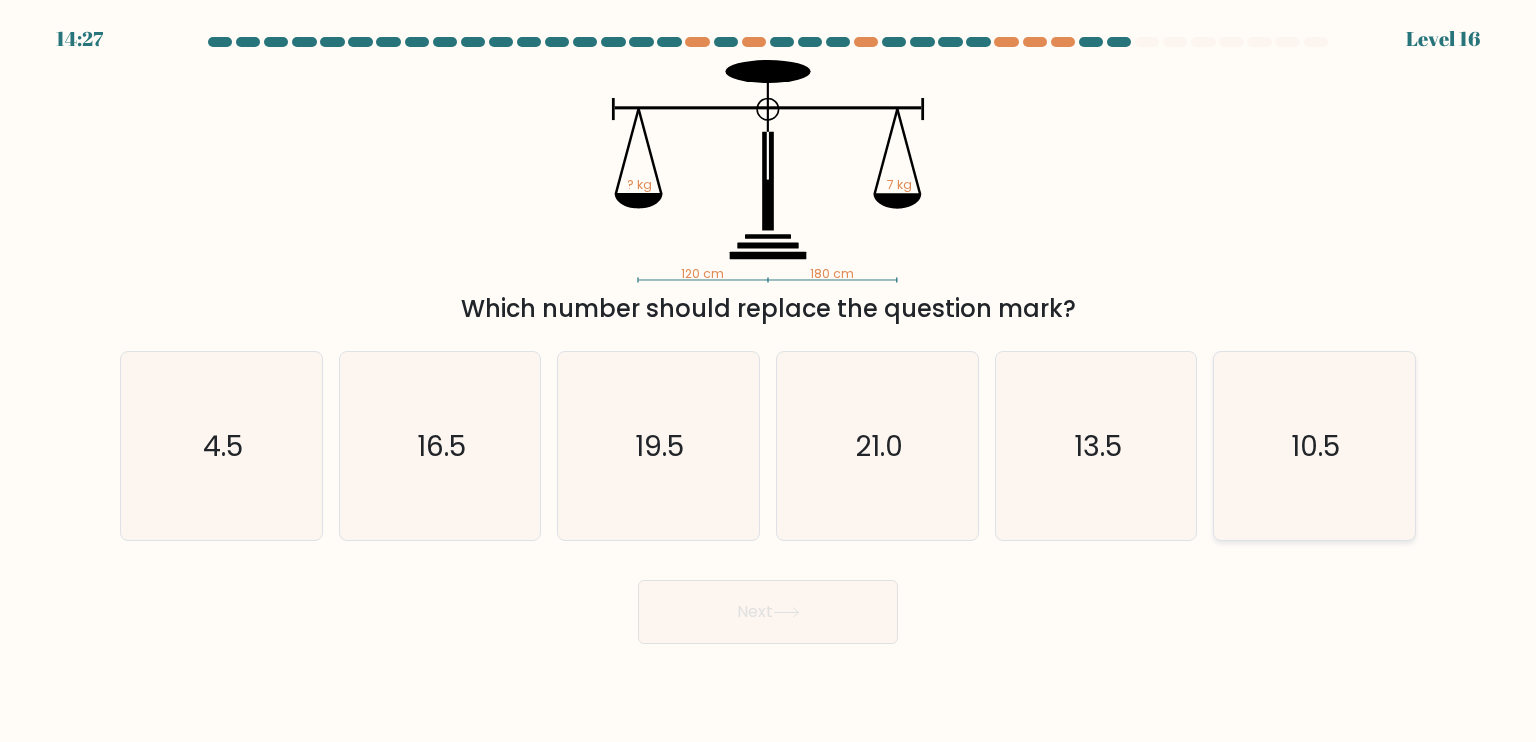 click on "10.5" 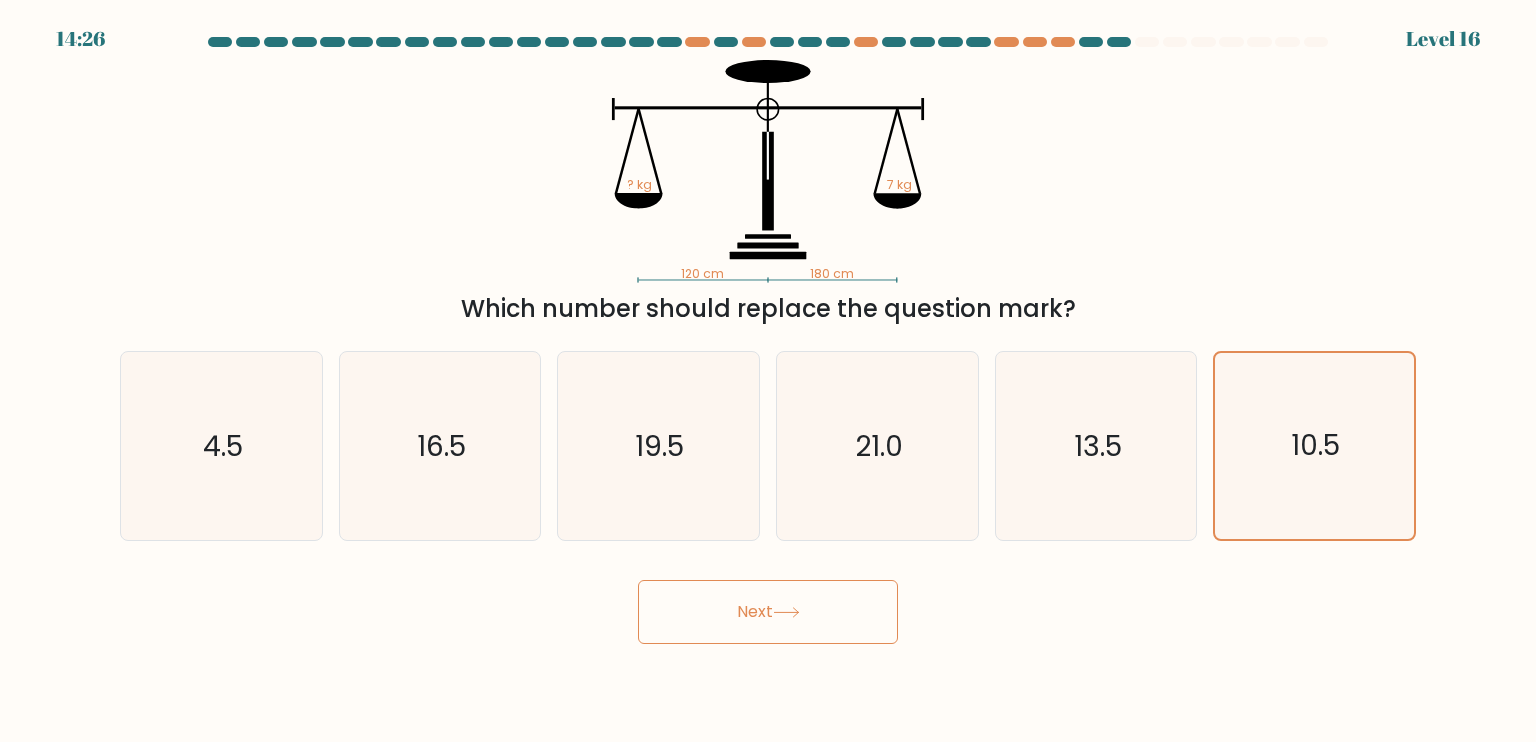click on "Next" at bounding box center [768, 612] 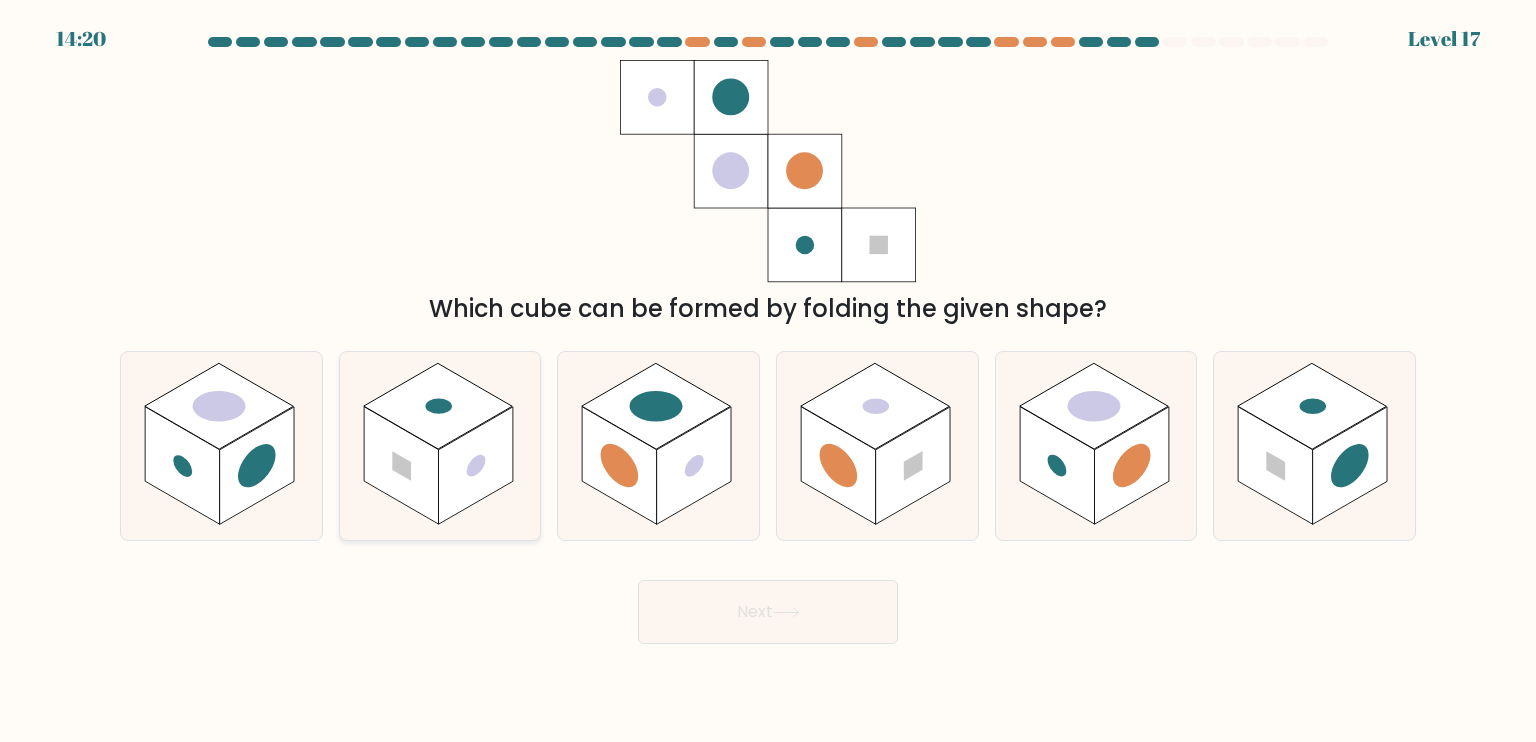 click 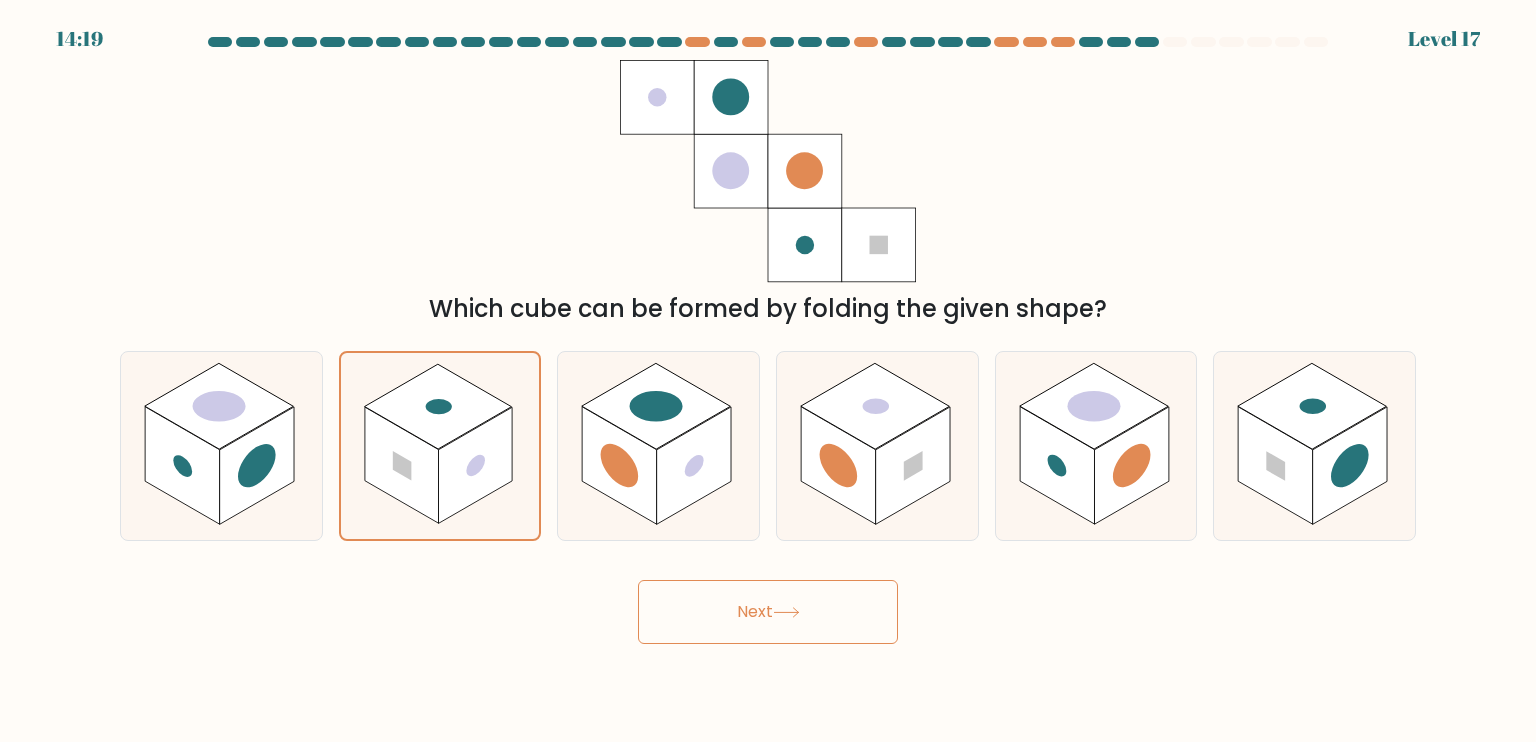 click on "Next" at bounding box center [768, 612] 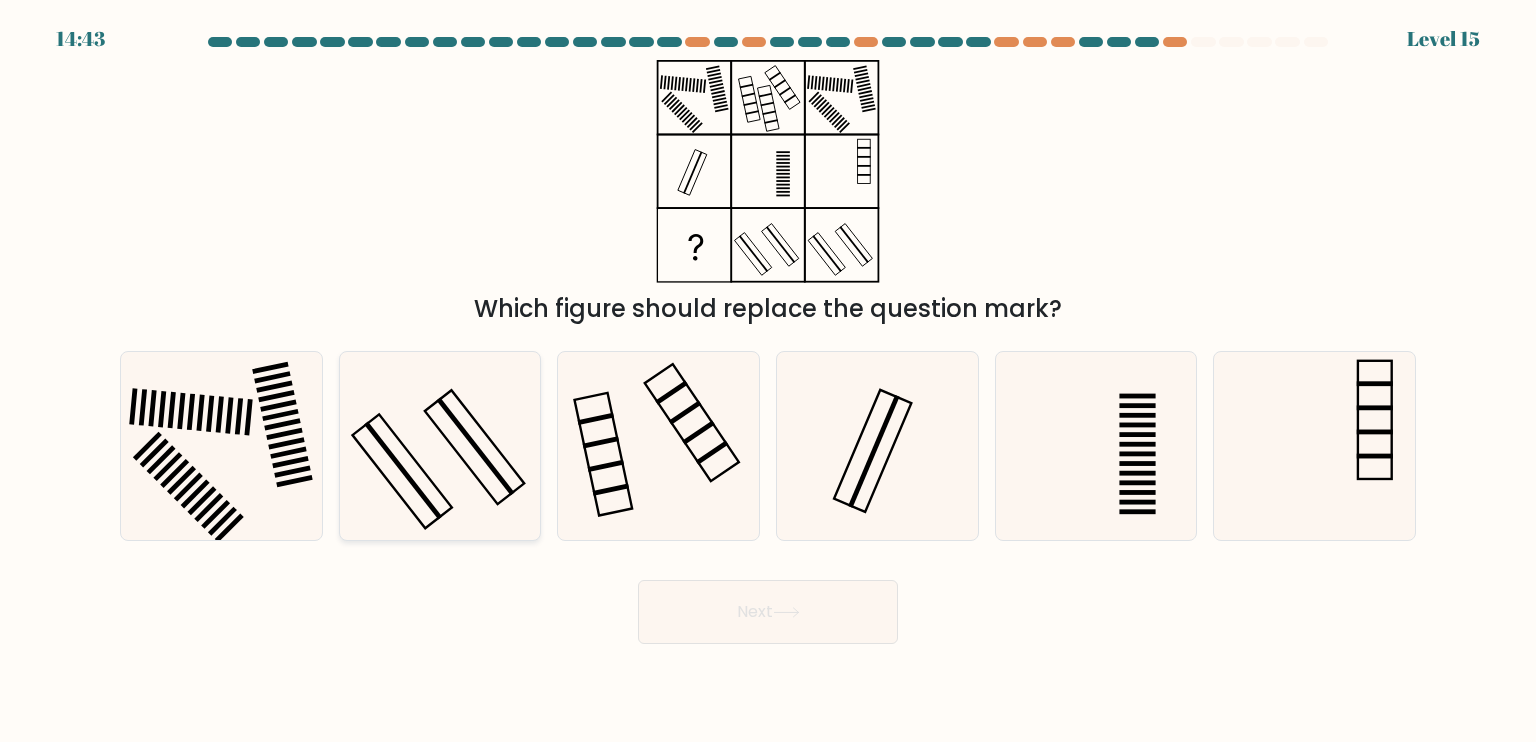 click 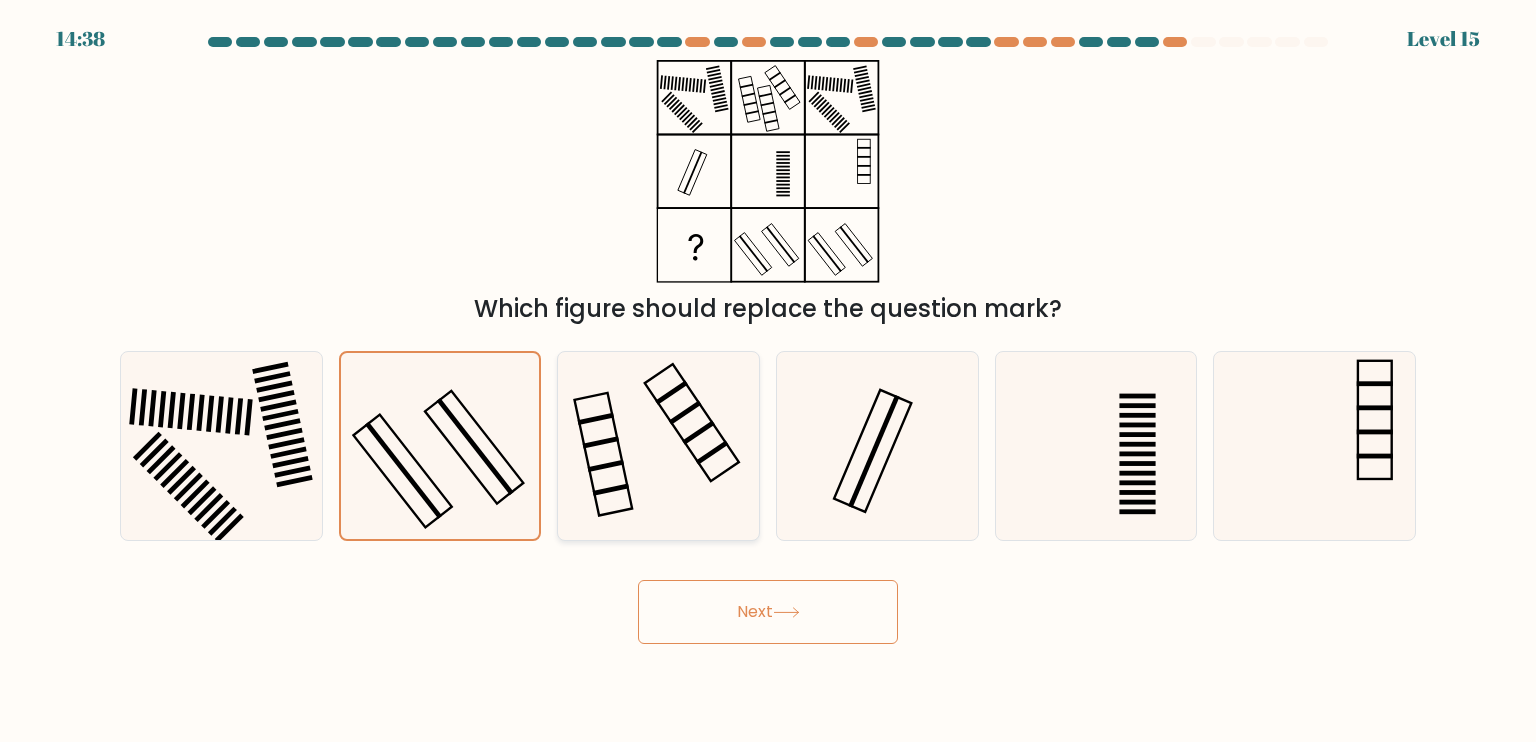 click 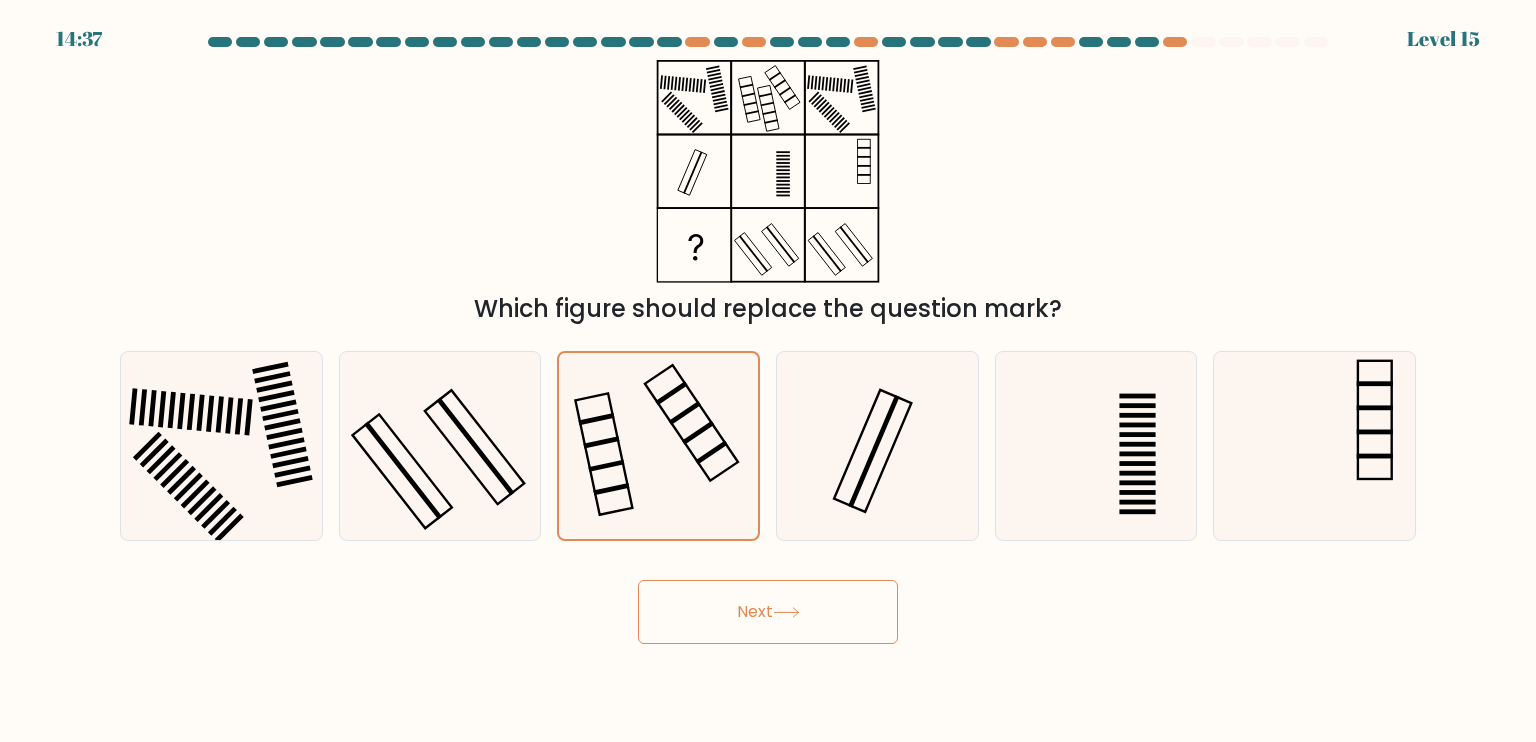 click on "Next" at bounding box center [768, 612] 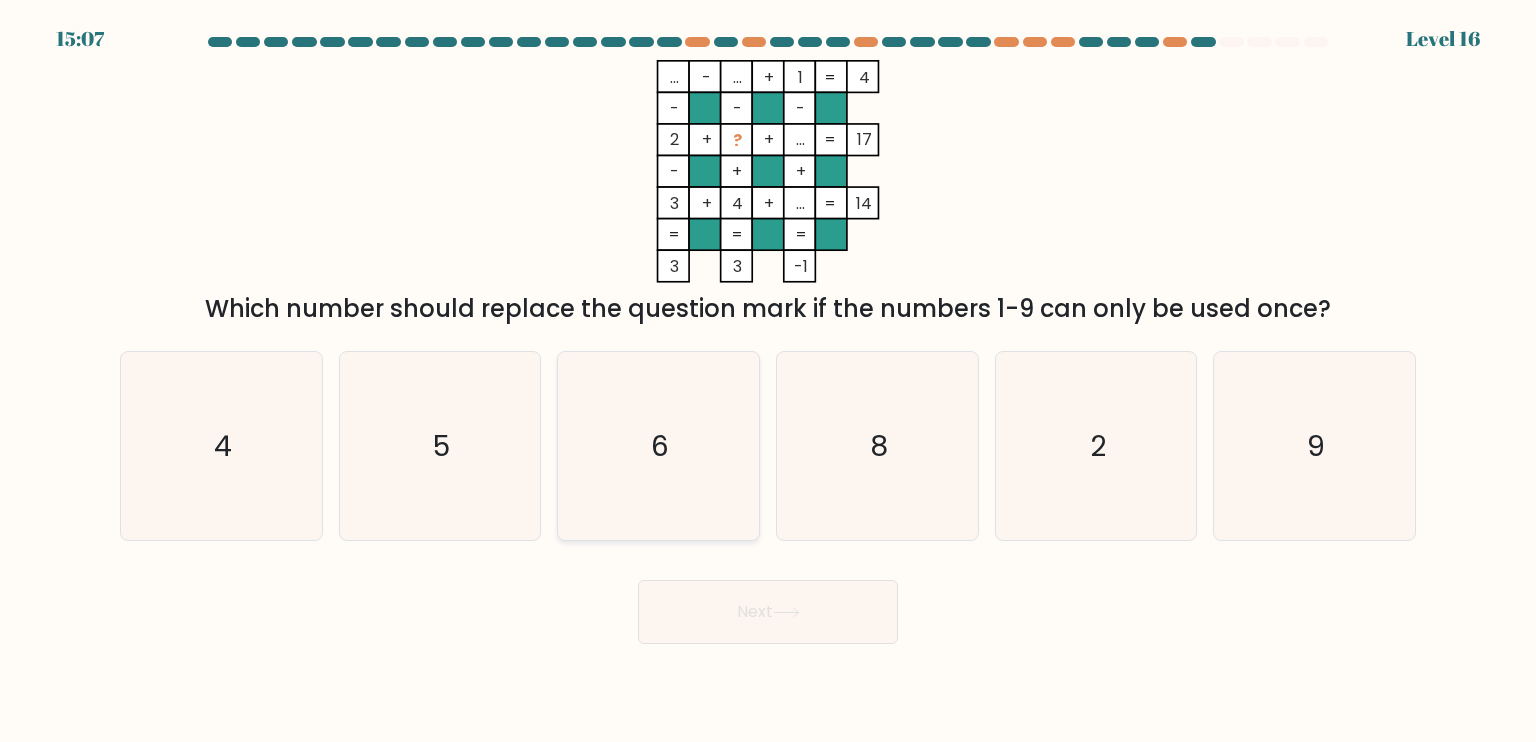 click on "6" 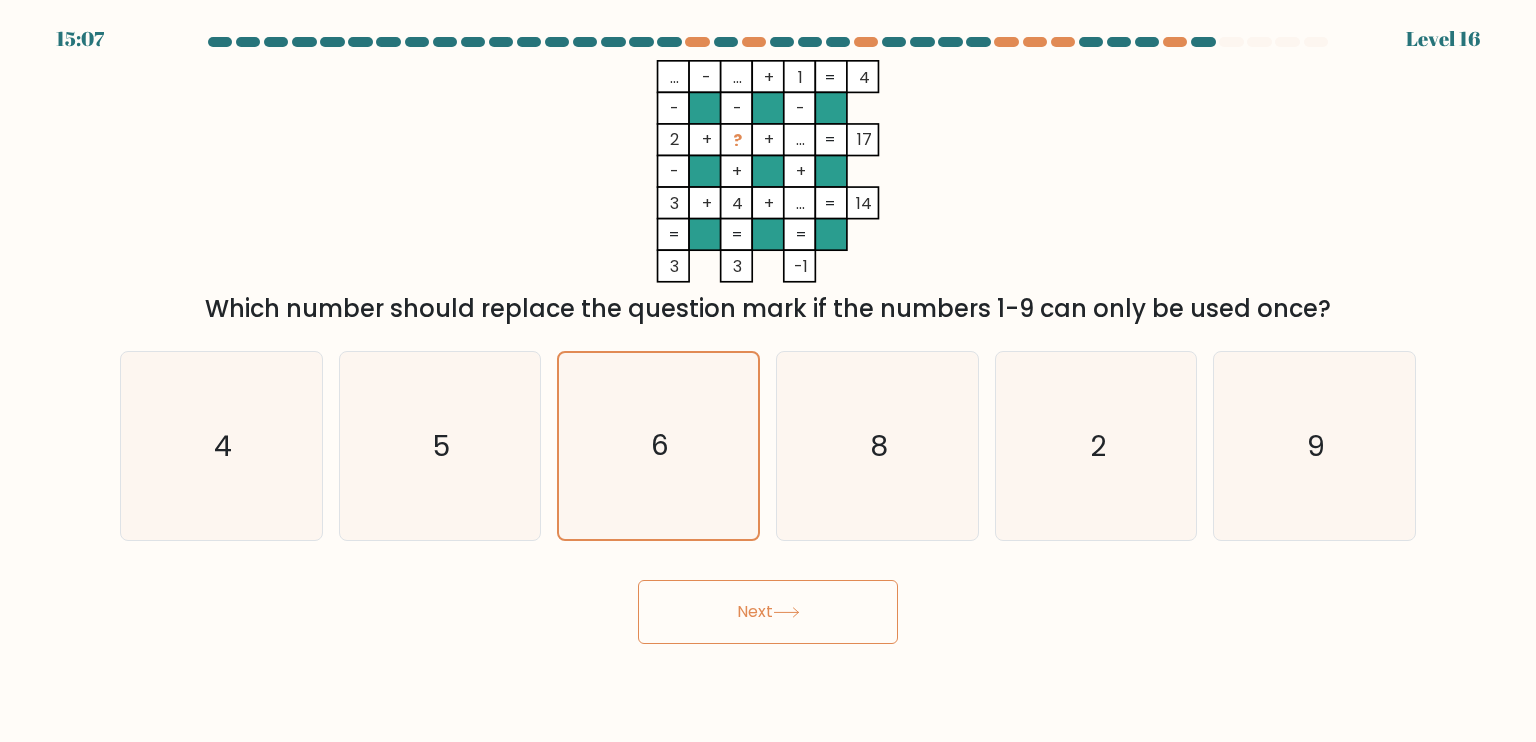 click on "Next" at bounding box center [768, 612] 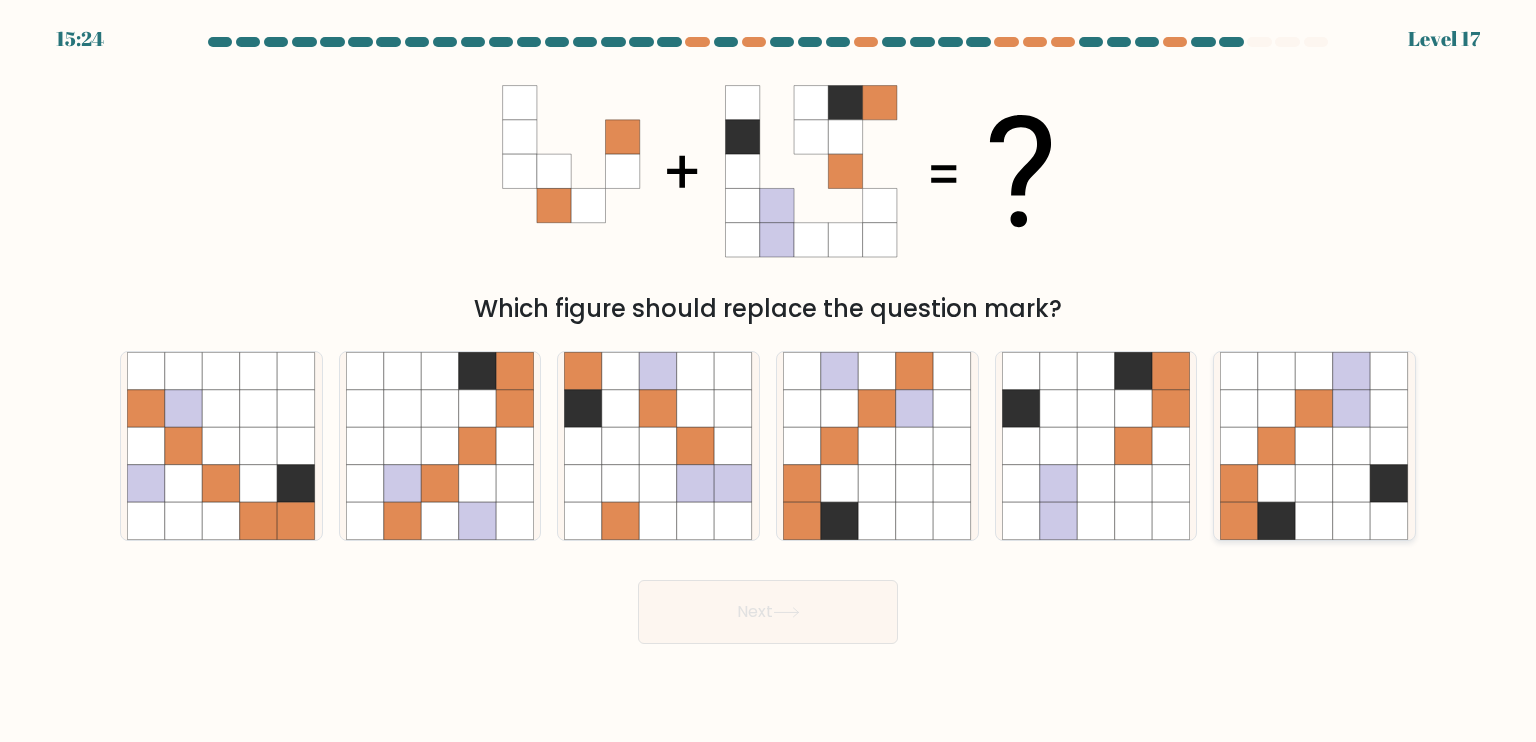 click 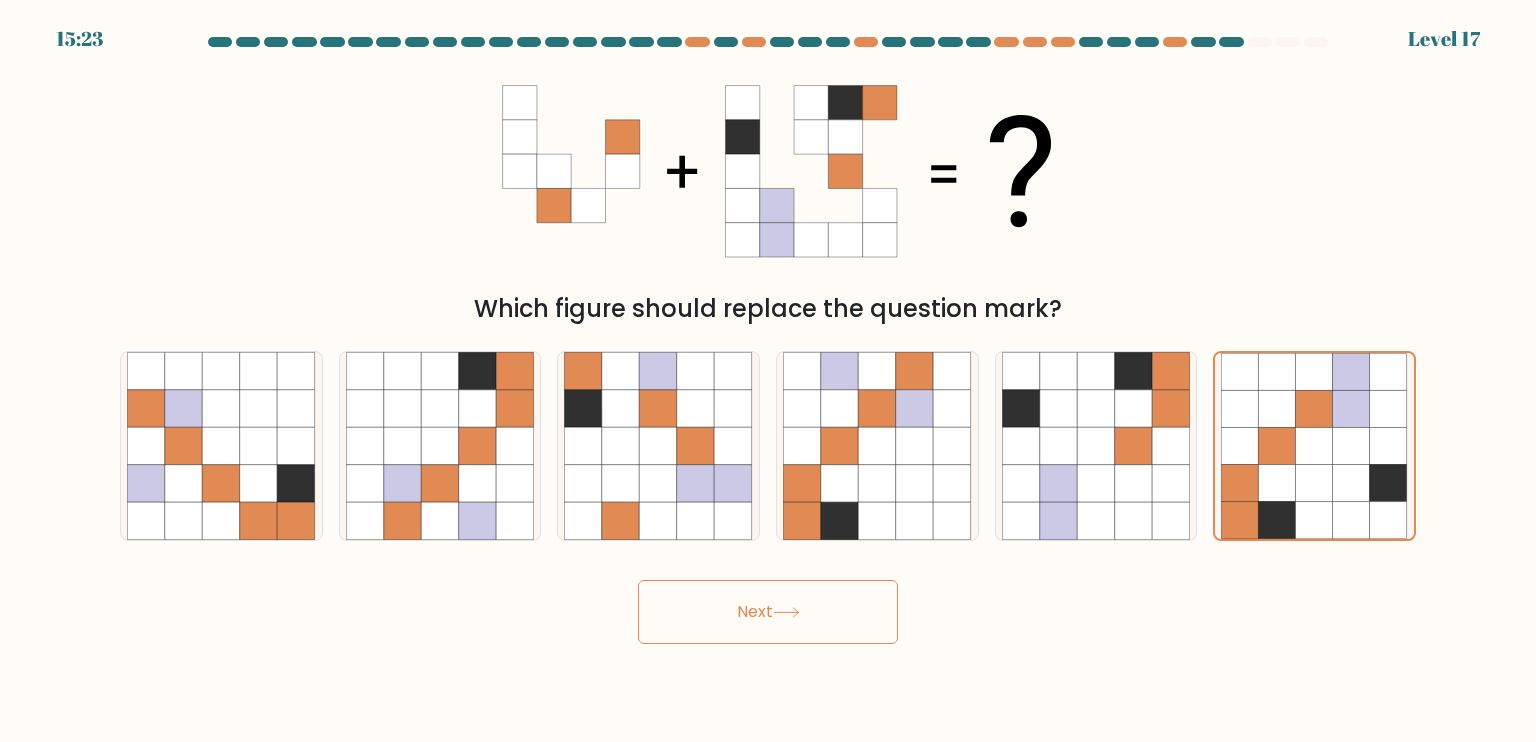 click on "Next" at bounding box center (768, 612) 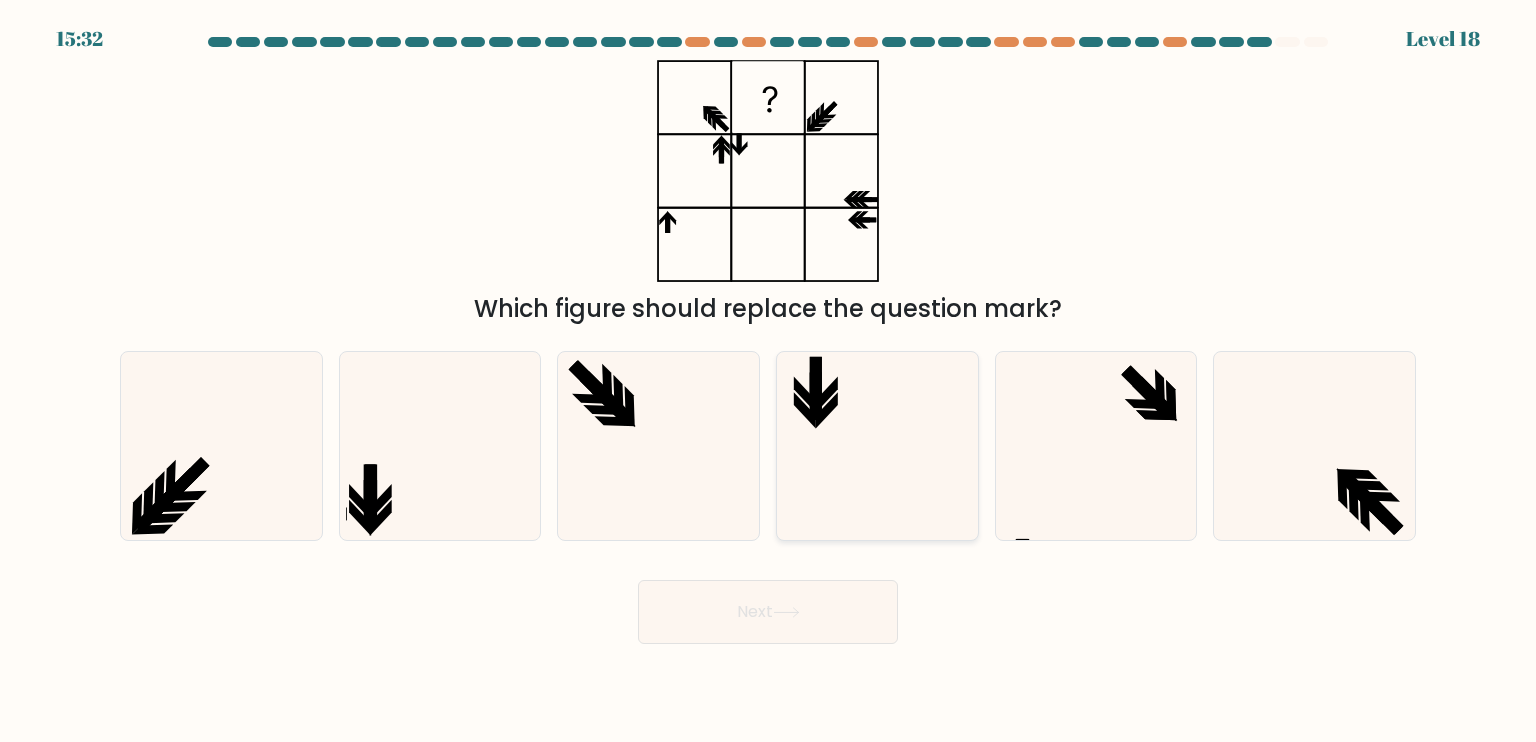 click 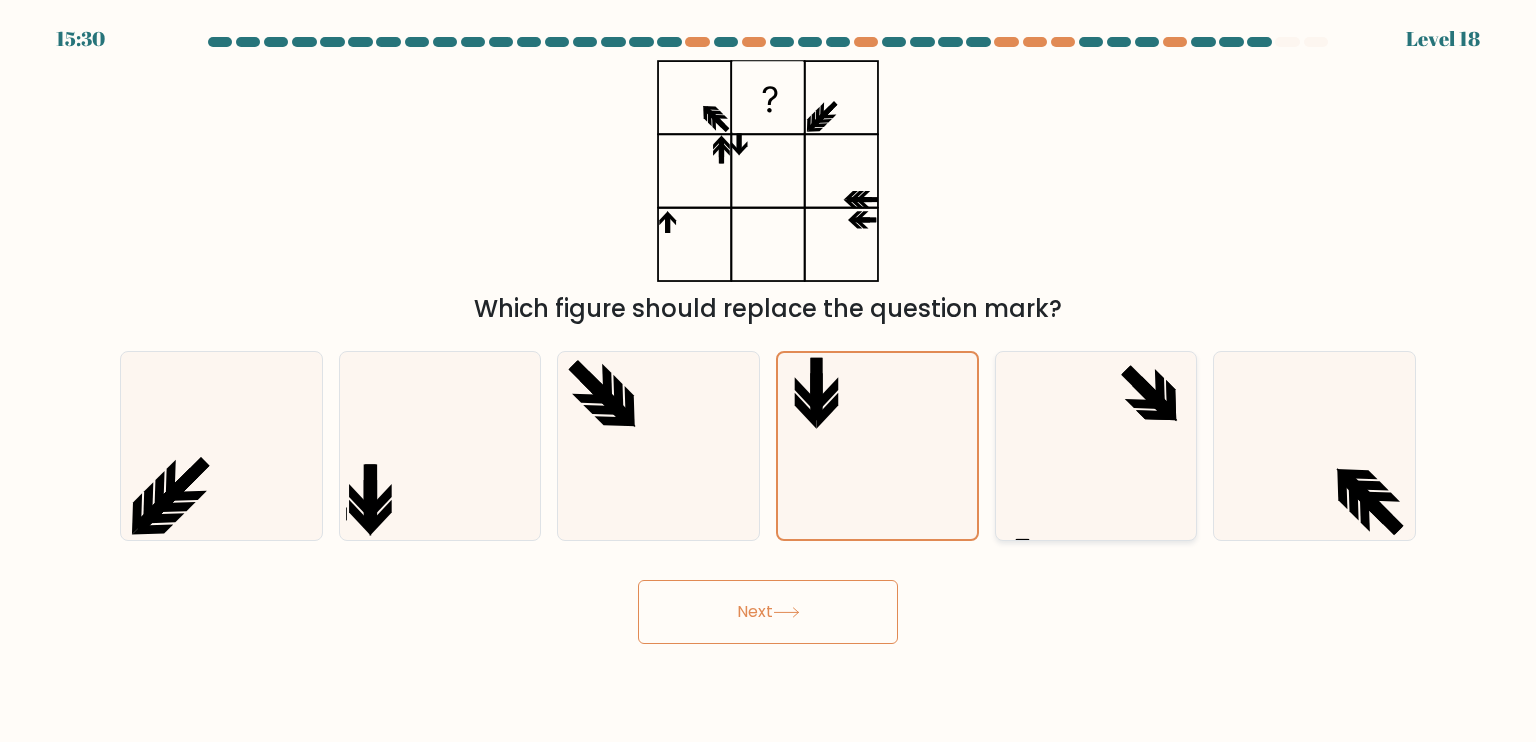 click 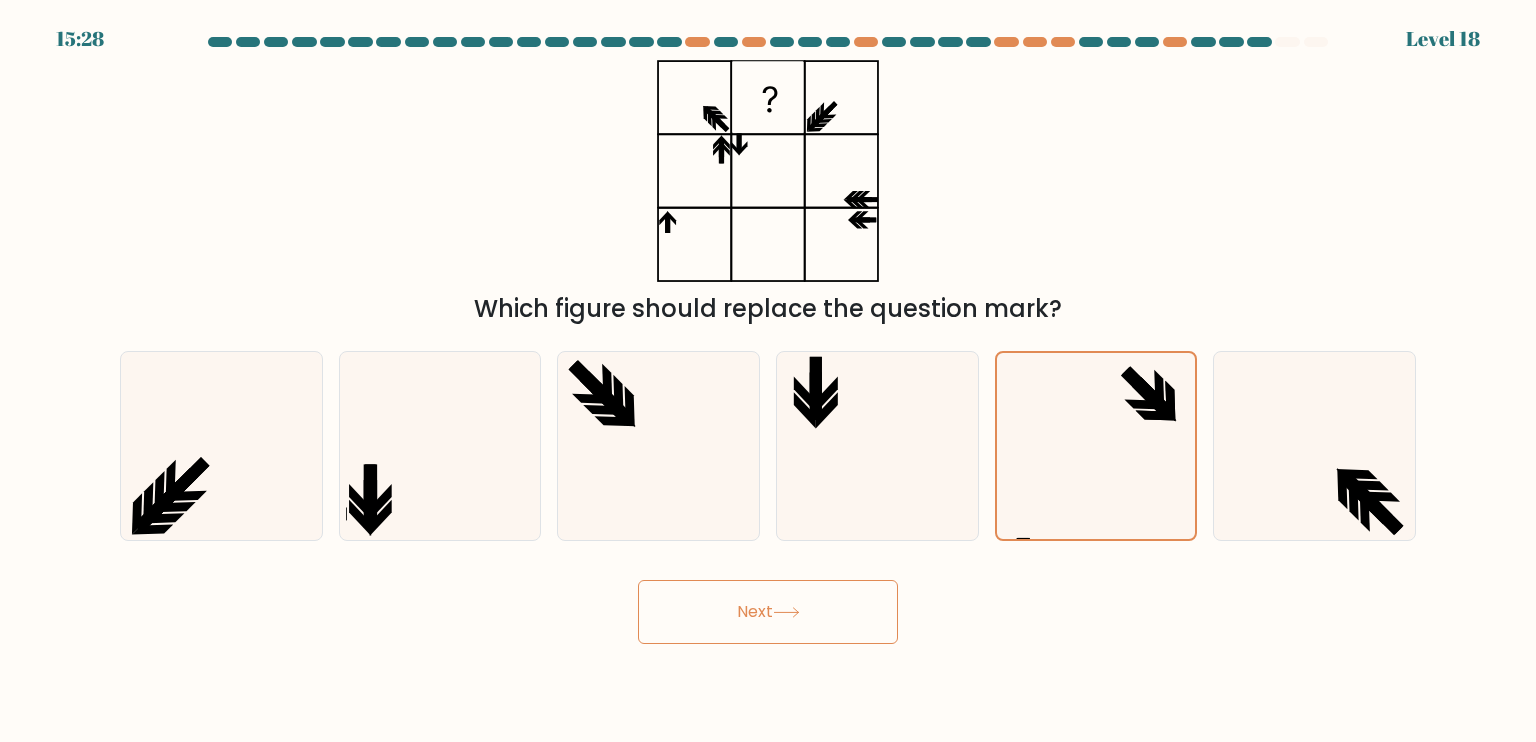 click on "Next" at bounding box center [768, 612] 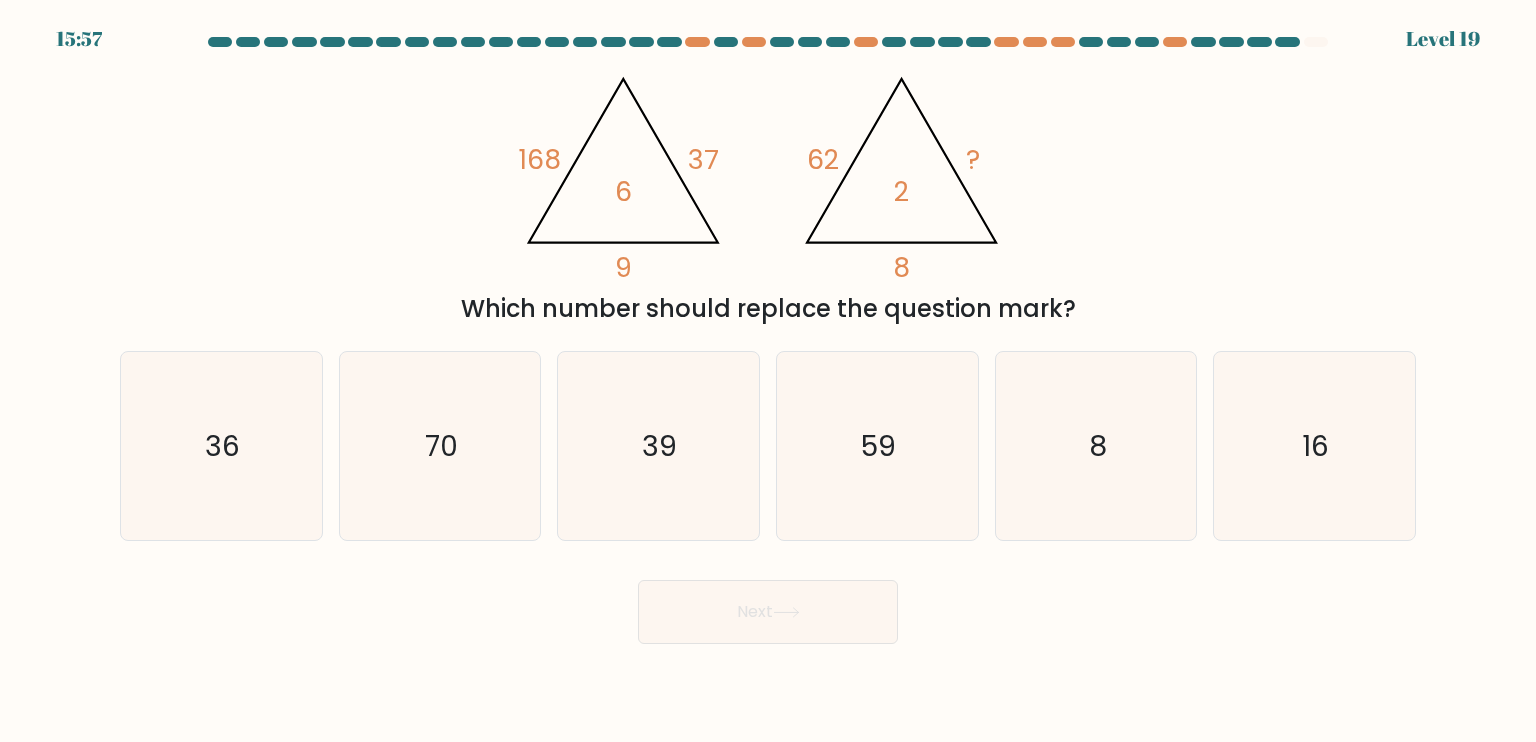 type 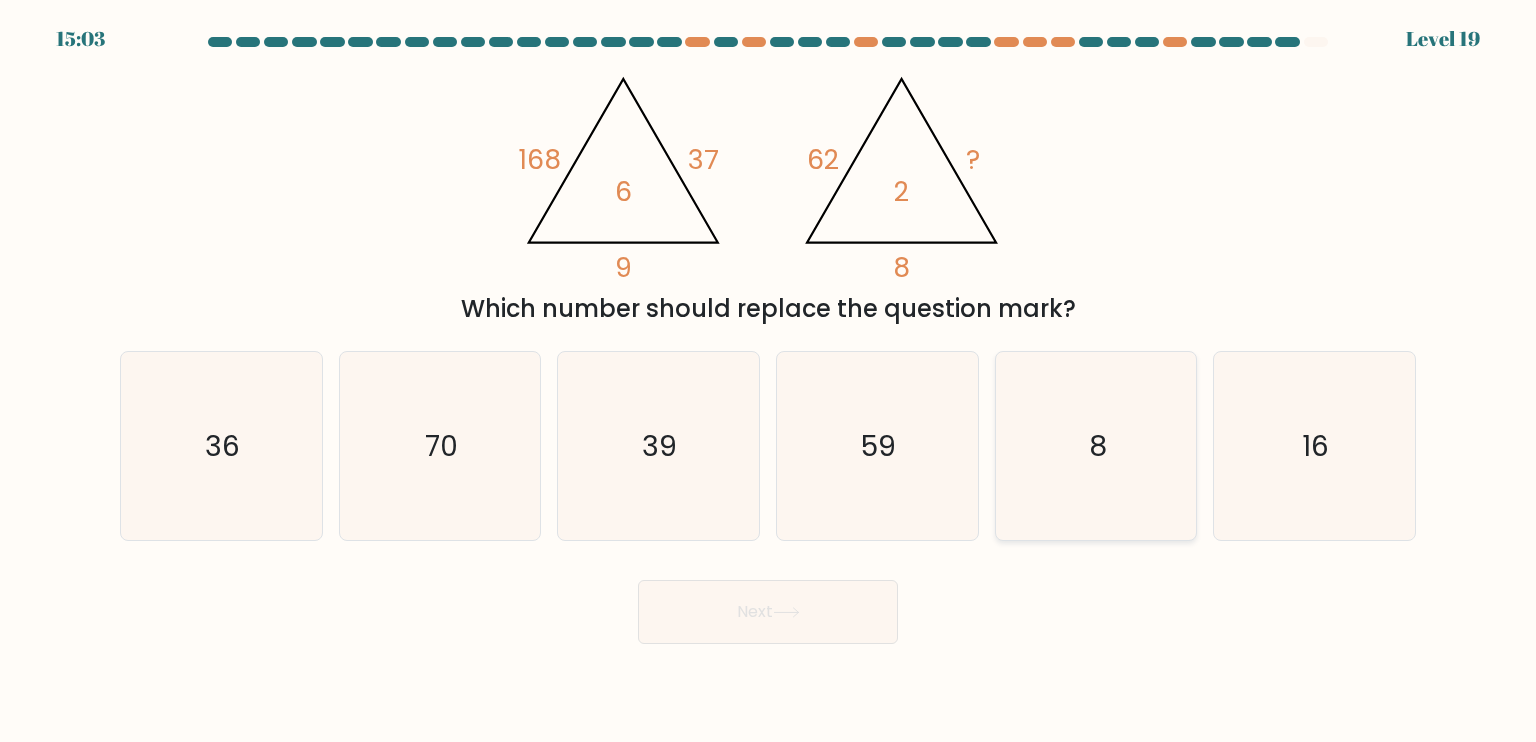 click on "8" 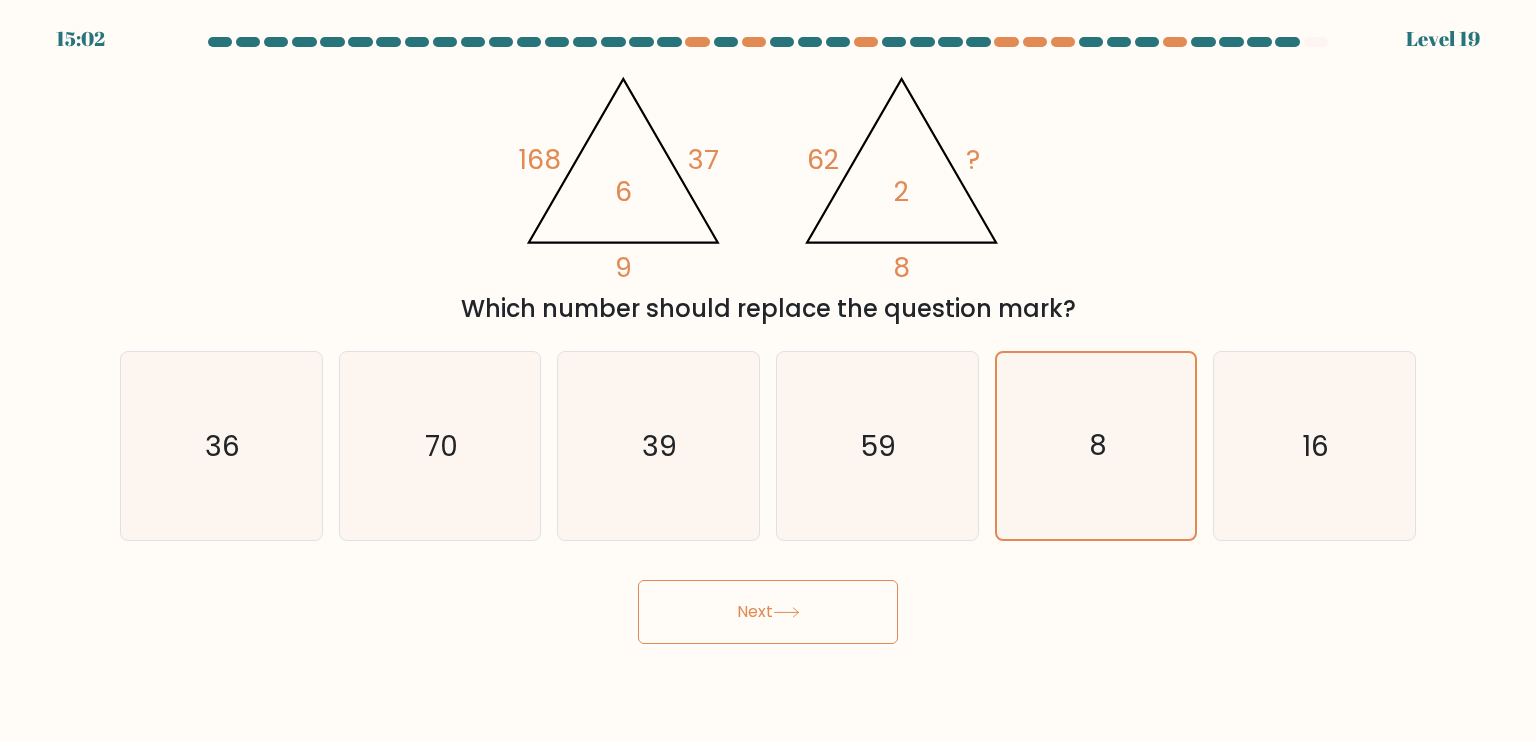click on "Next" at bounding box center (768, 612) 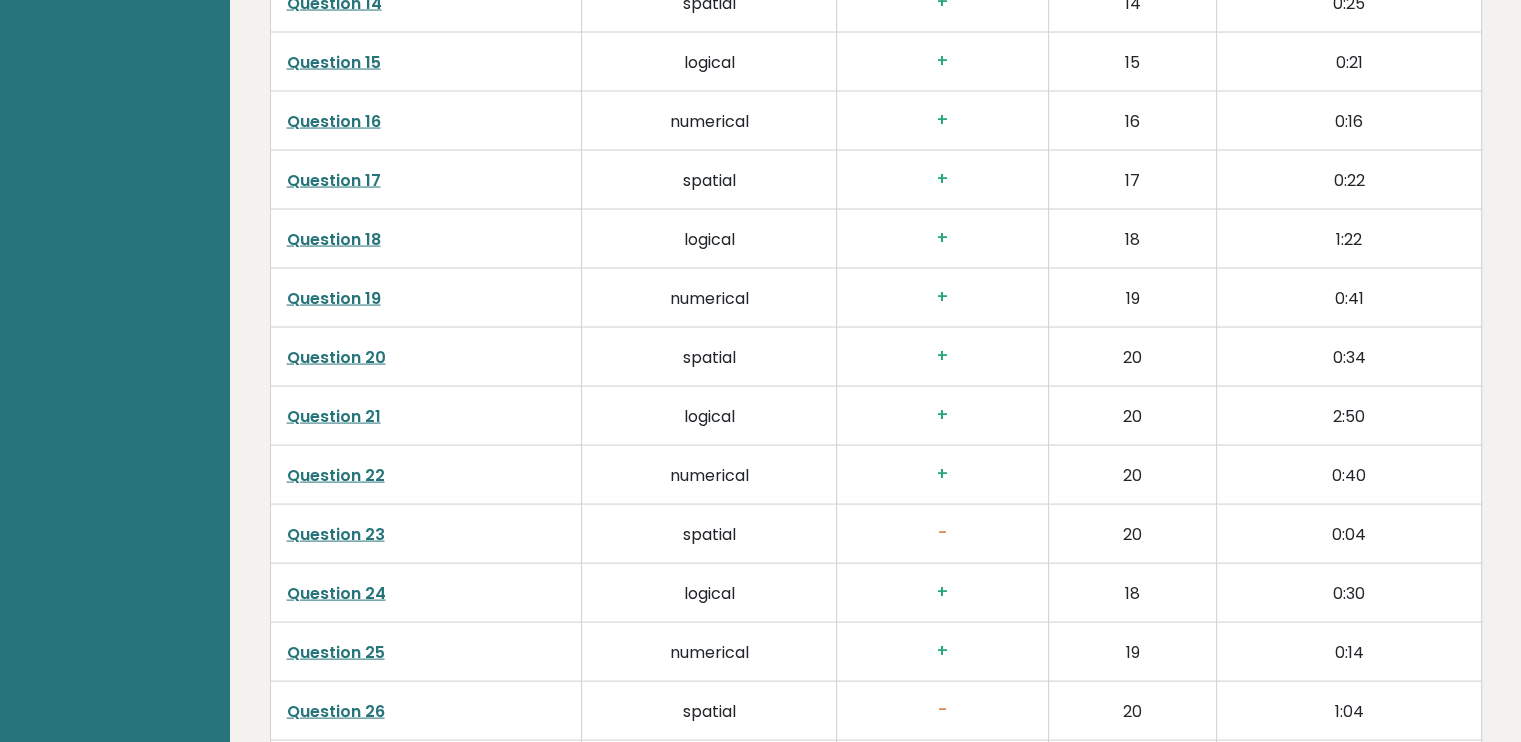 scroll, scrollTop: 4000, scrollLeft: 0, axis: vertical 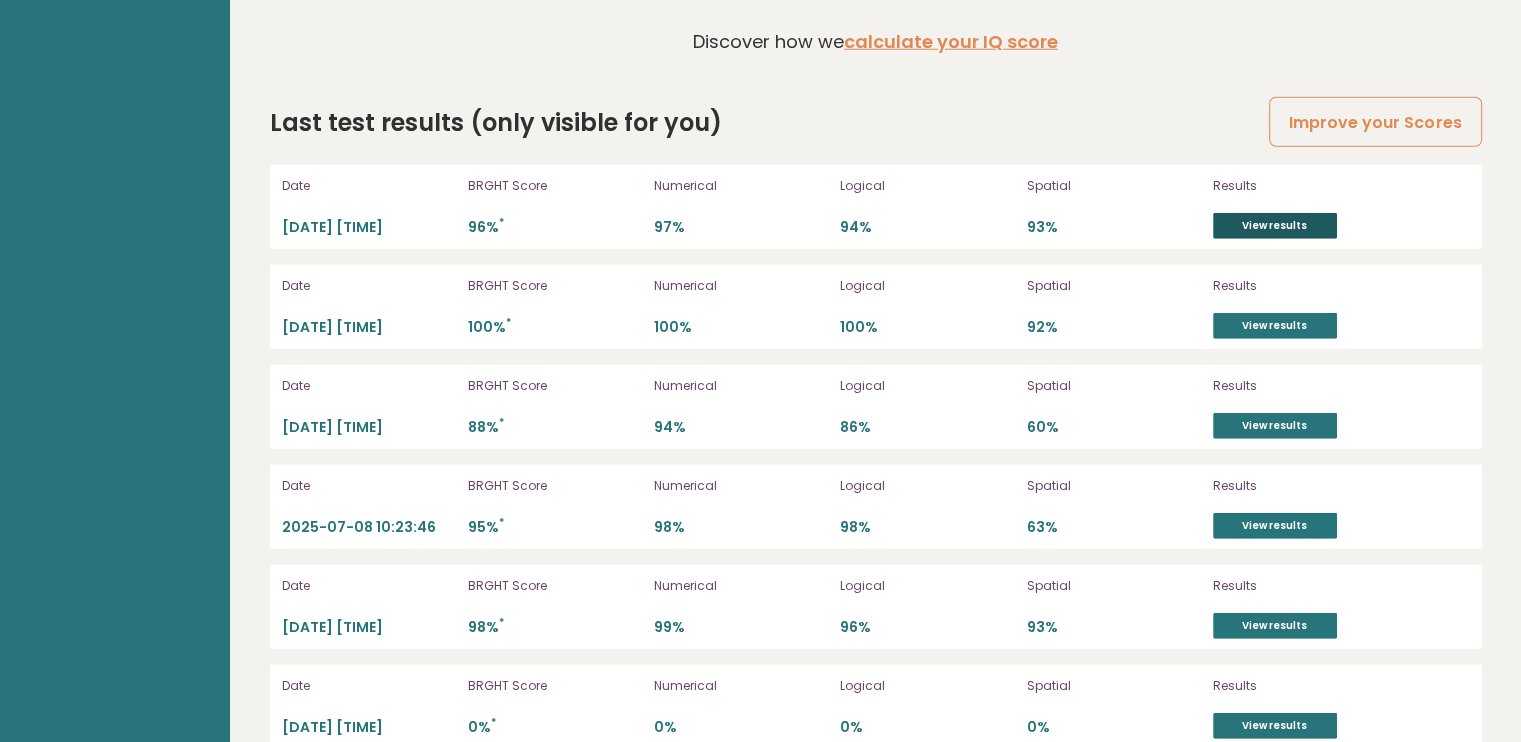 click on "View results" at bounding box center (1275, 226) 